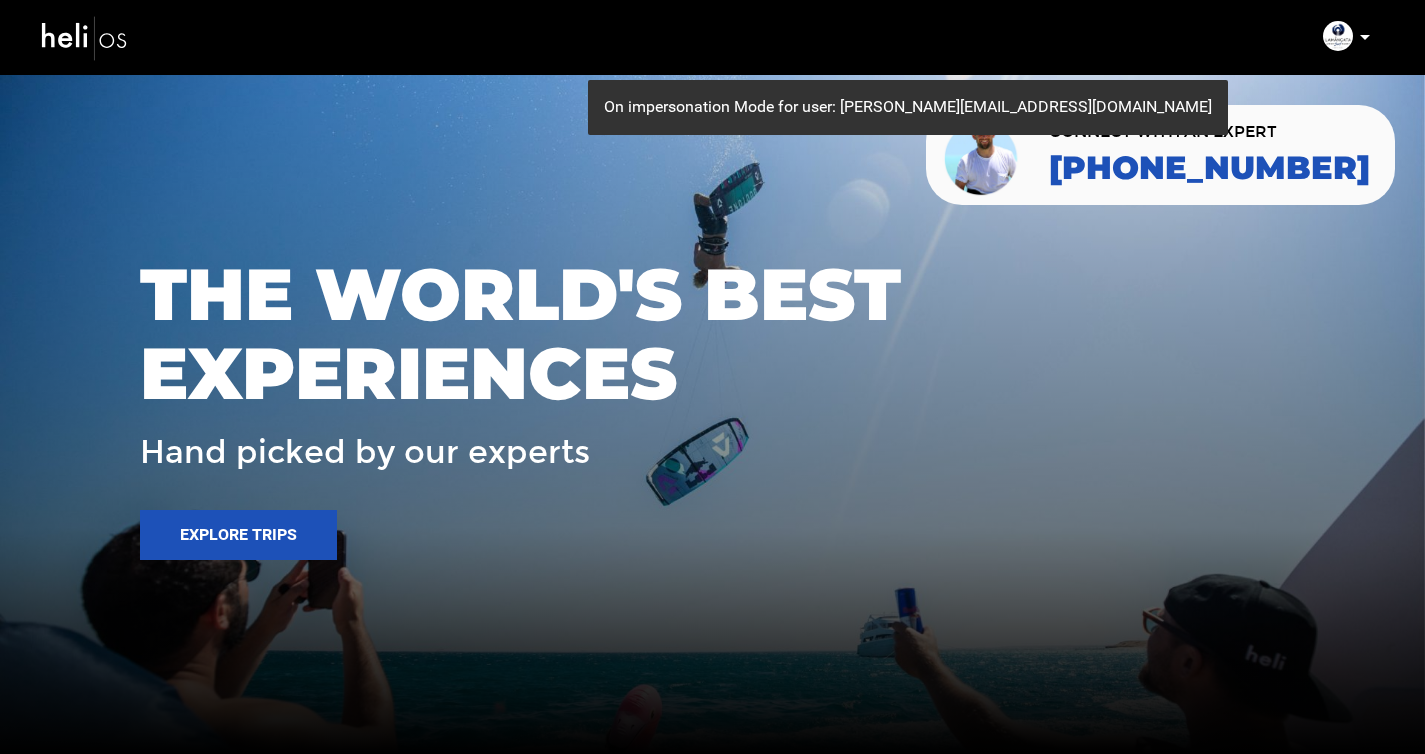scroll, scrollTop: 0, scrollLeft: 0, axis: both 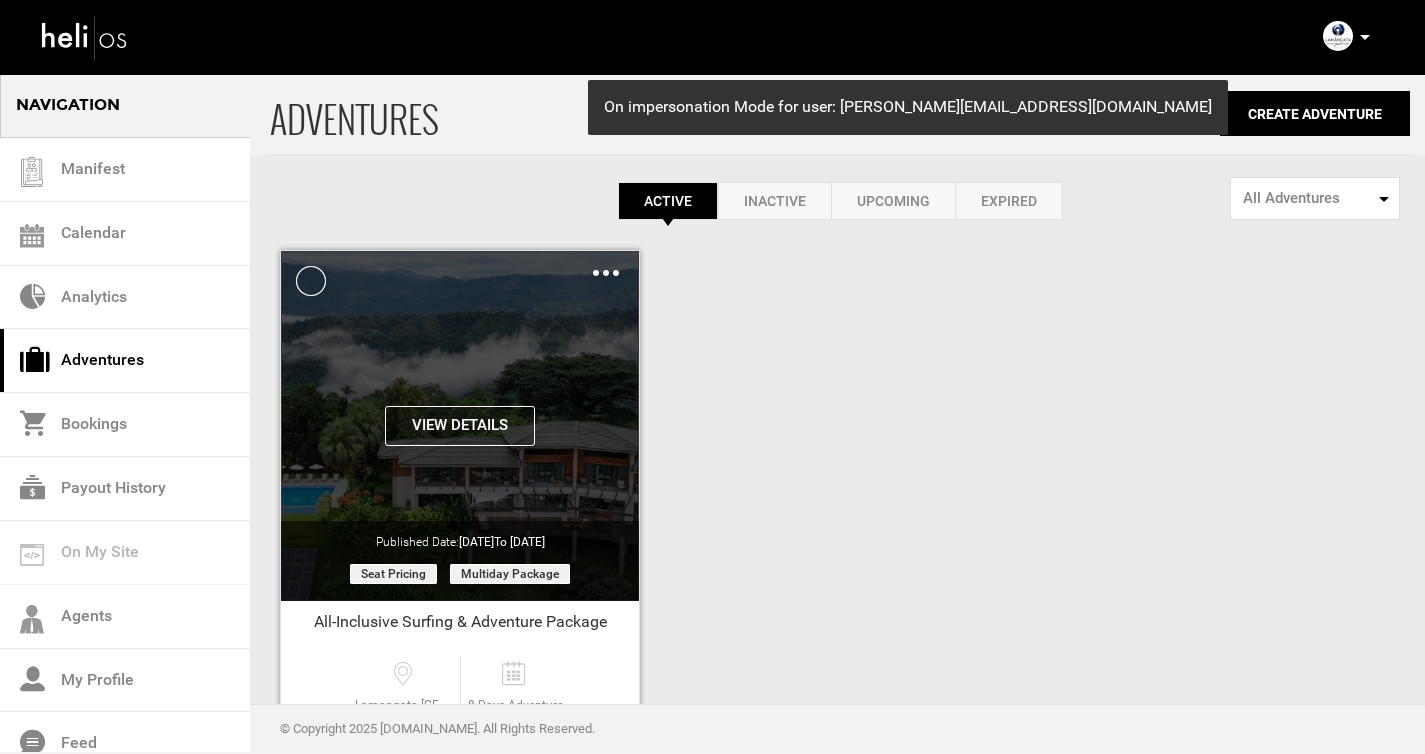 click at bounding box center [606, 273] 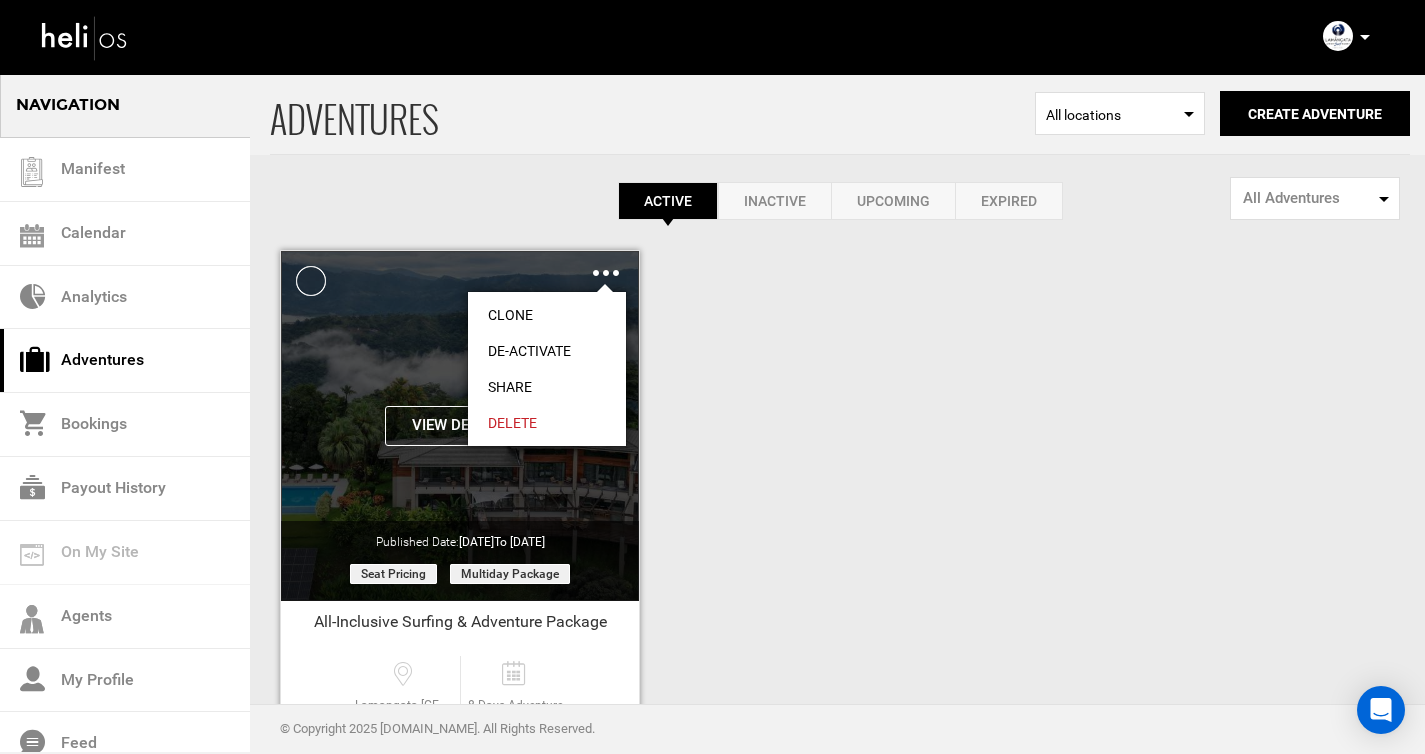 click on "Clone" at bounding box center [547, 315] 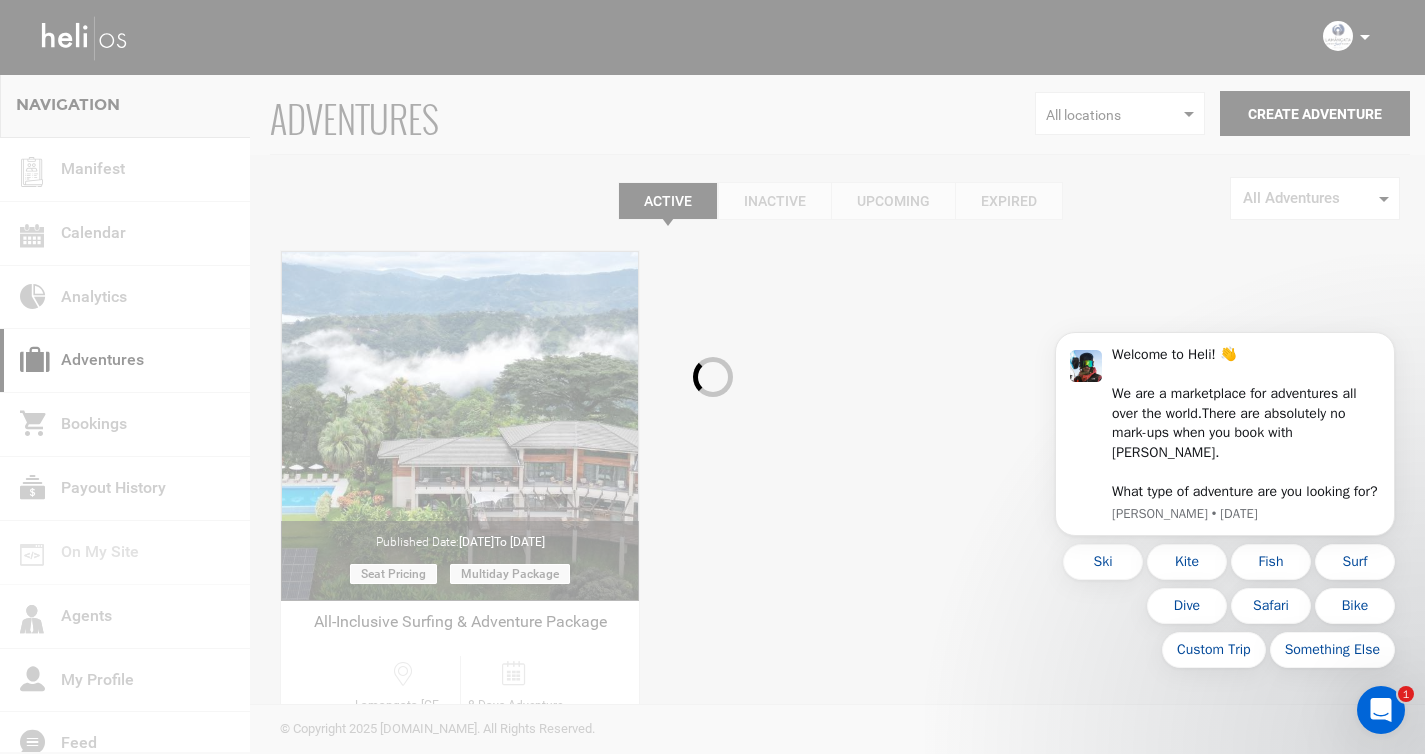 scroll, scrollTop: 0, scrollLeft: 0, axis: both 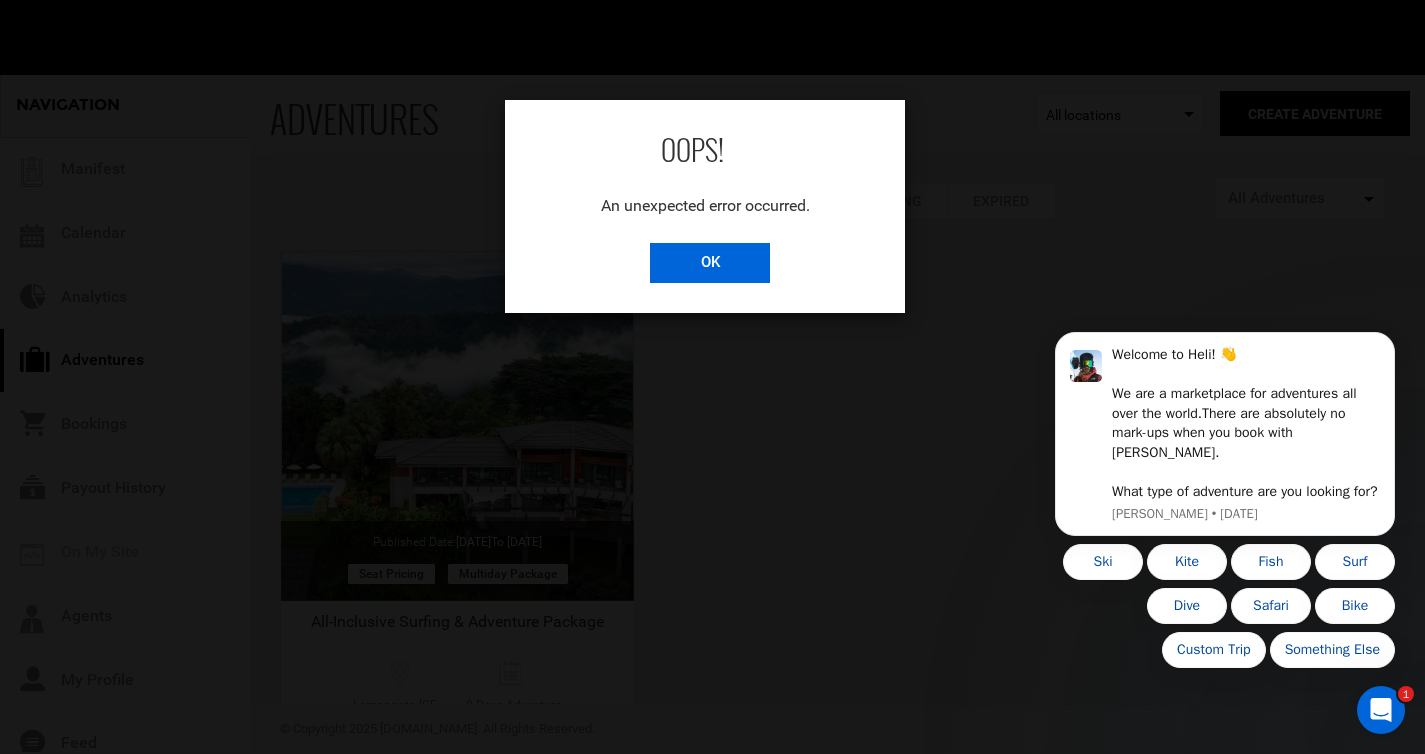 click on "OK" at bounding box center (710, 263) 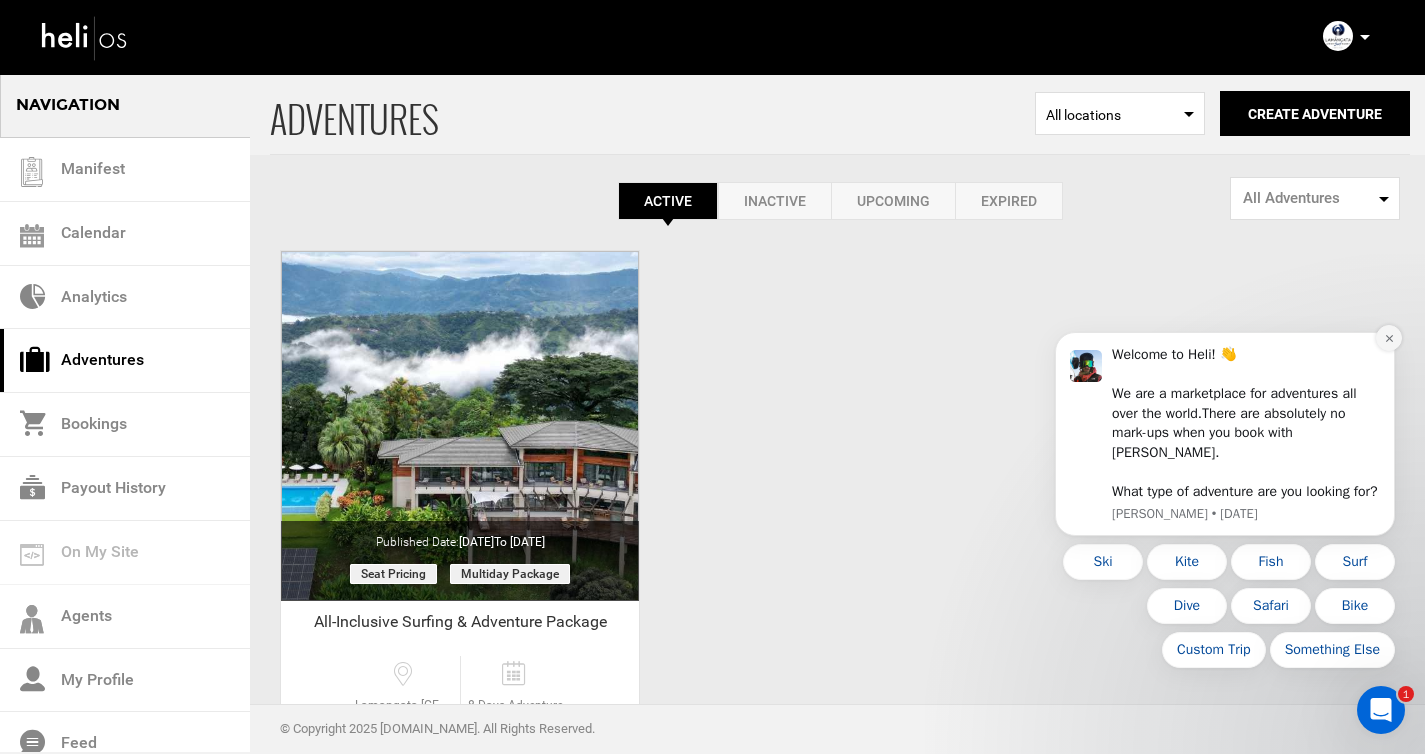 click 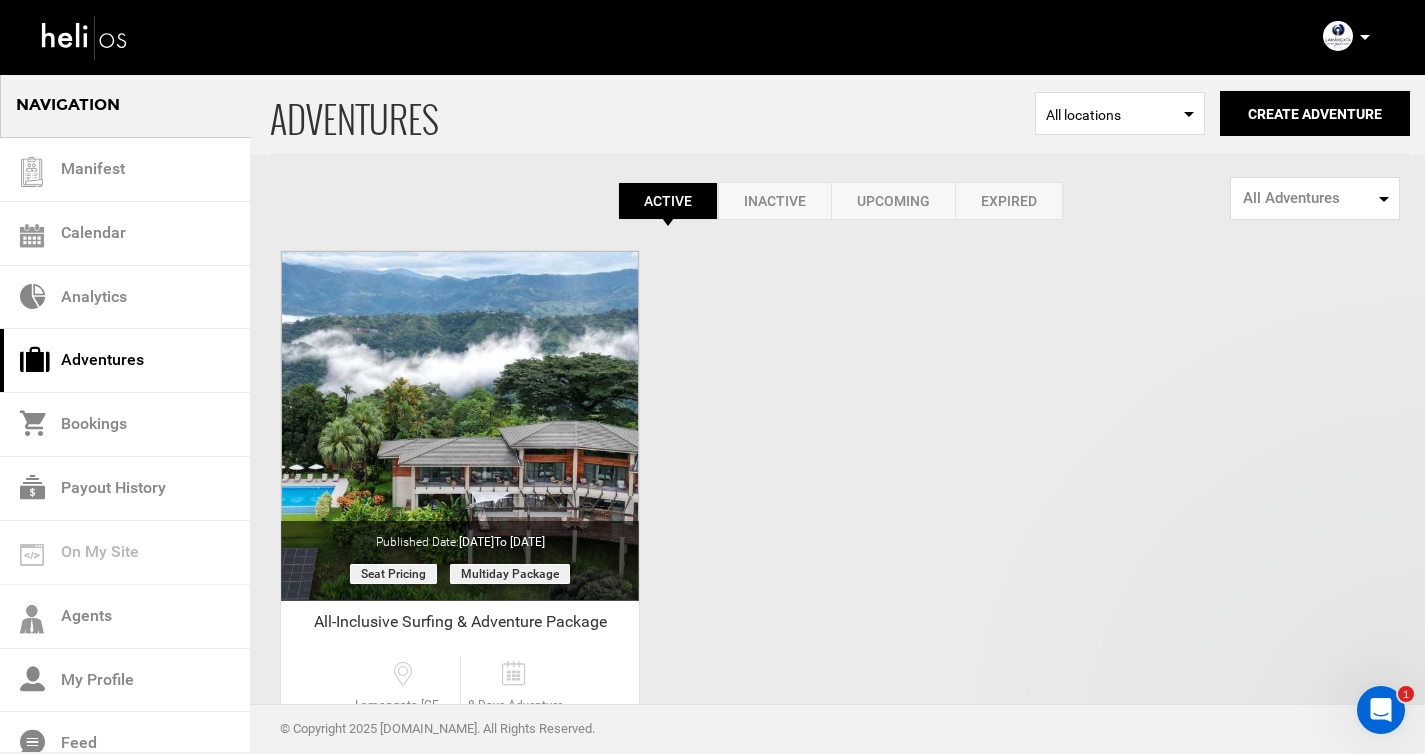 click on "ADVENTURES
Select Location   All locations
Create Adventure
Public Adventure
This adventure will appear on your profile, be visible in search, and easy to find in our marketplace for any user to book.
or
Private Adventure
This adventure will not show up in search, on your profile, or in our marketplace, and can only be accessed by private link.
Active
Inactive
Upcoming
Expired
Active   Active Inactive Upcoming Expired
Active
Inactive
Upcoming
Expired" at bounding box center [712, 467] 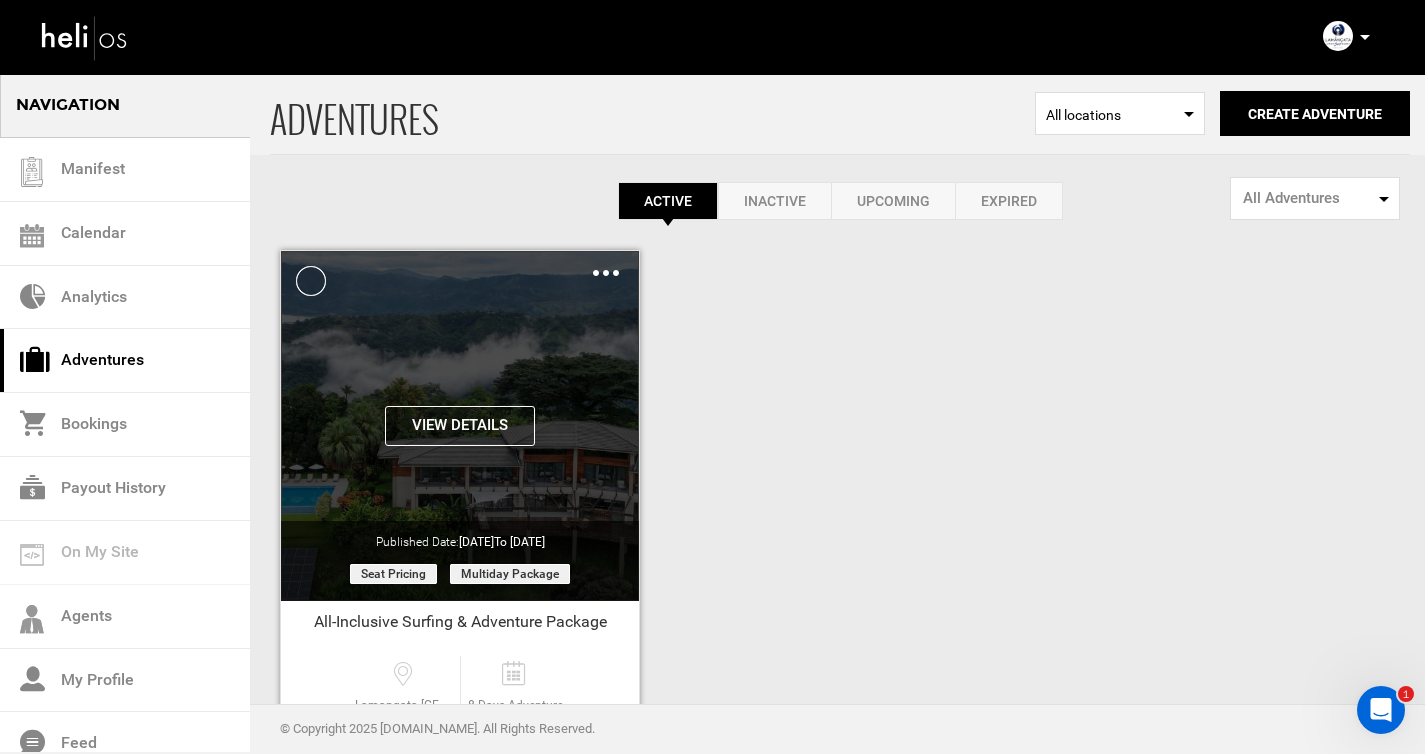 click at bounding box center [606, 273] 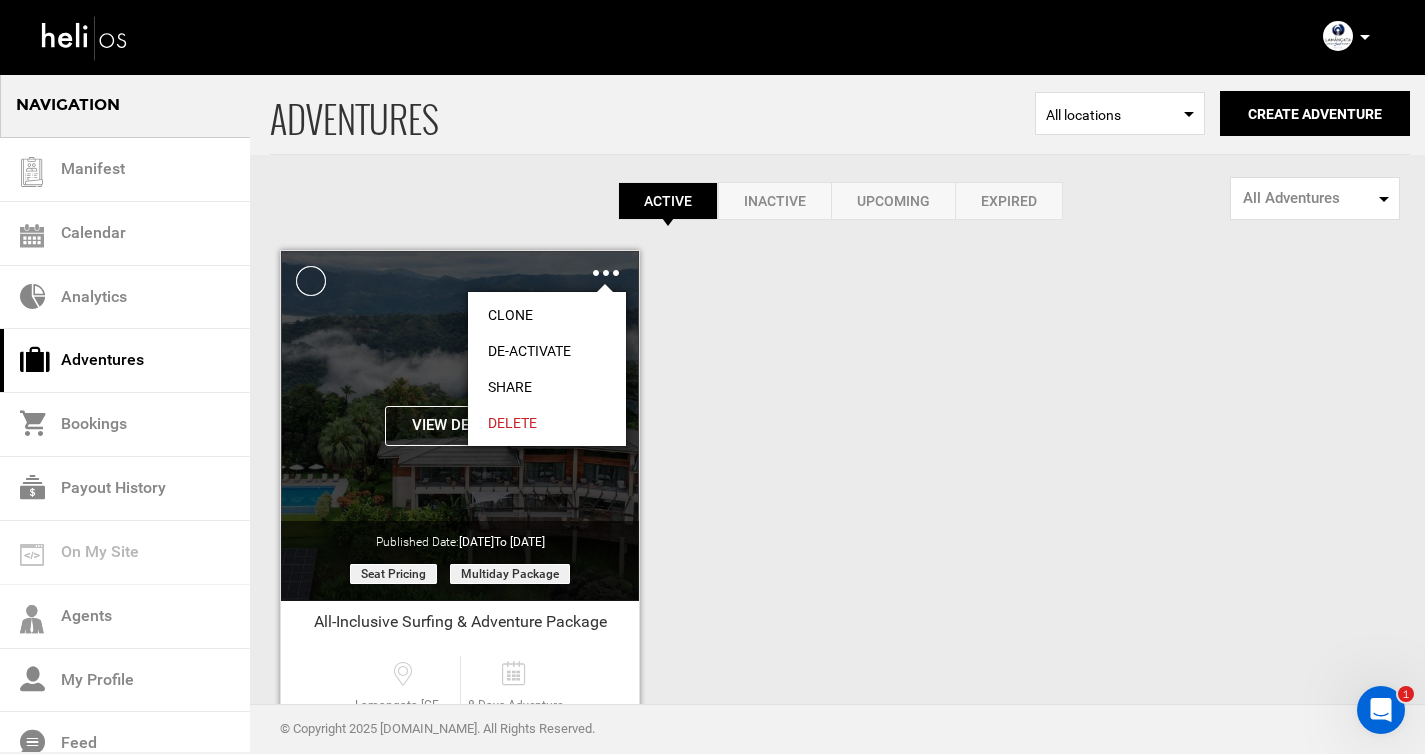 click on "Clone" at bounding box center (547, 315) 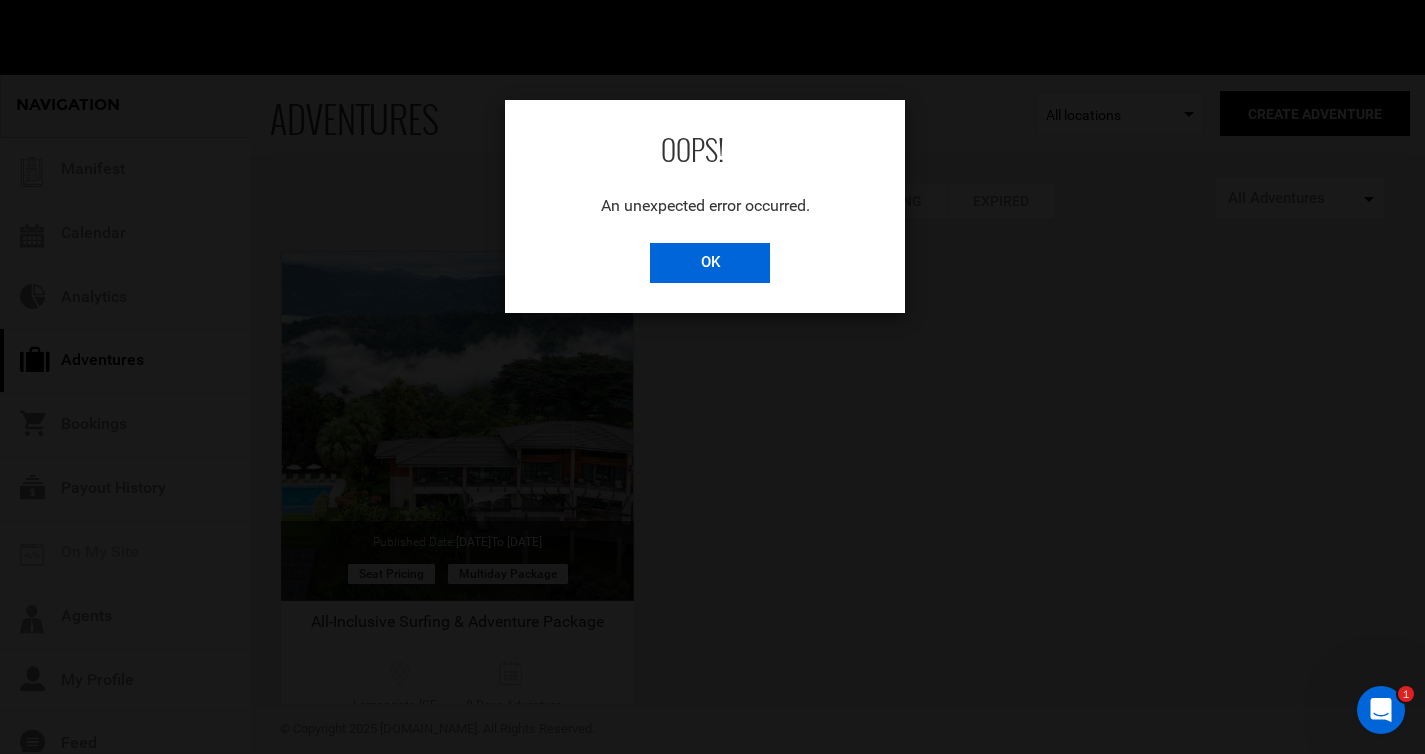 click on "OK" at bounding box center [710, 263] 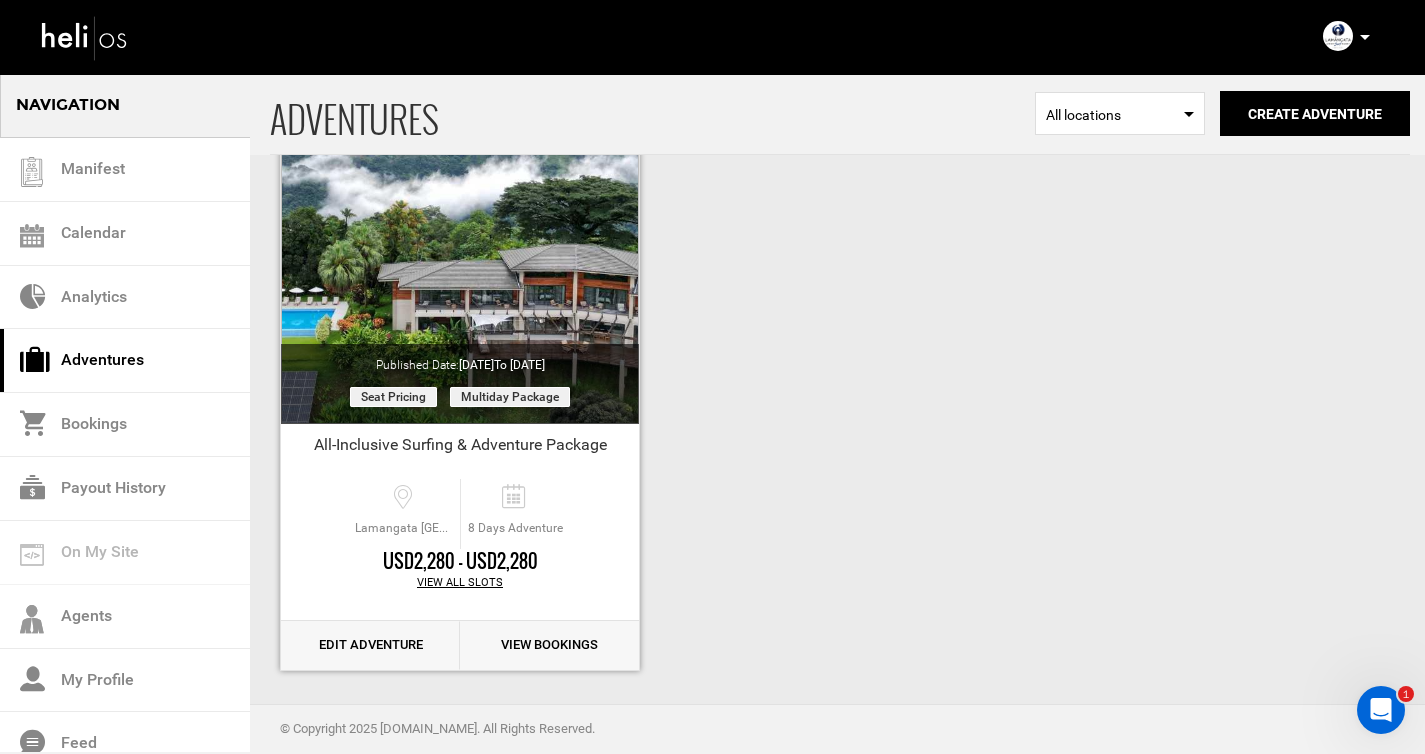 scroll, scrollTop: 190, scrollLeft: 0, axis: vertical 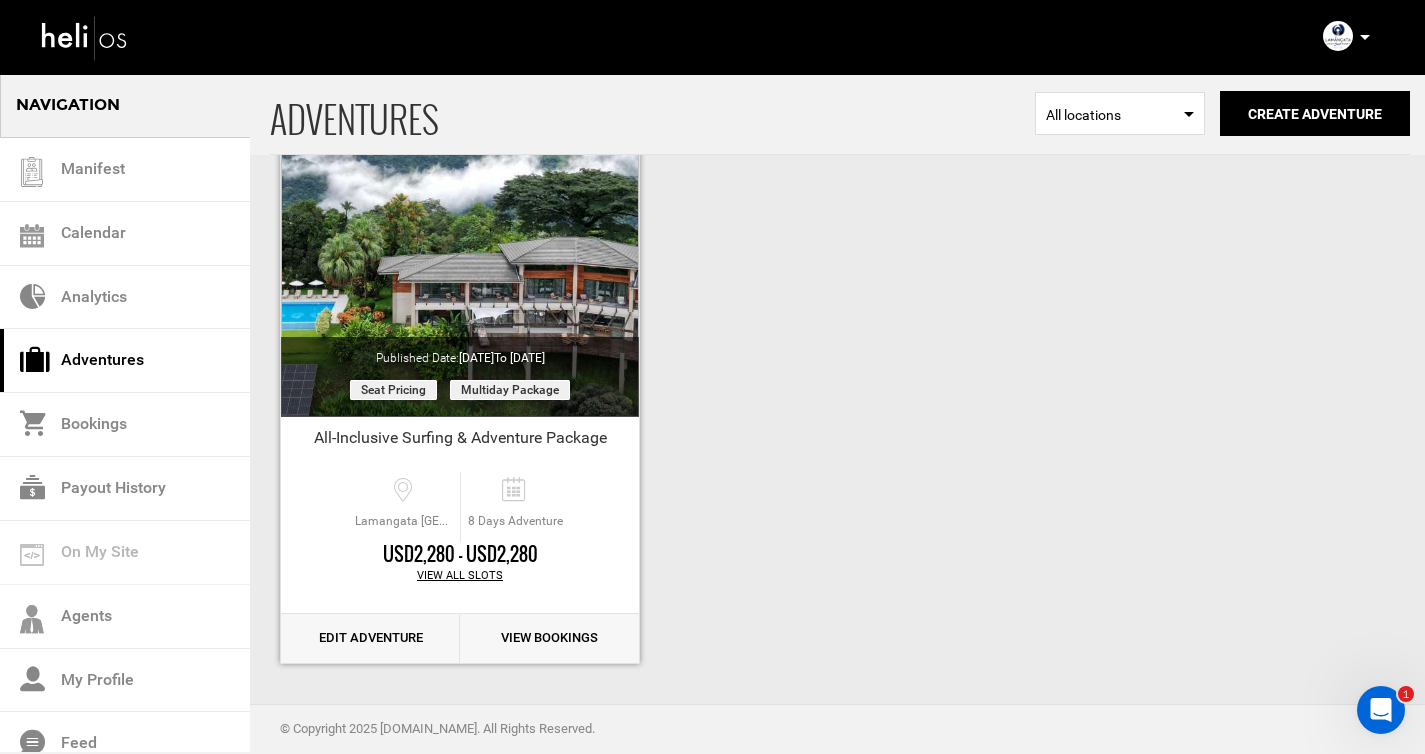 click on "Edit Adventure" at bounding box center (370, 638) 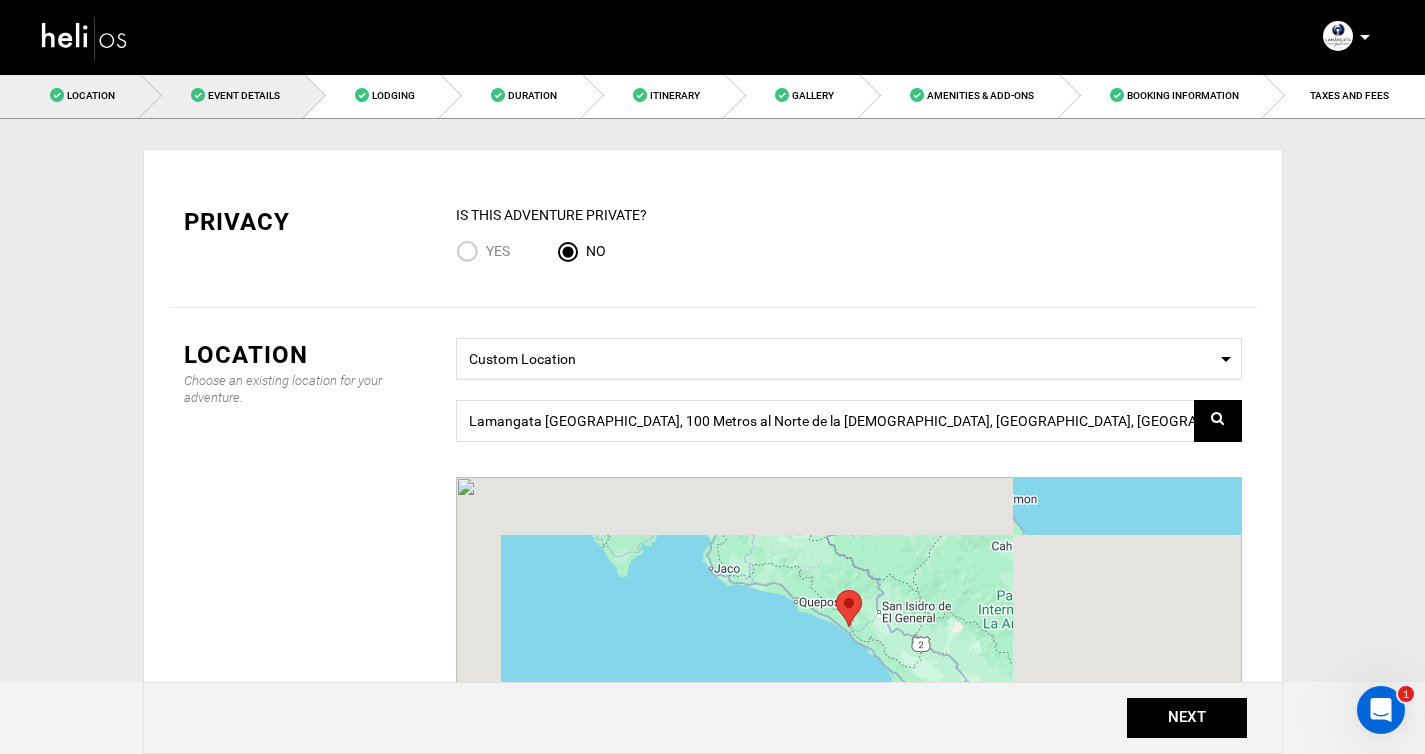 scroll, scrollTop: 0, scrollLeft: 0, axis: both 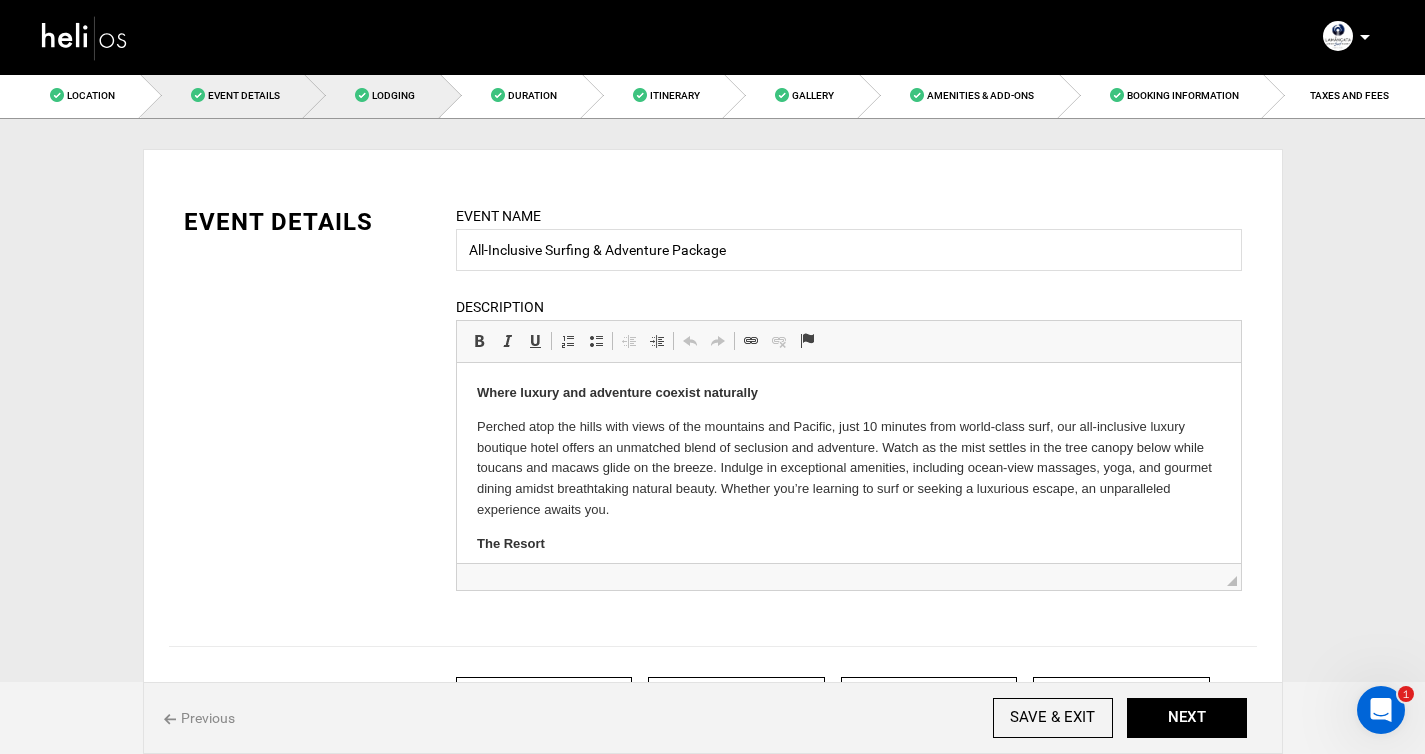 click on "Lodging" at bounding box center [373, 95] 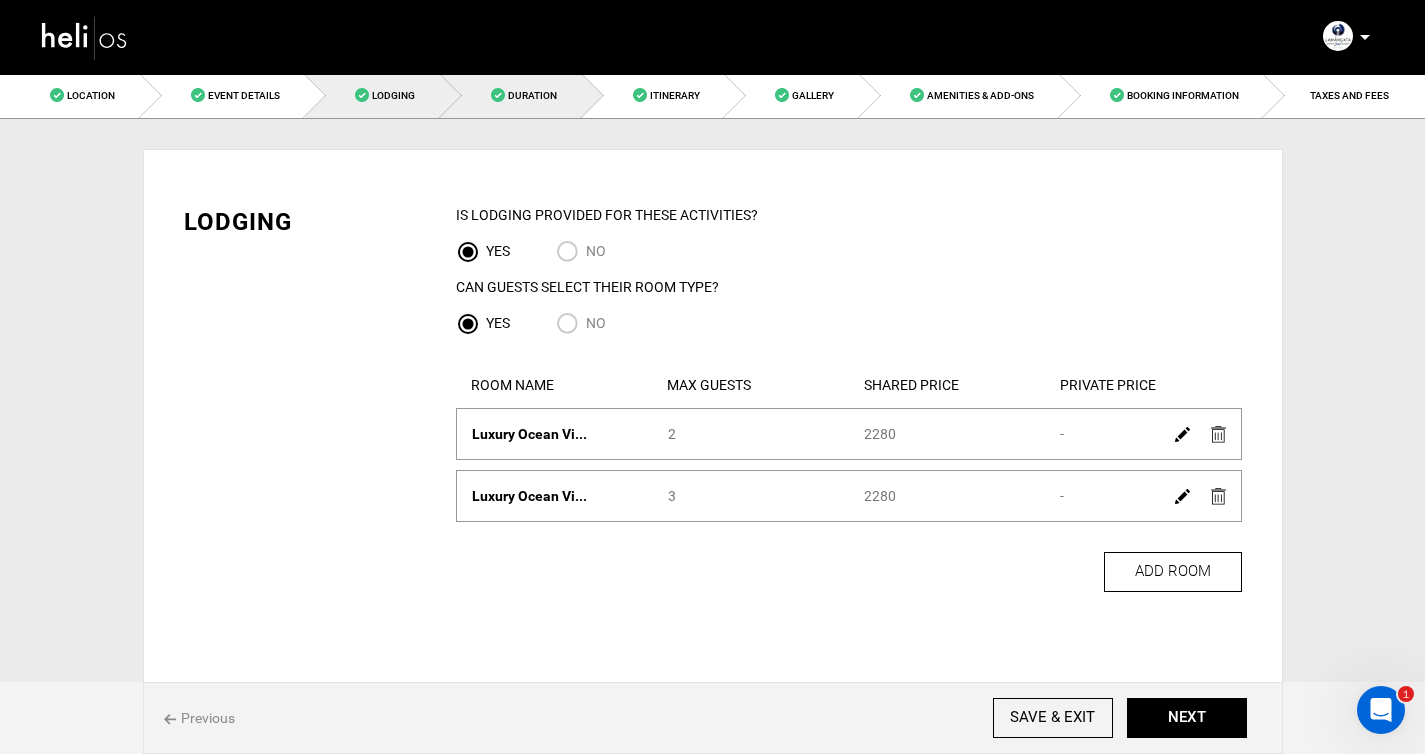 click on "Duration" at bounding box center (512, 95) 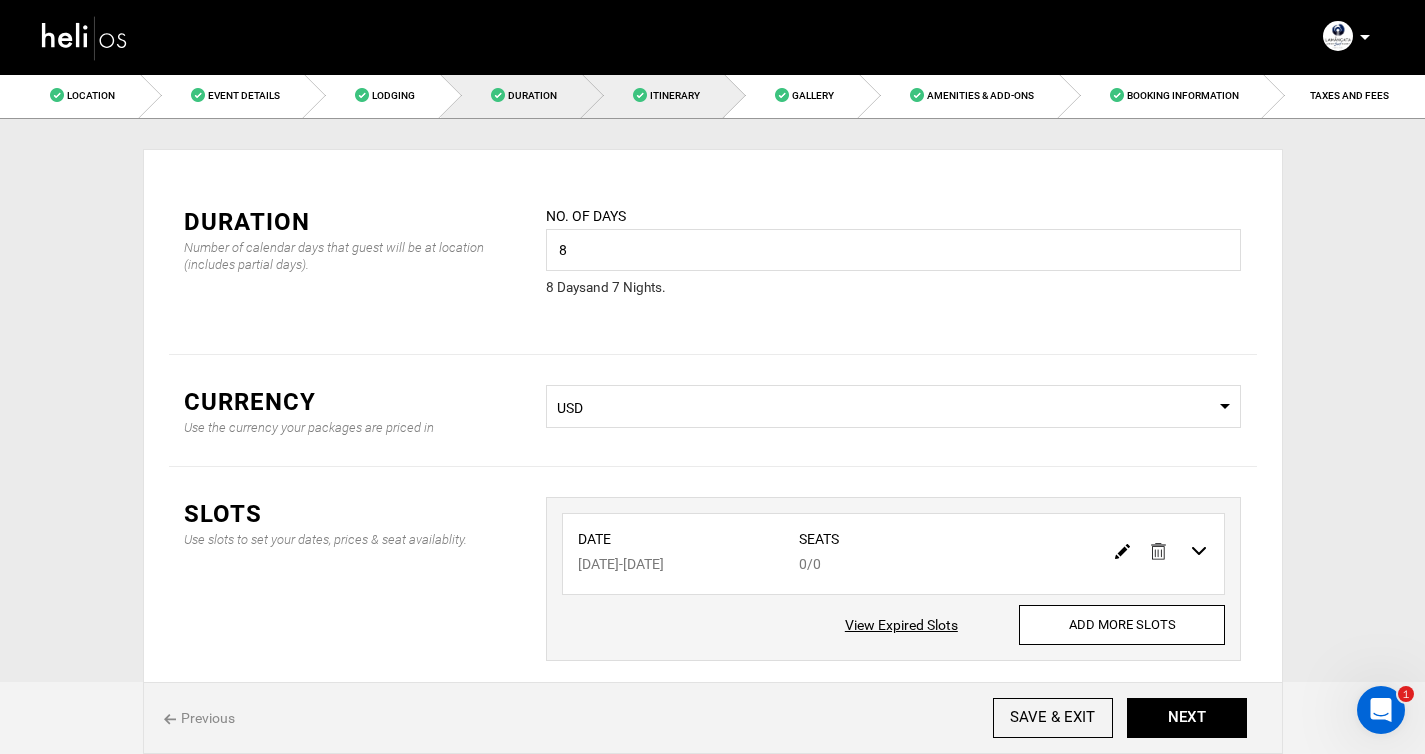 click on "Itinerary" at bounding box center [654, 95] 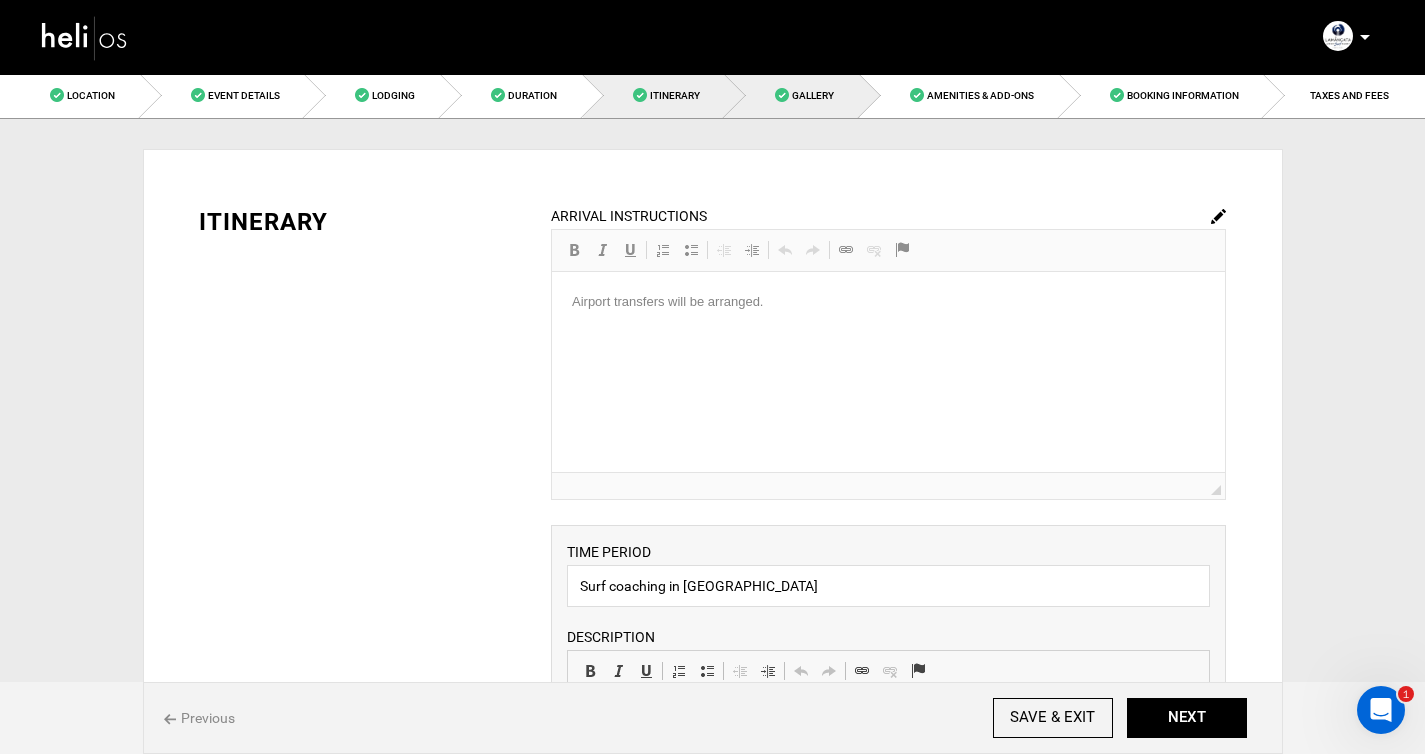 click on "Gallery" at bounding box center [792, 95] 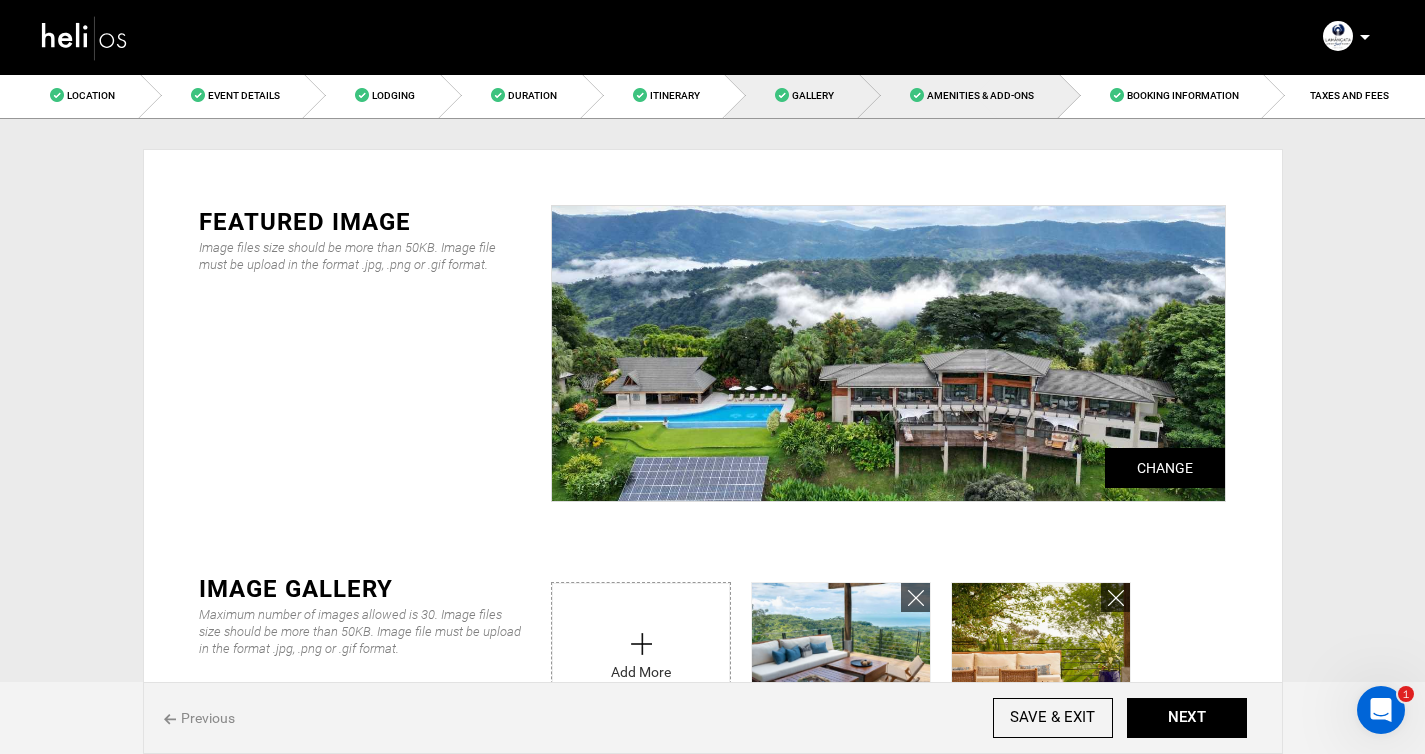 click on "Amenities & Add-Ons" at bounding box center [960, 95] 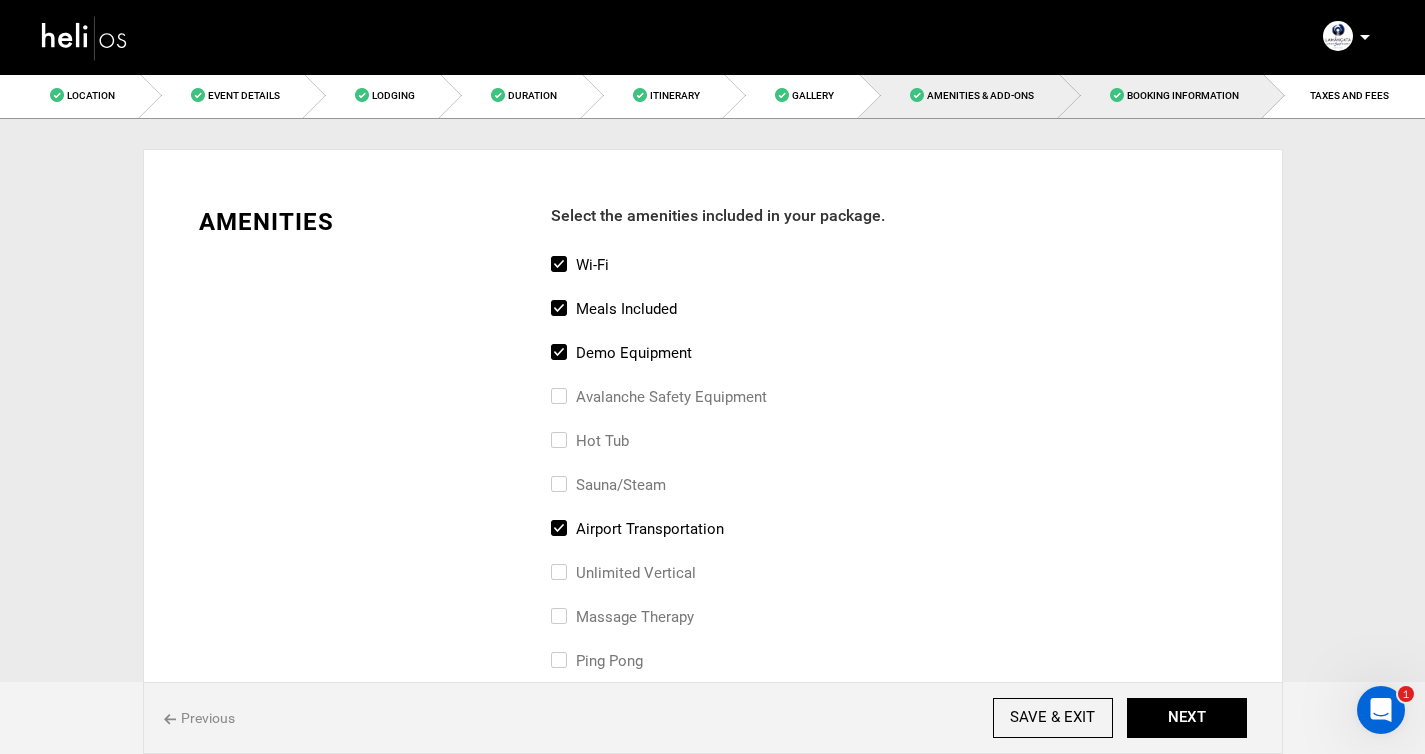 click on "Booking Information" at bounding box center (1162, 95) 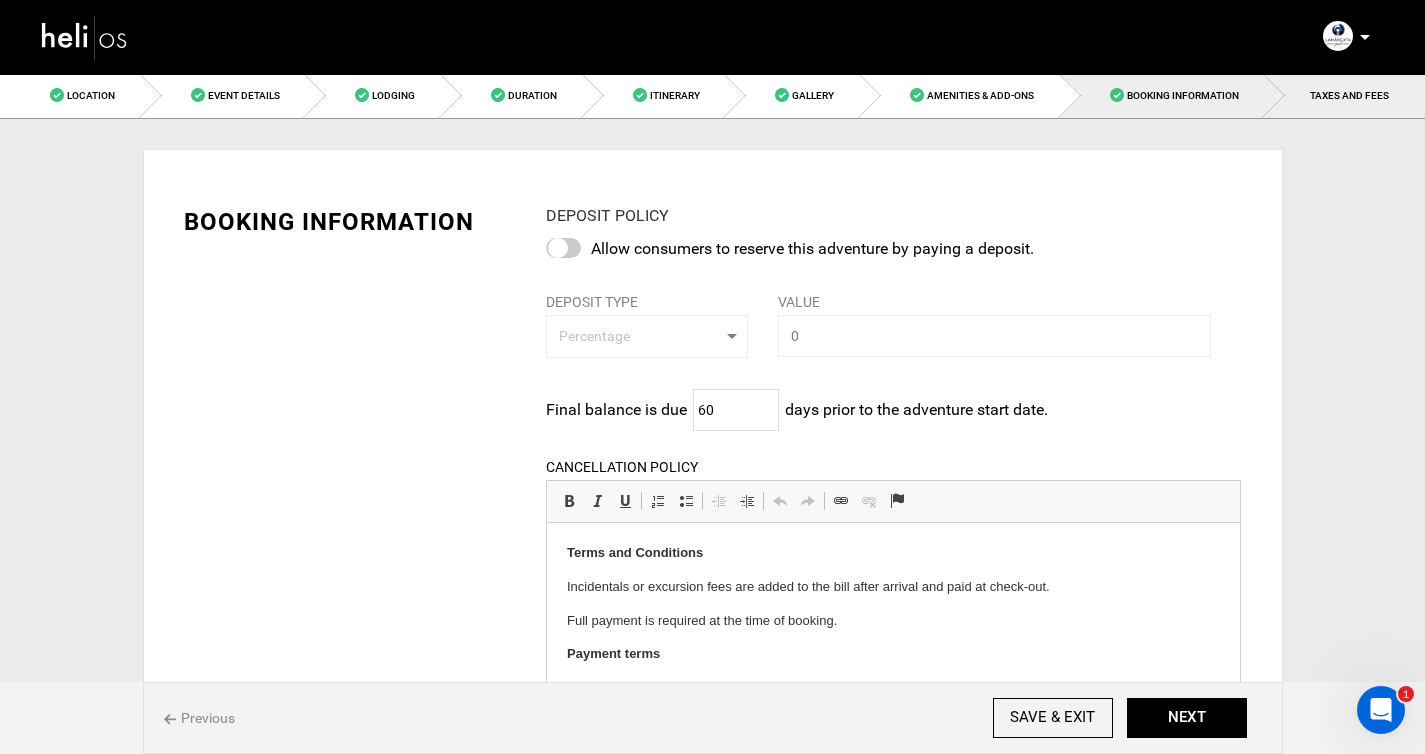 click on "TAXES AND FEES" at bounding box center (1344, 95) 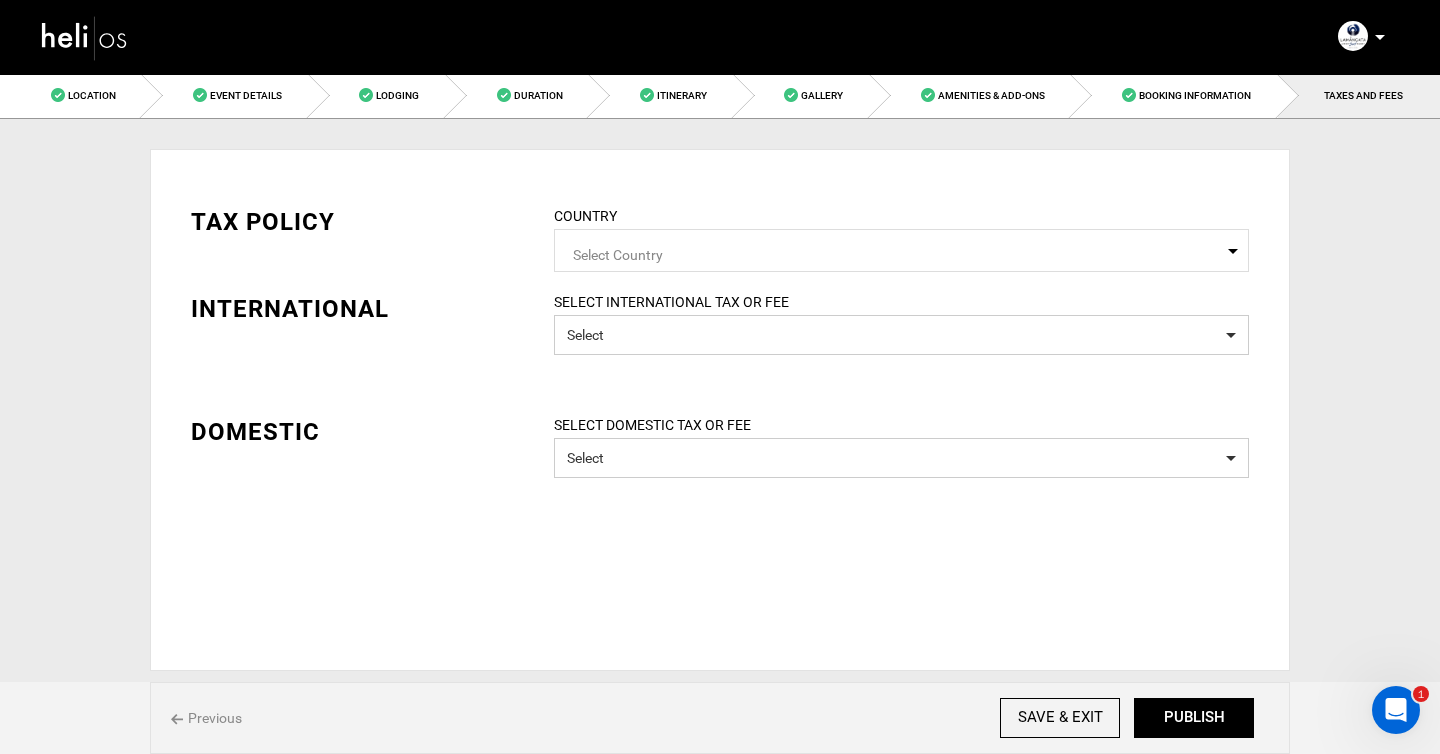 click at bounding box center (1379, 37) 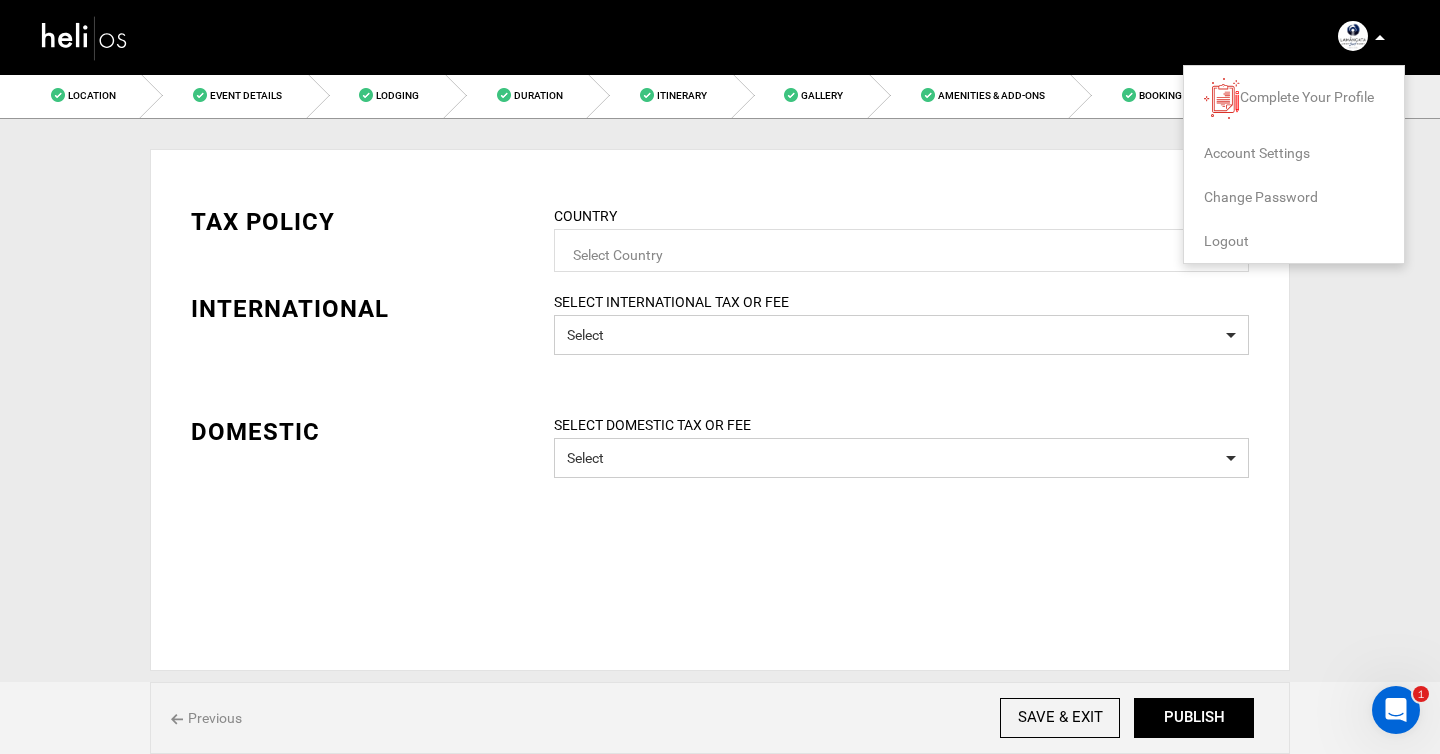 click on "Logout" at bounding box center [1226, 241] 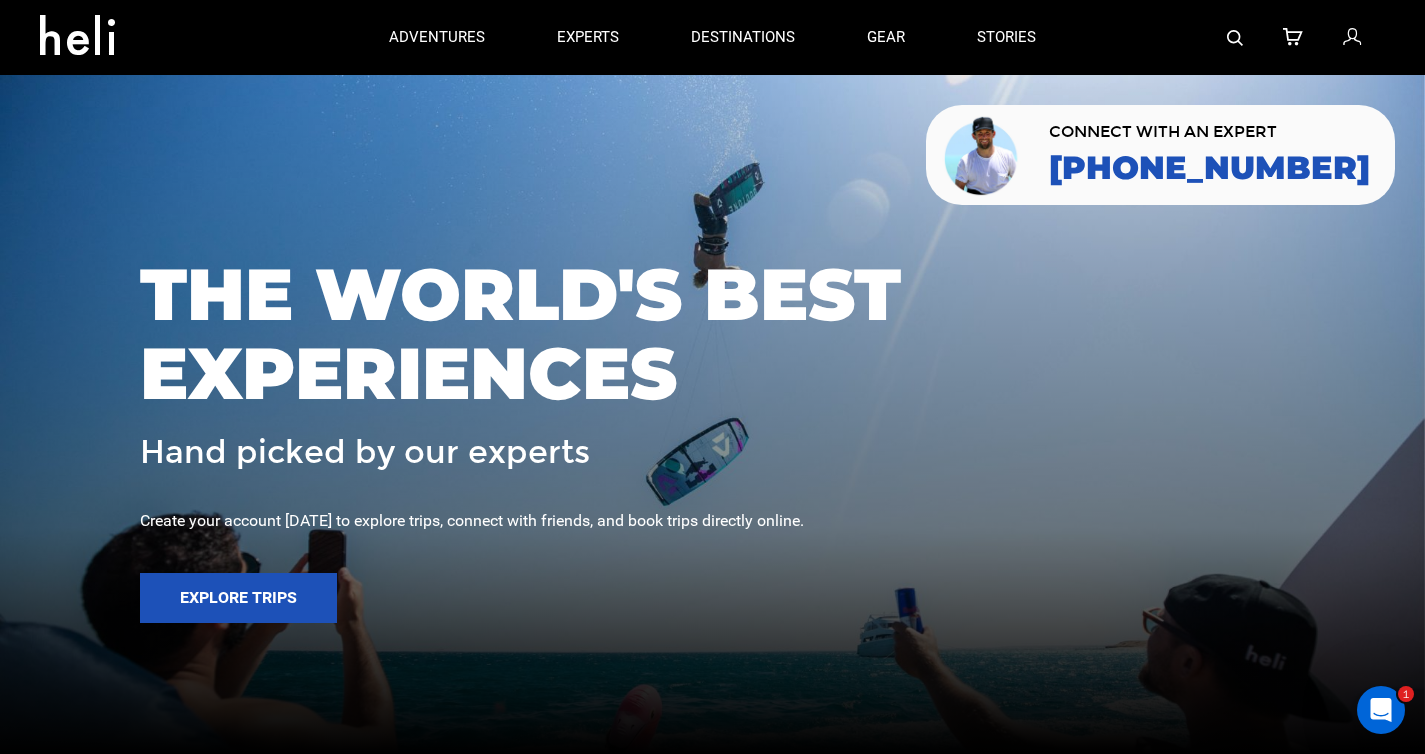 click at bounding box center [1352, 38] 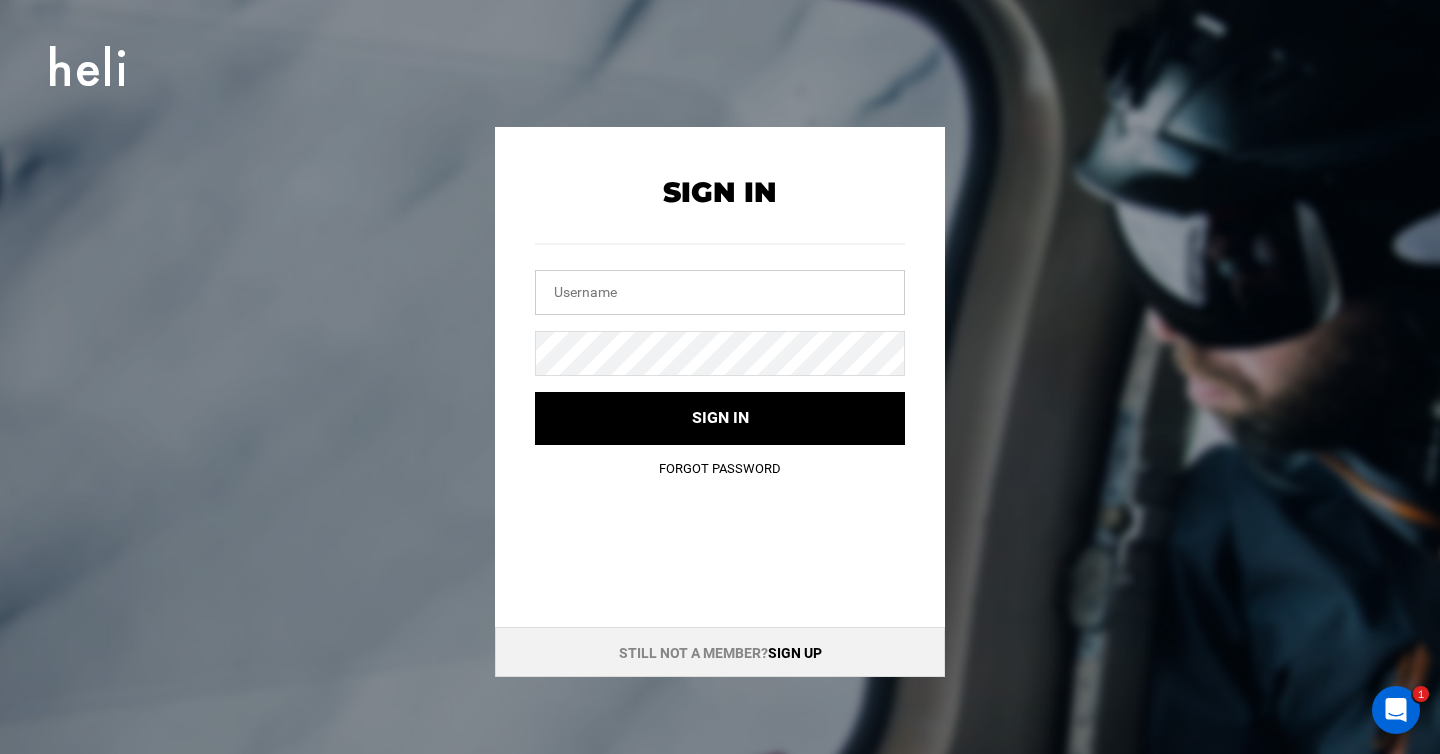 click at bounding box center (720, 292) 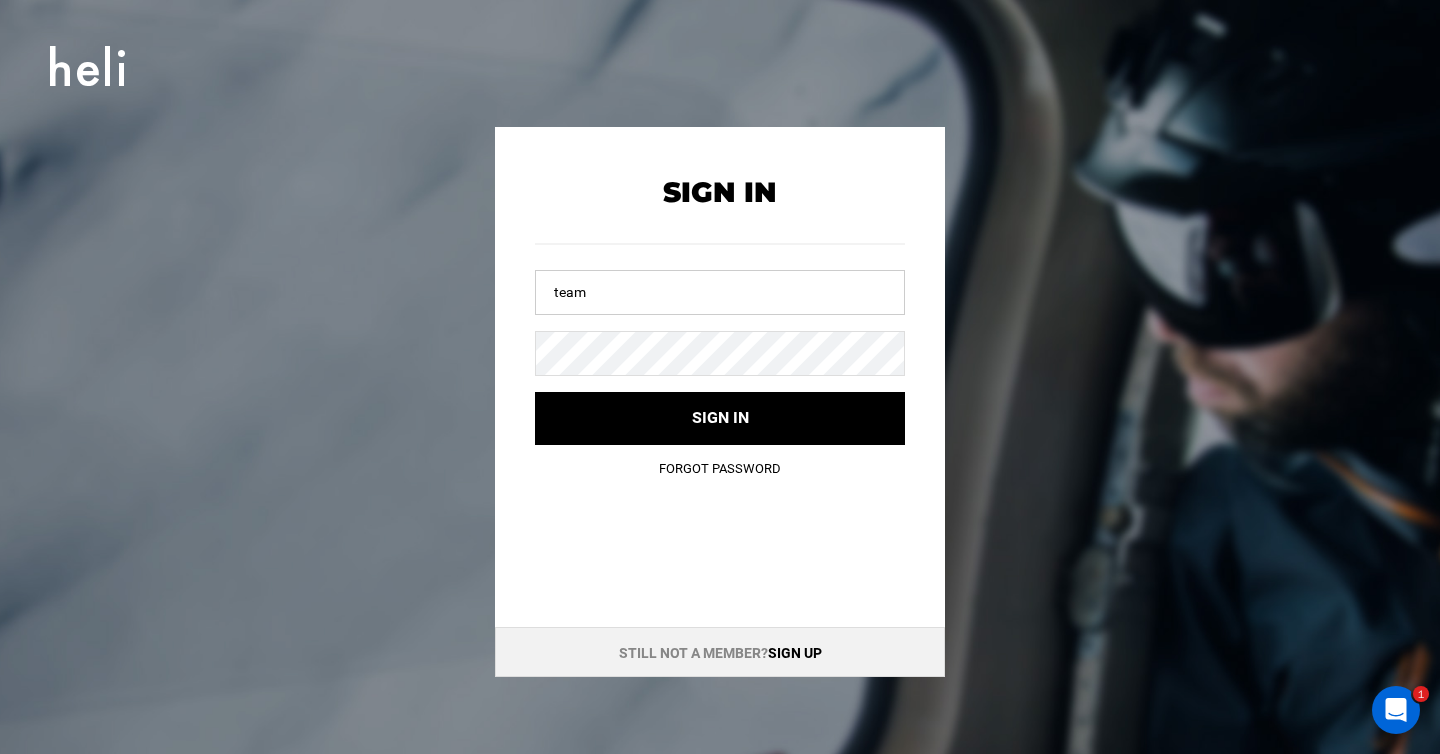type on "team@heli.life" 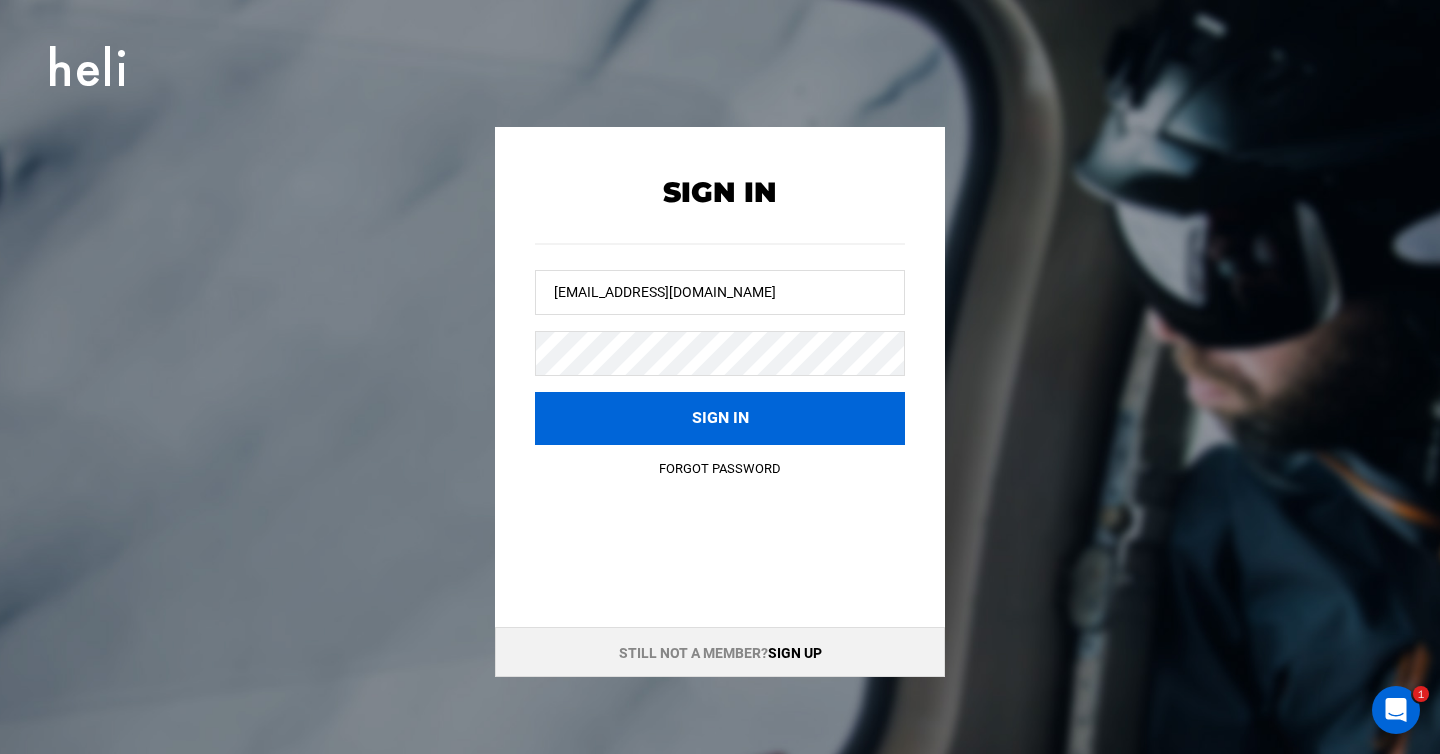 click on "Sign in" at bounding box center (720, 418) 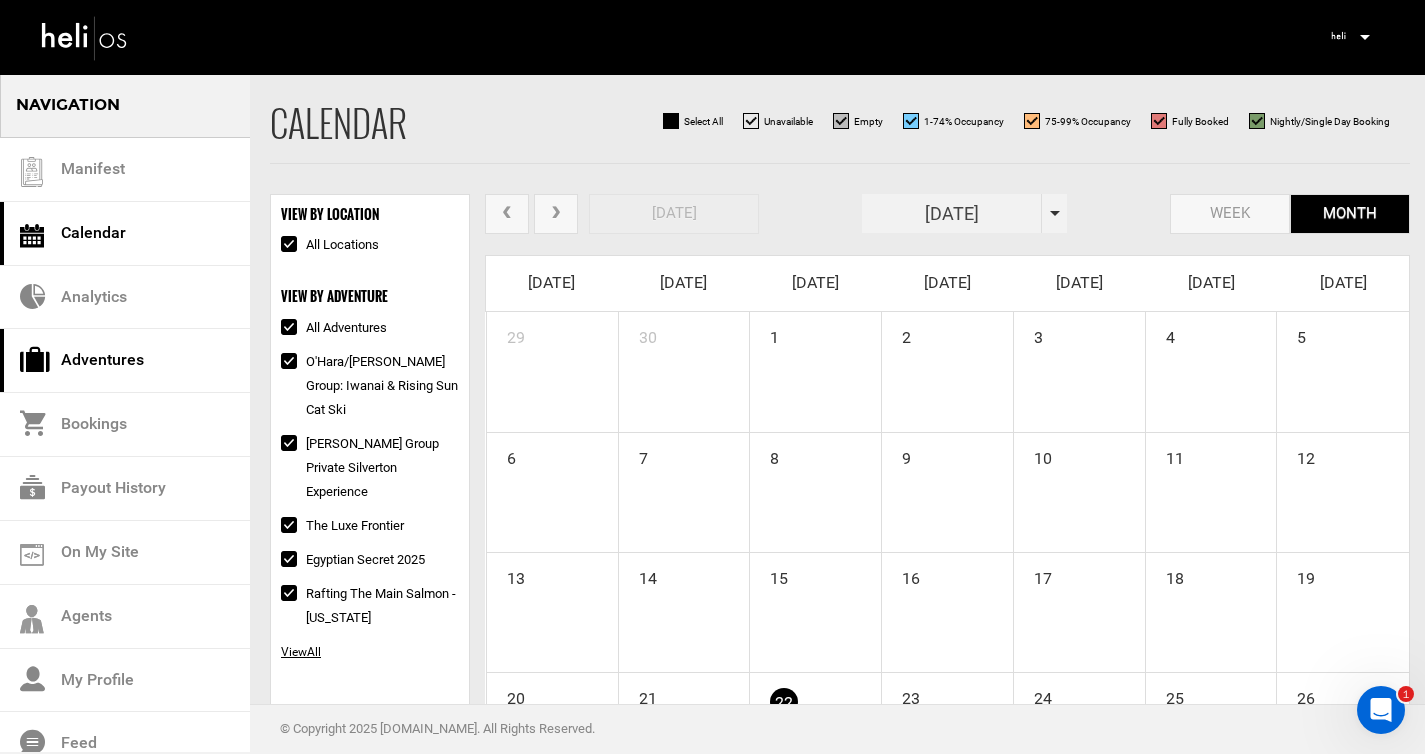 click on "Adventures" at bounding box center [125, 361] 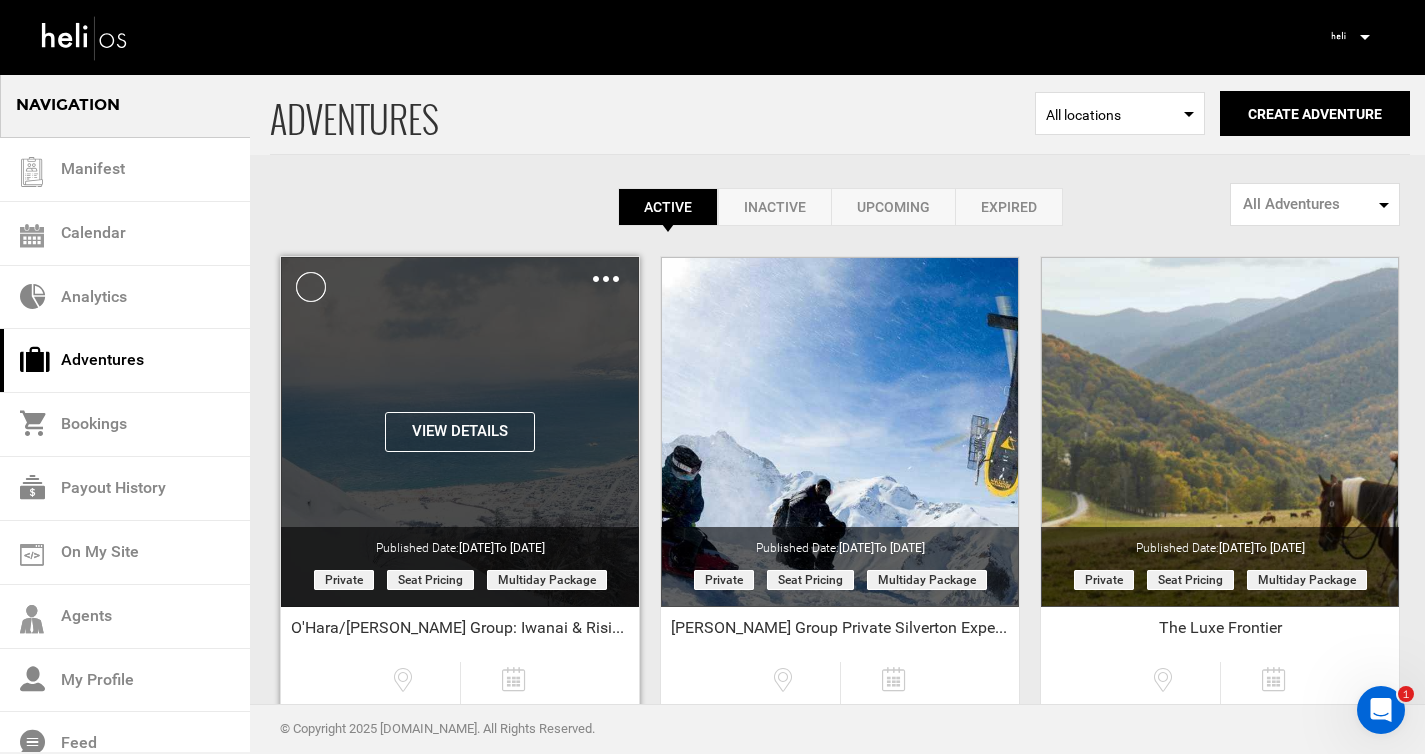 click at bounding box center (606, 279) 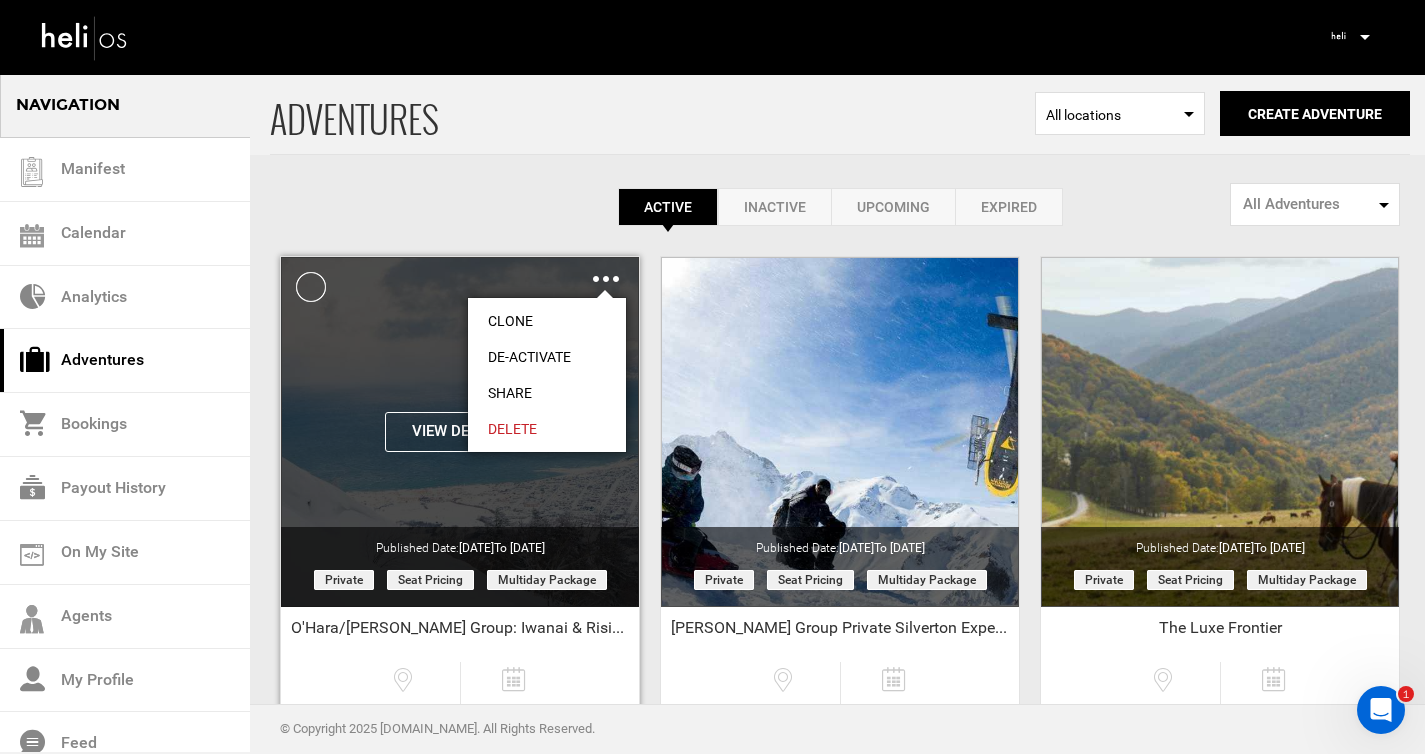 click on "Clone" at bounding box center (547, 321) 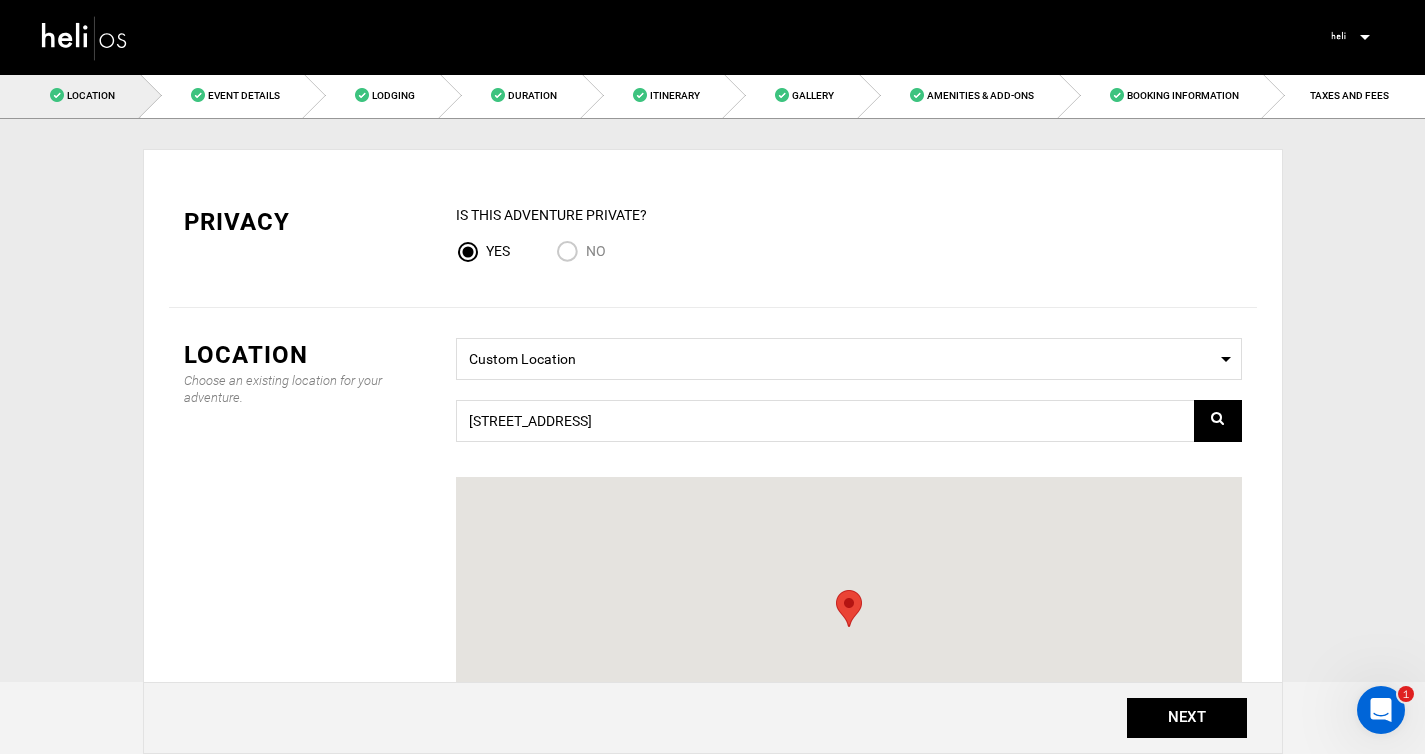 scroll, scrollTop: 0, scrollLeft: 0, axis: both 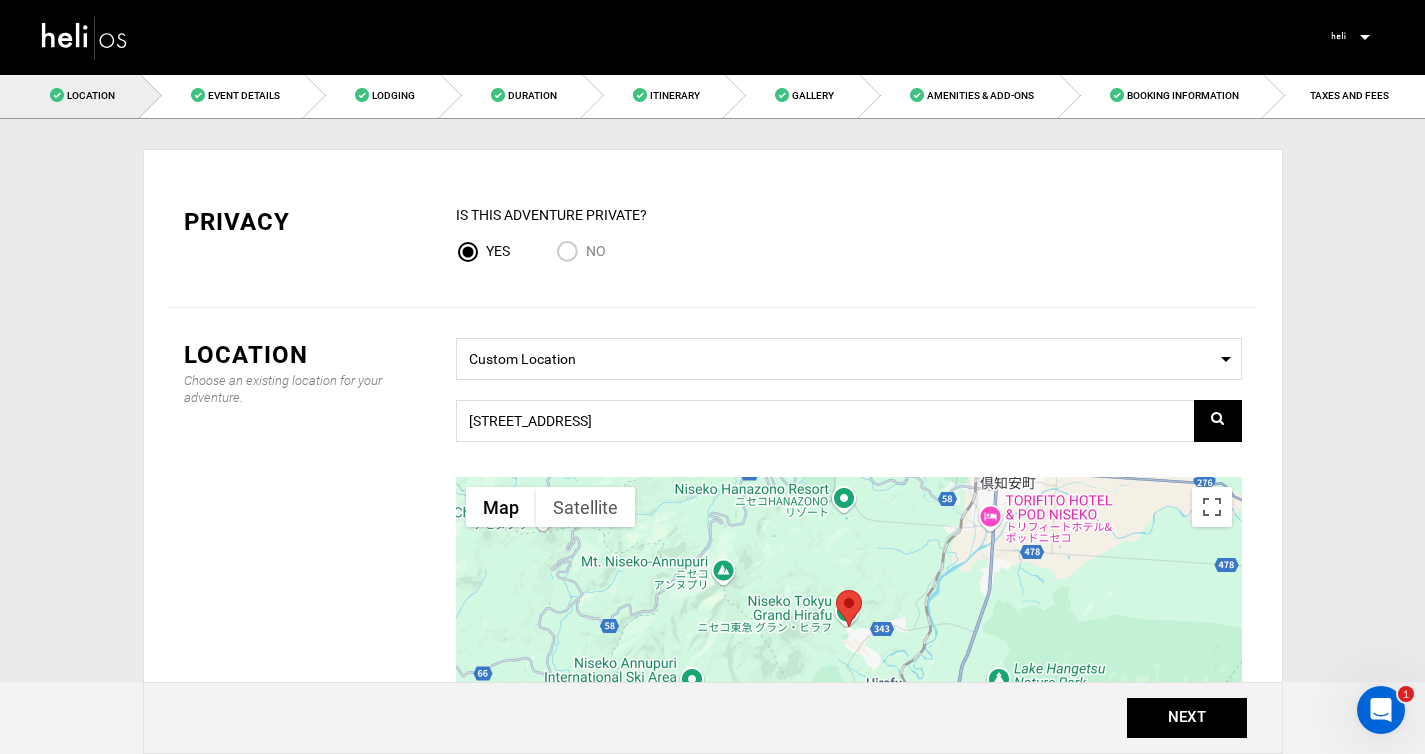 click at bounding box center [1365, 37] 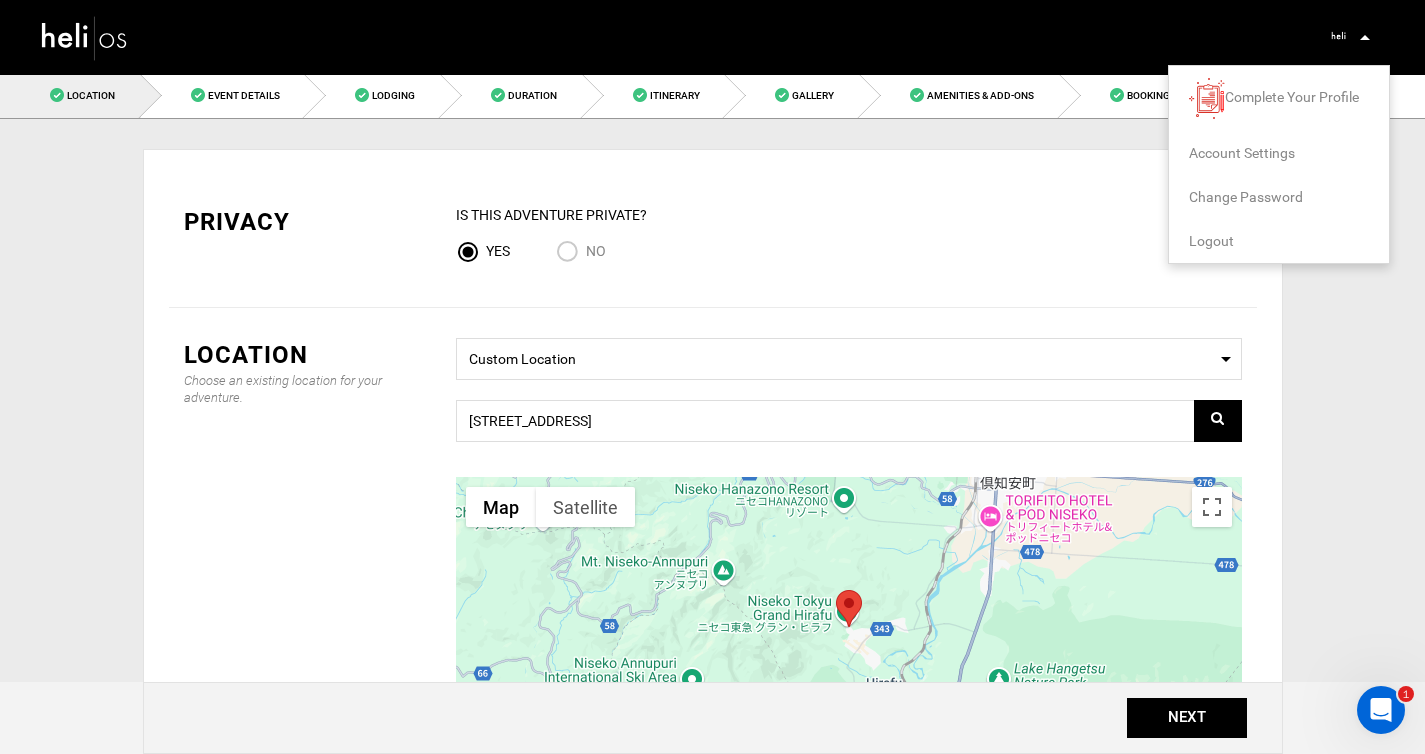 click on "Logout" at bounding box center [1211, 241] 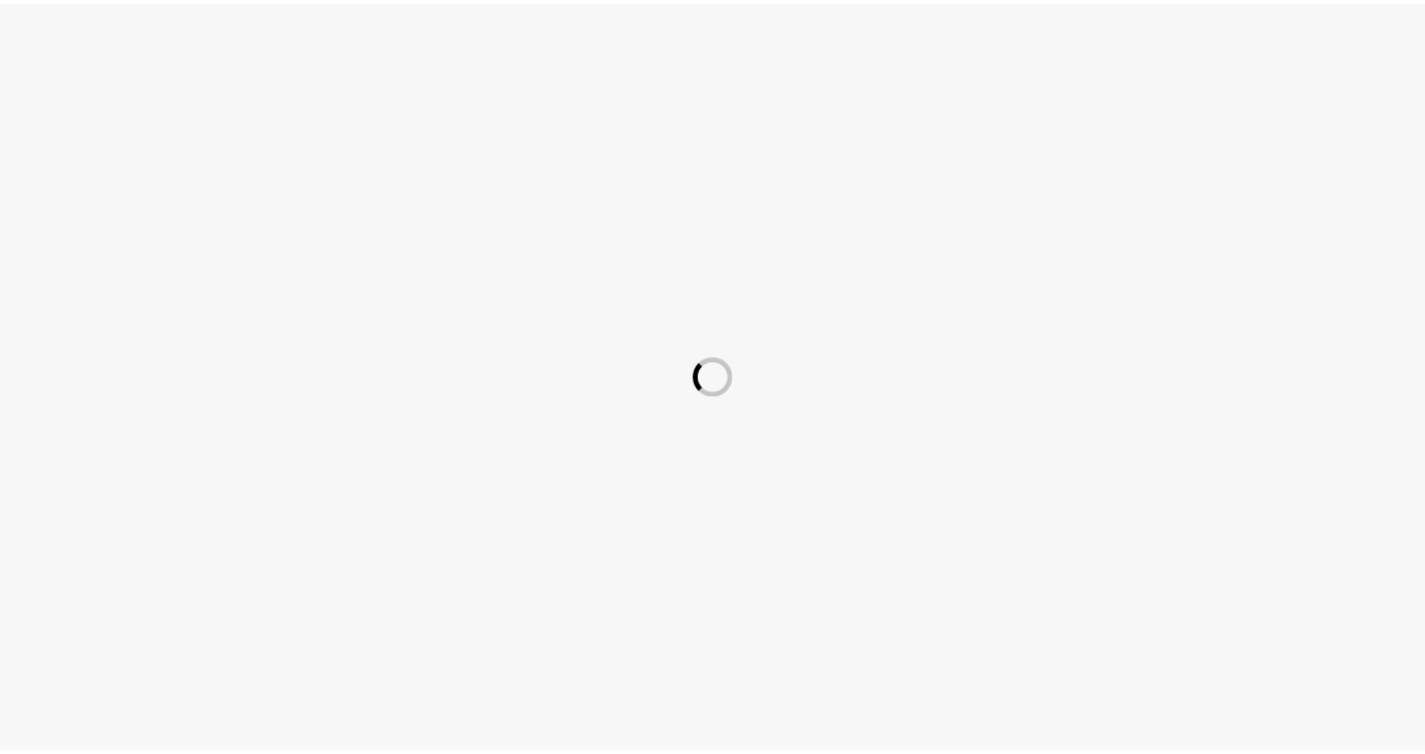 scroll, scrollTop: 0, scrollLeft: 0, axis: both 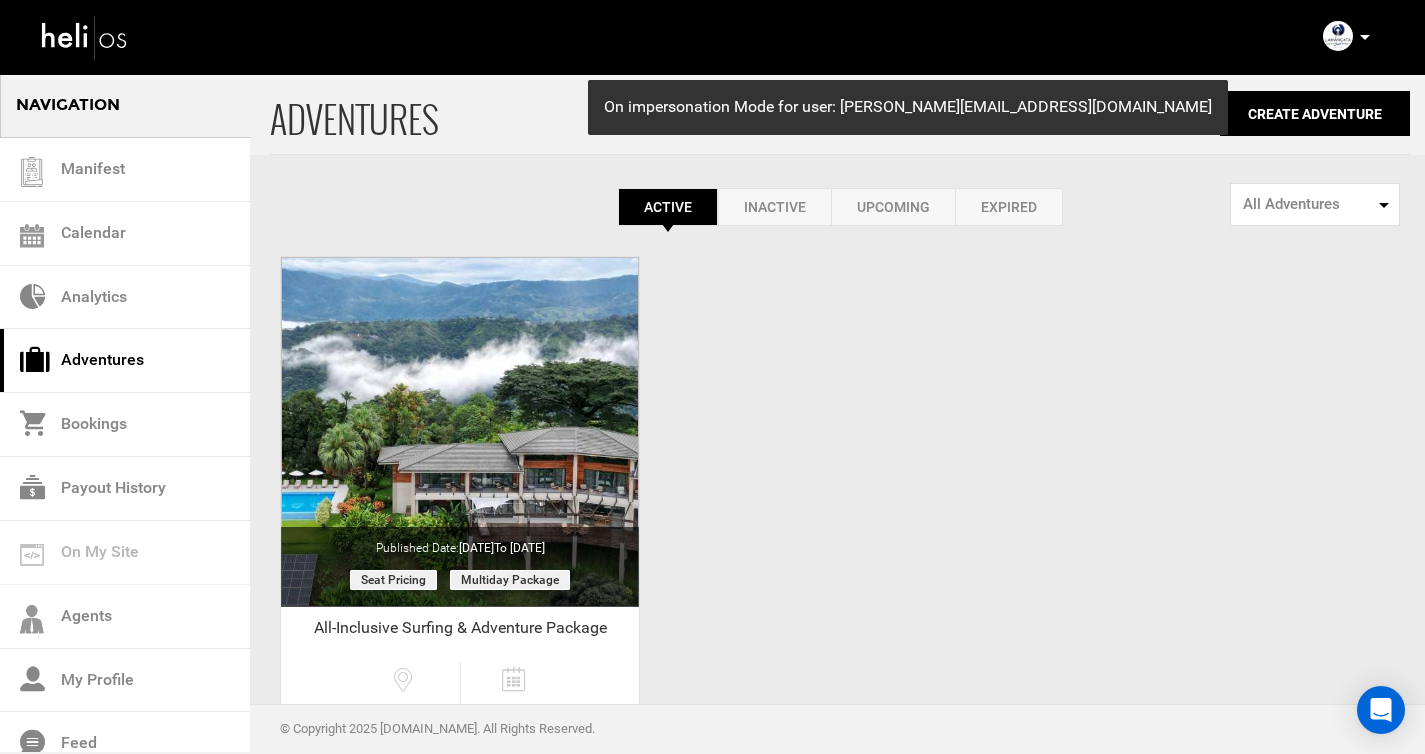 click on "Inactive" at bounding box center (774, 207) 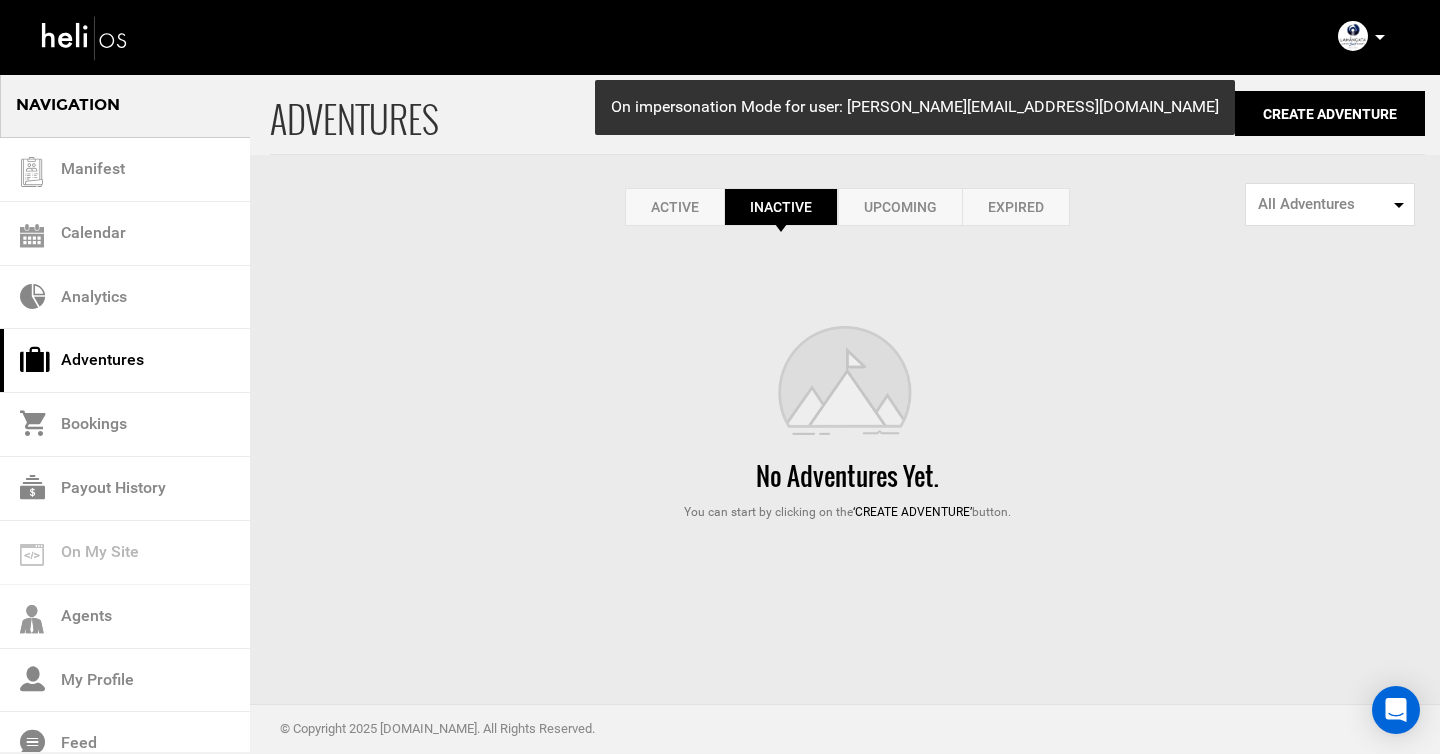 click on "Upcoming" at bounding box center (900, 207) 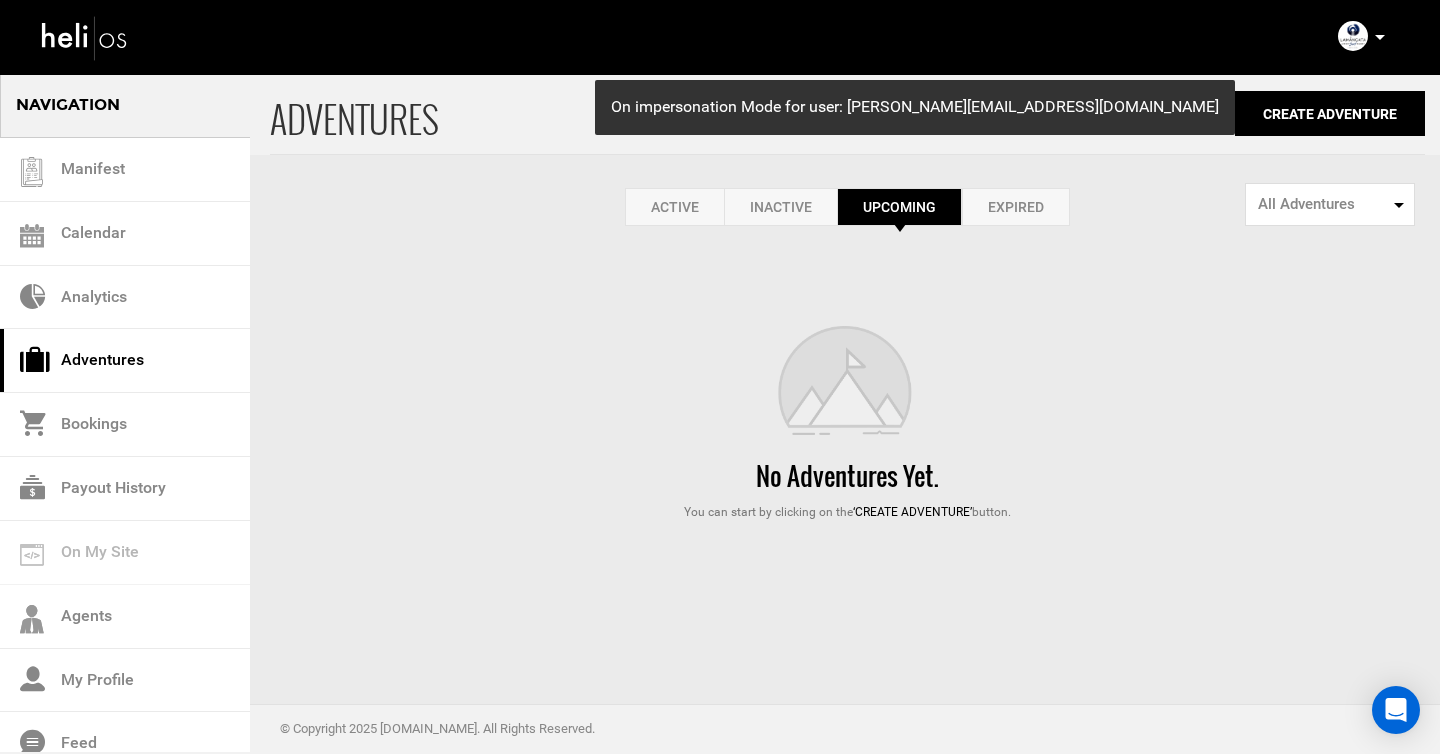 click on "Expired" at bounding box center [1016, 207] 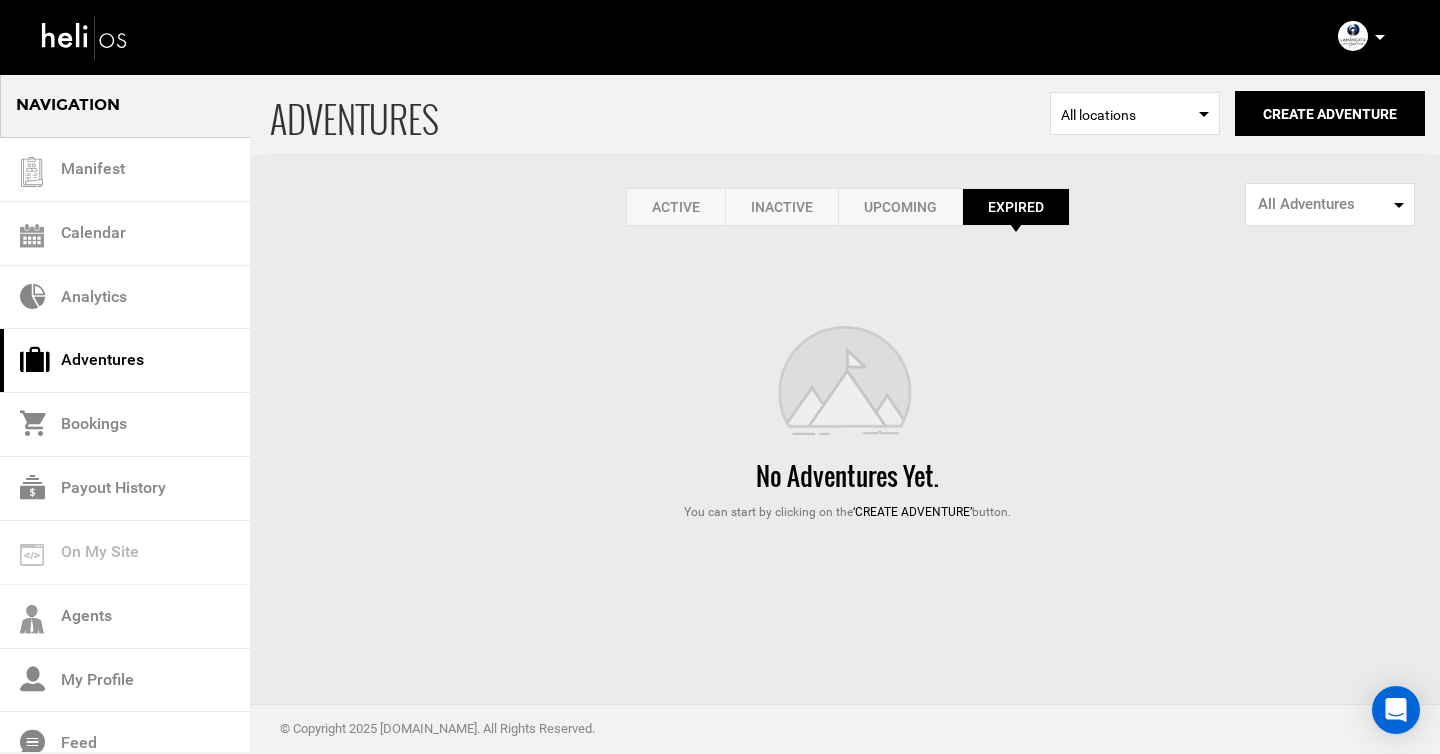 click on "Active" at bounding box center [675, 207] 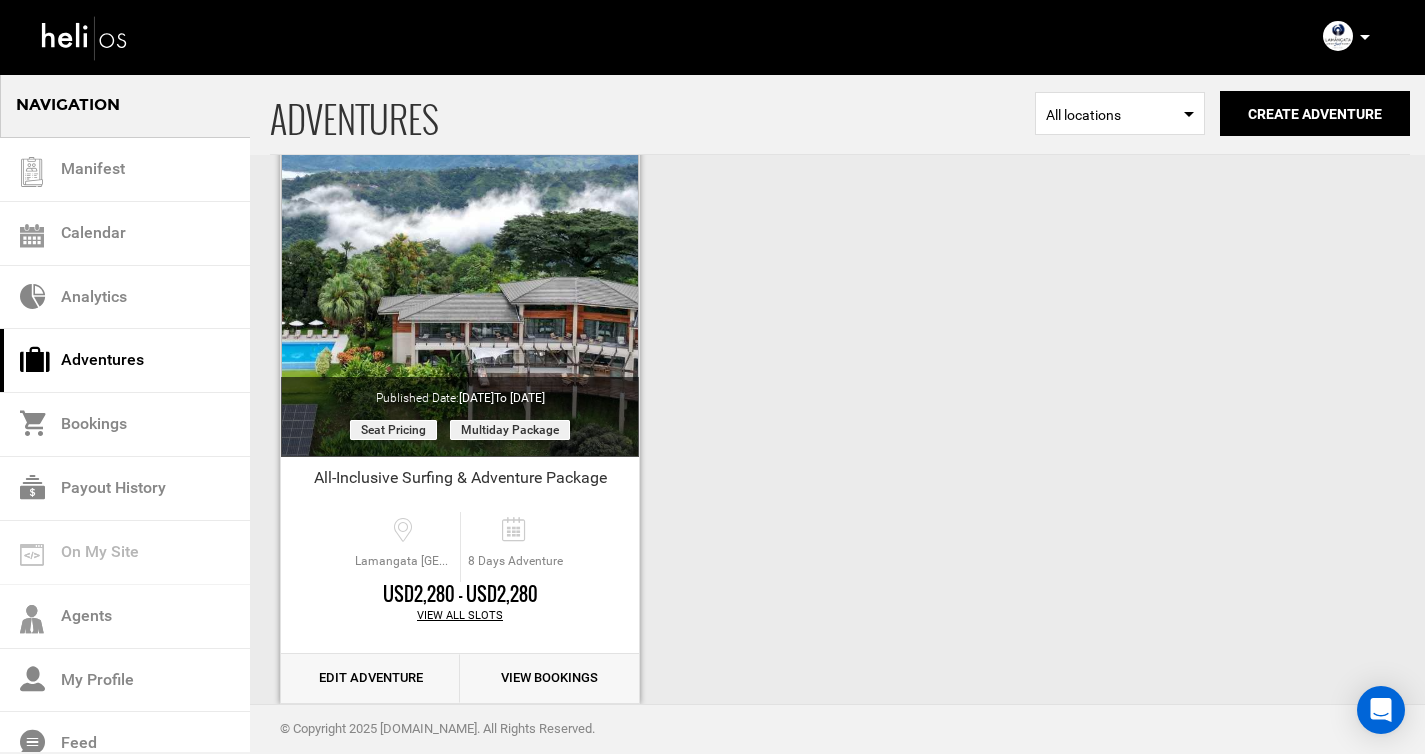 scroll, scrollTop: 153, scrollLeft: 0, axis: vertical 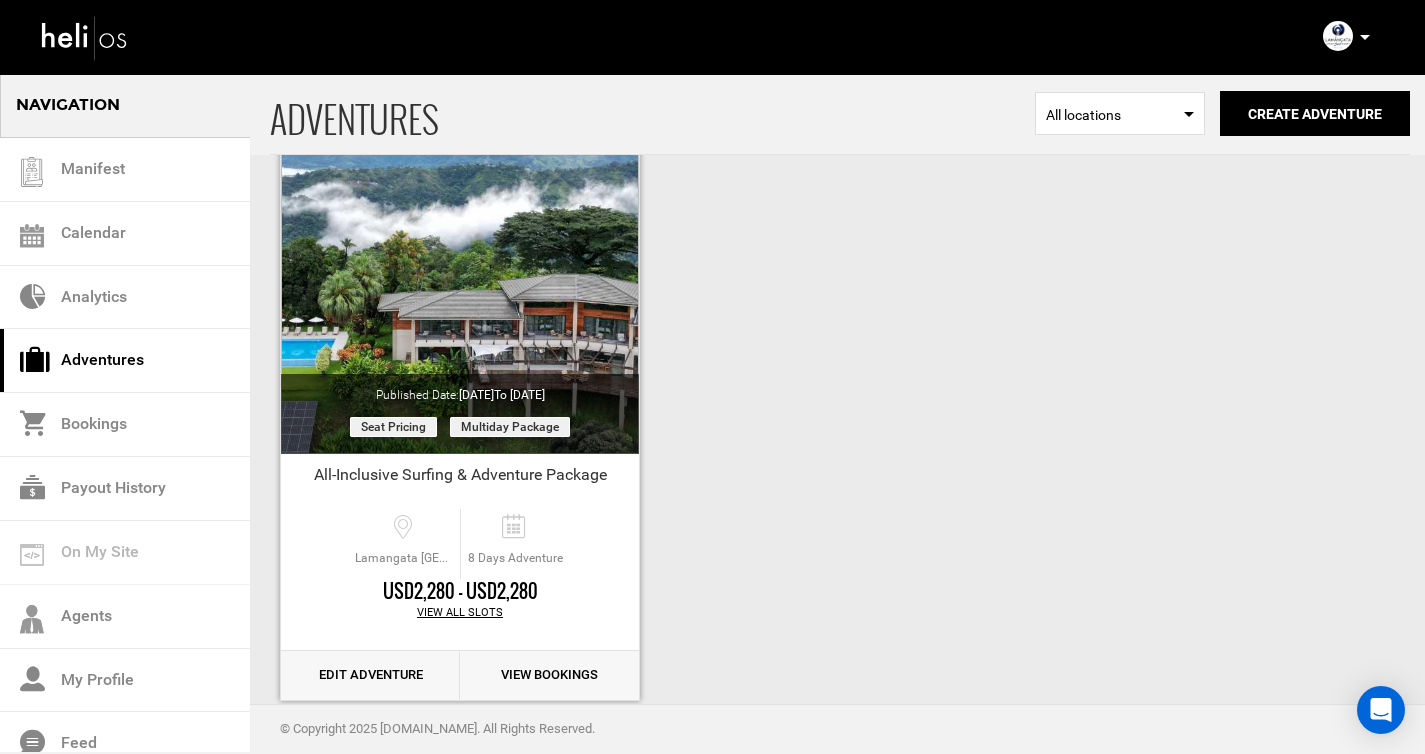 click on "View All Slots" at bounding box center [460, 613] 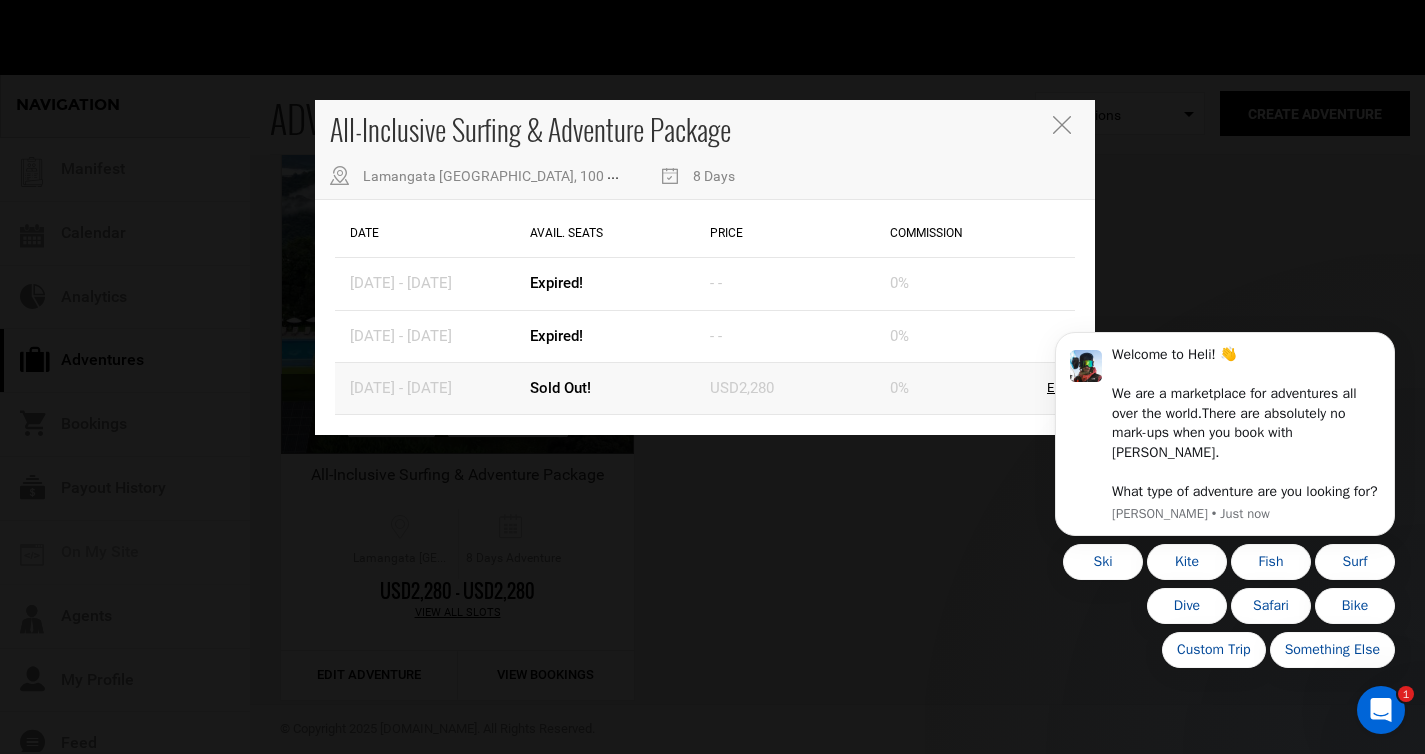 scroll, scrollTop: 0, scrollLeft: 0, axis: both 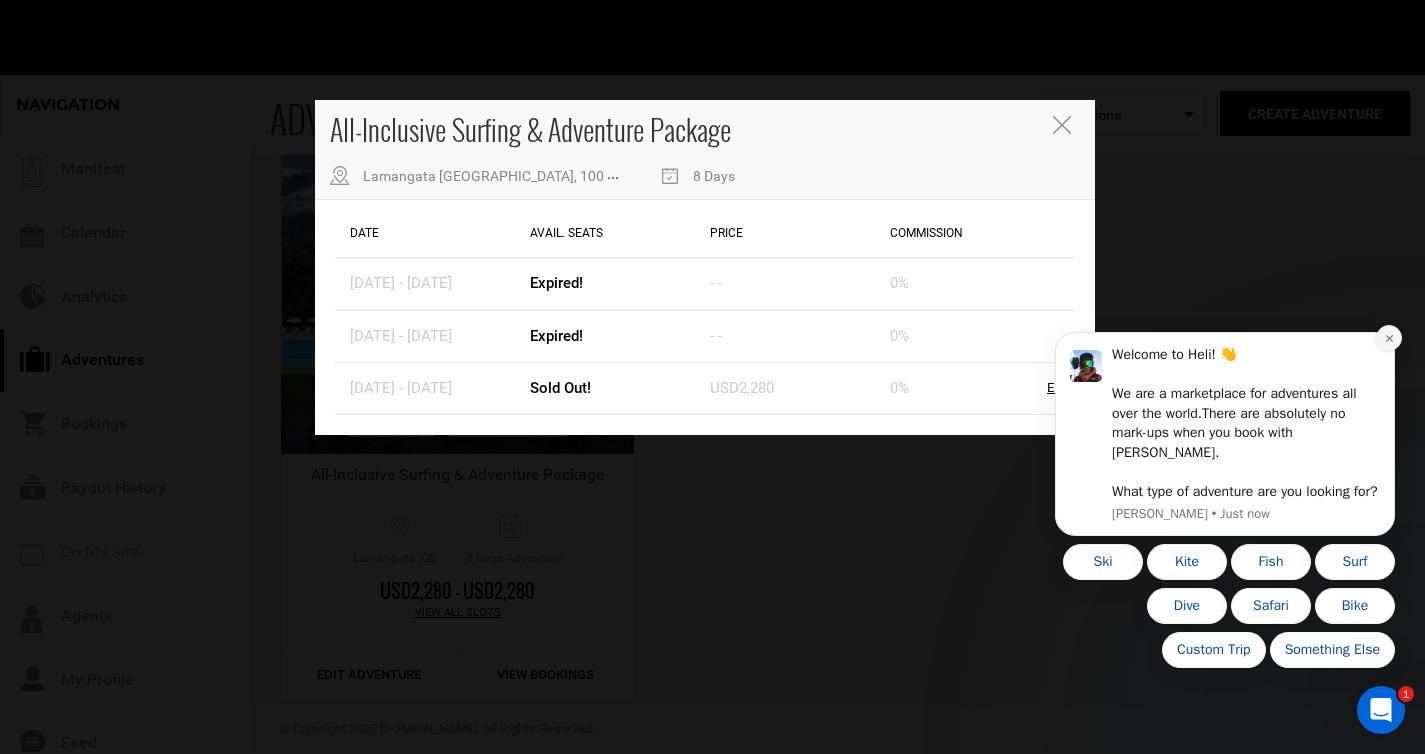 click 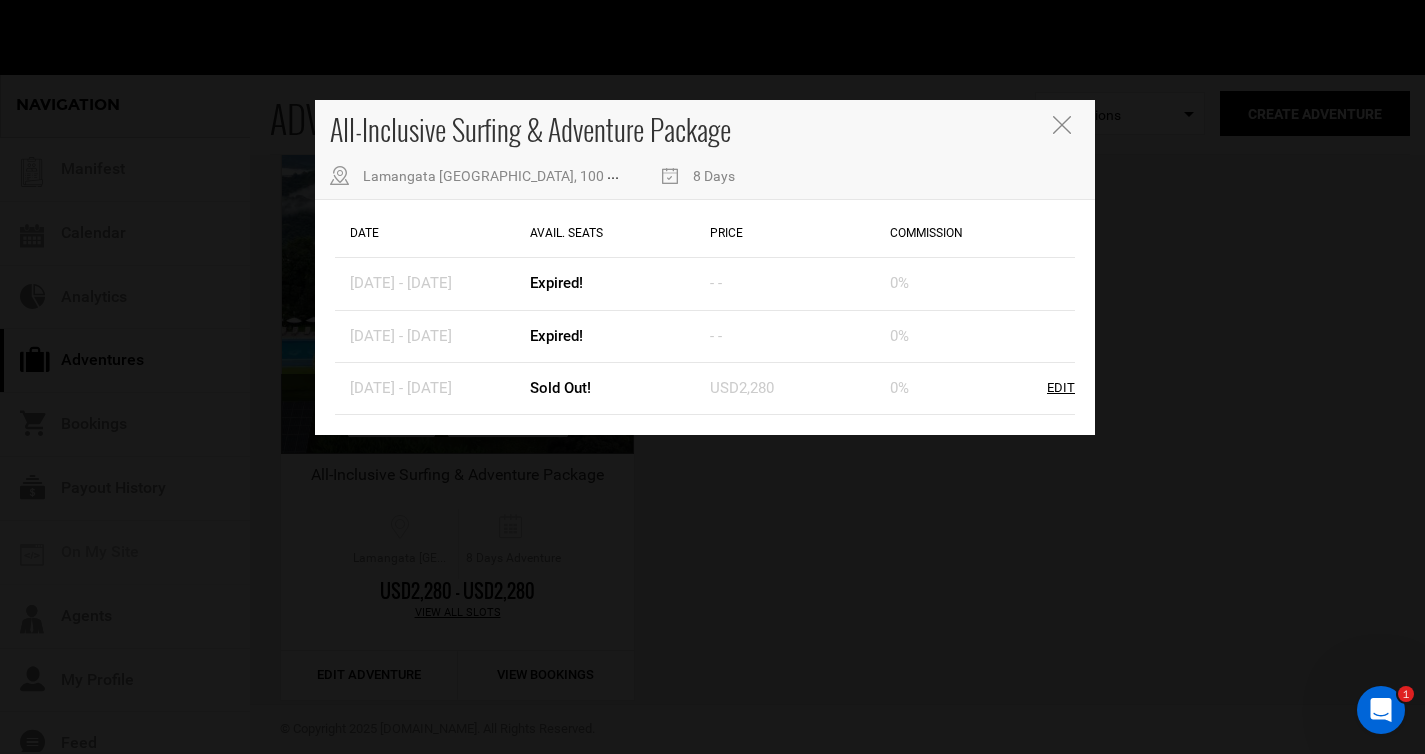 click at bounding box center (1062, 125) 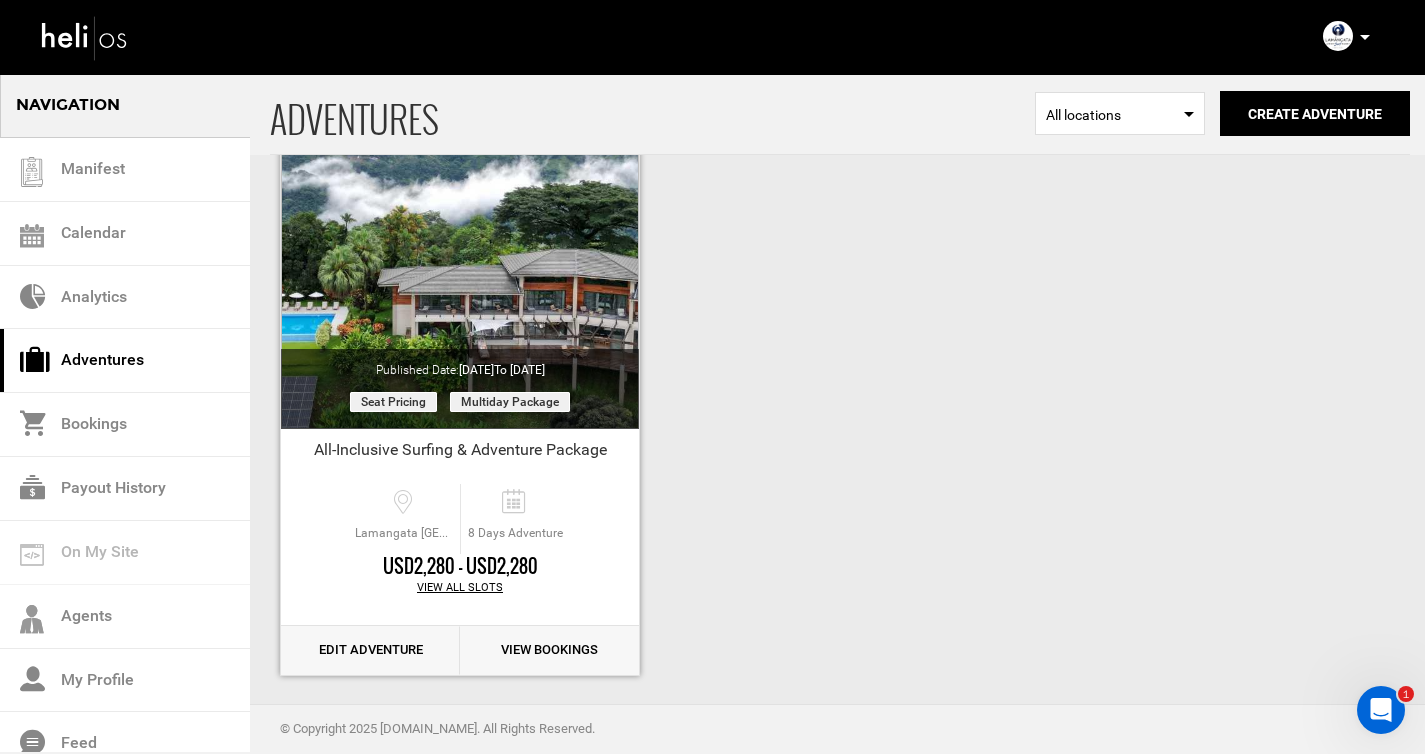 scroll, scrollTop: 190, scrollLeft: 0, axis: vertical 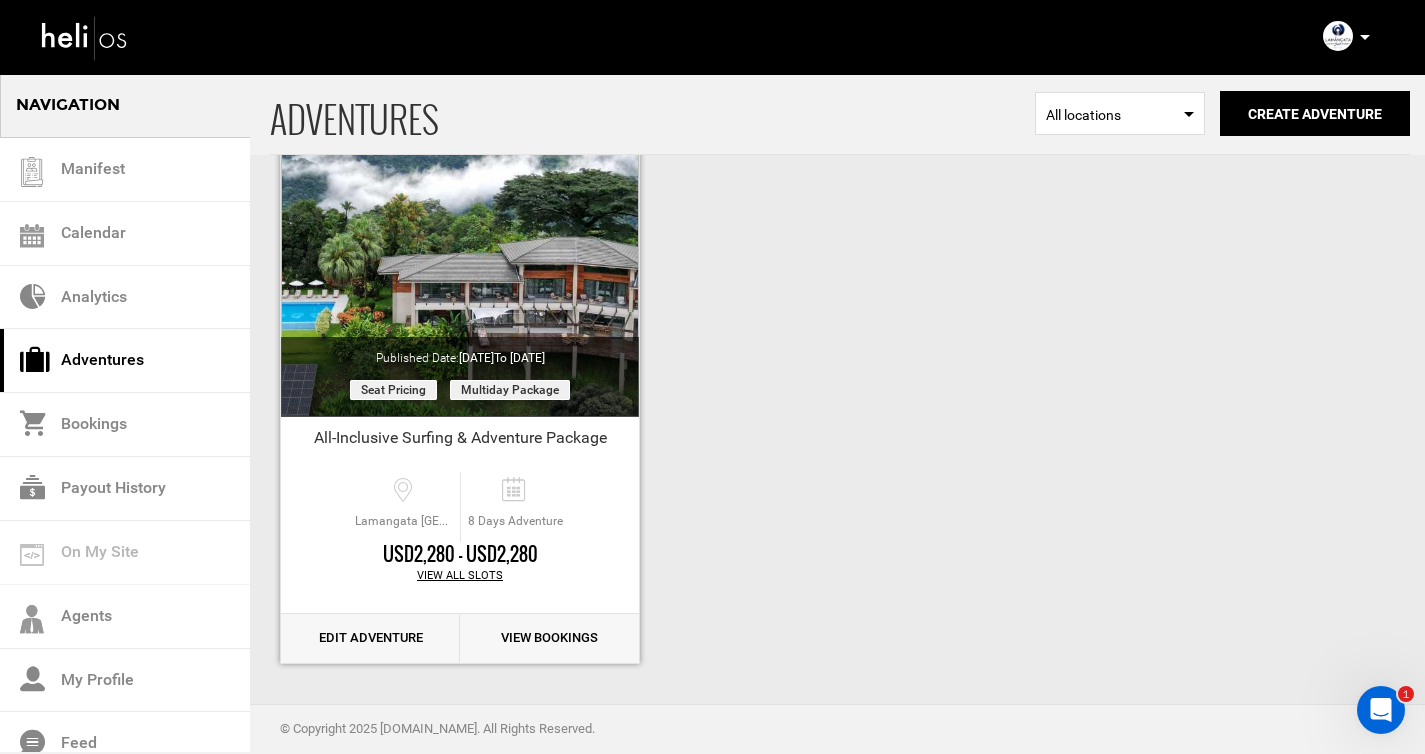 click on "Edit Adventure" at bounding box center [370, 638] 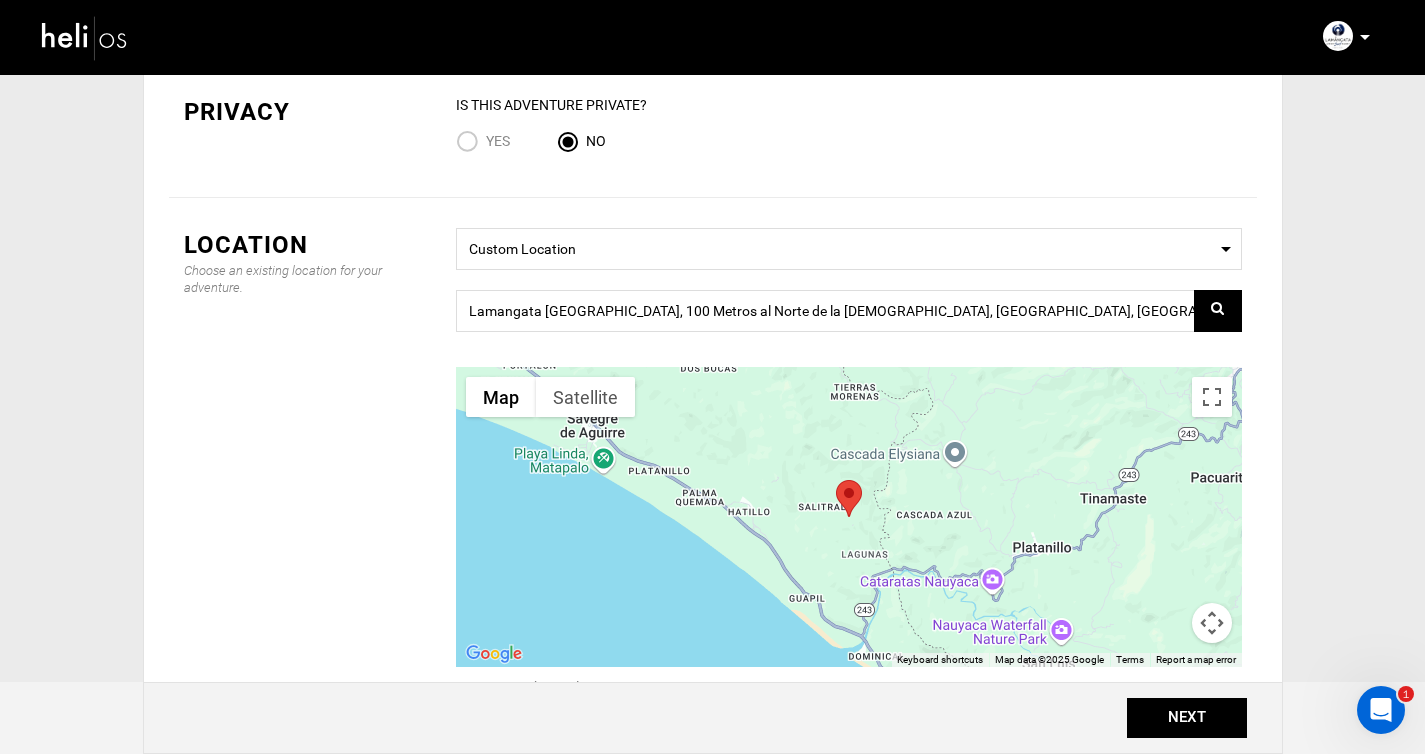 scroll, scrollTop: 0, scrollLeft: 0, axis: both 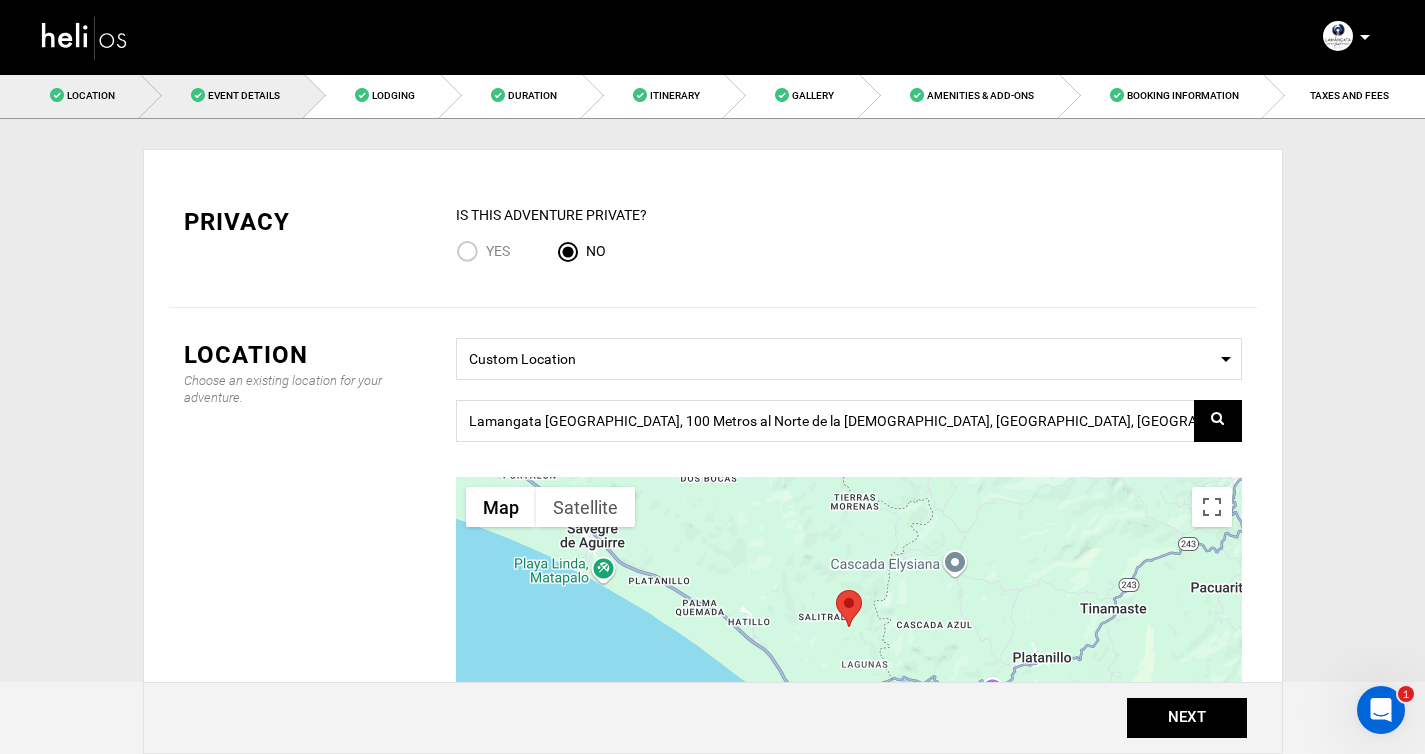 click on "Event Details" at bounding box center [223, 95] 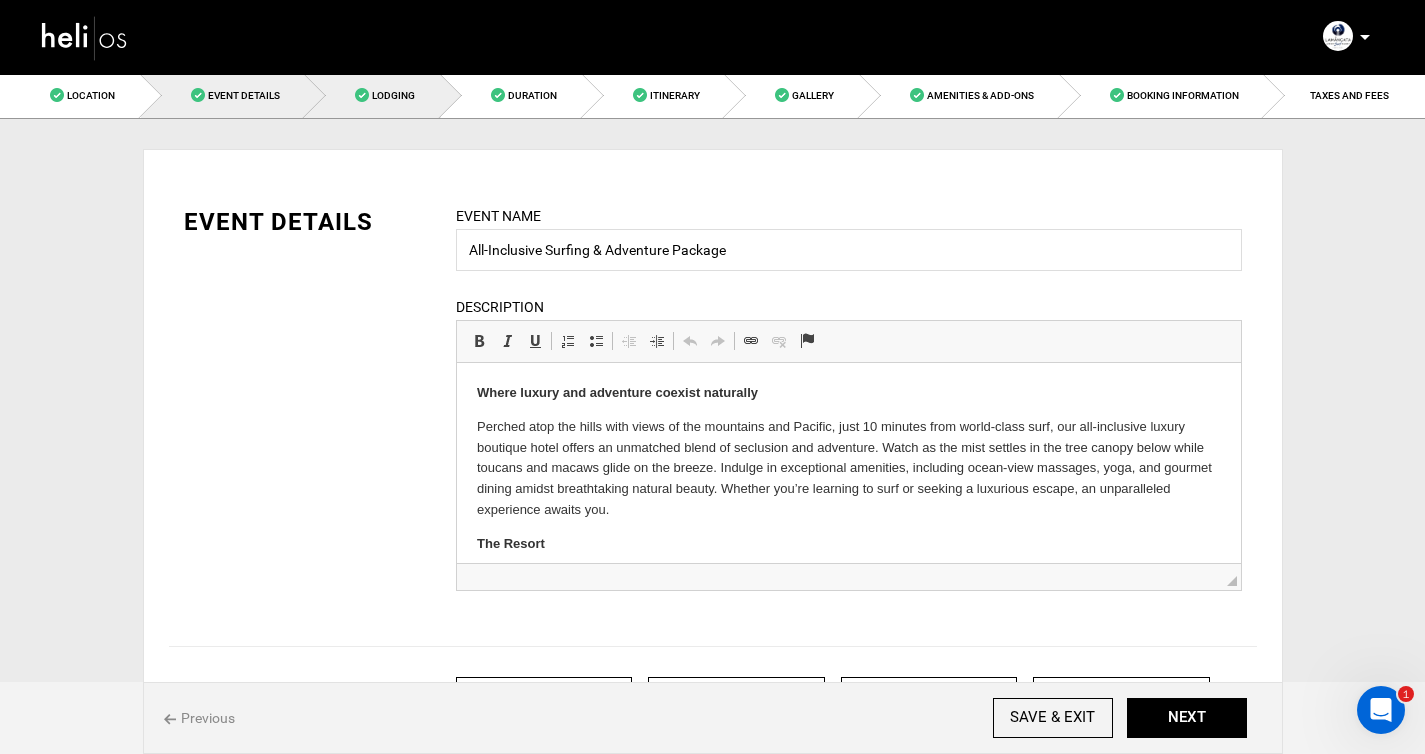 click on "Lodging" at bounding box center [373, 95] 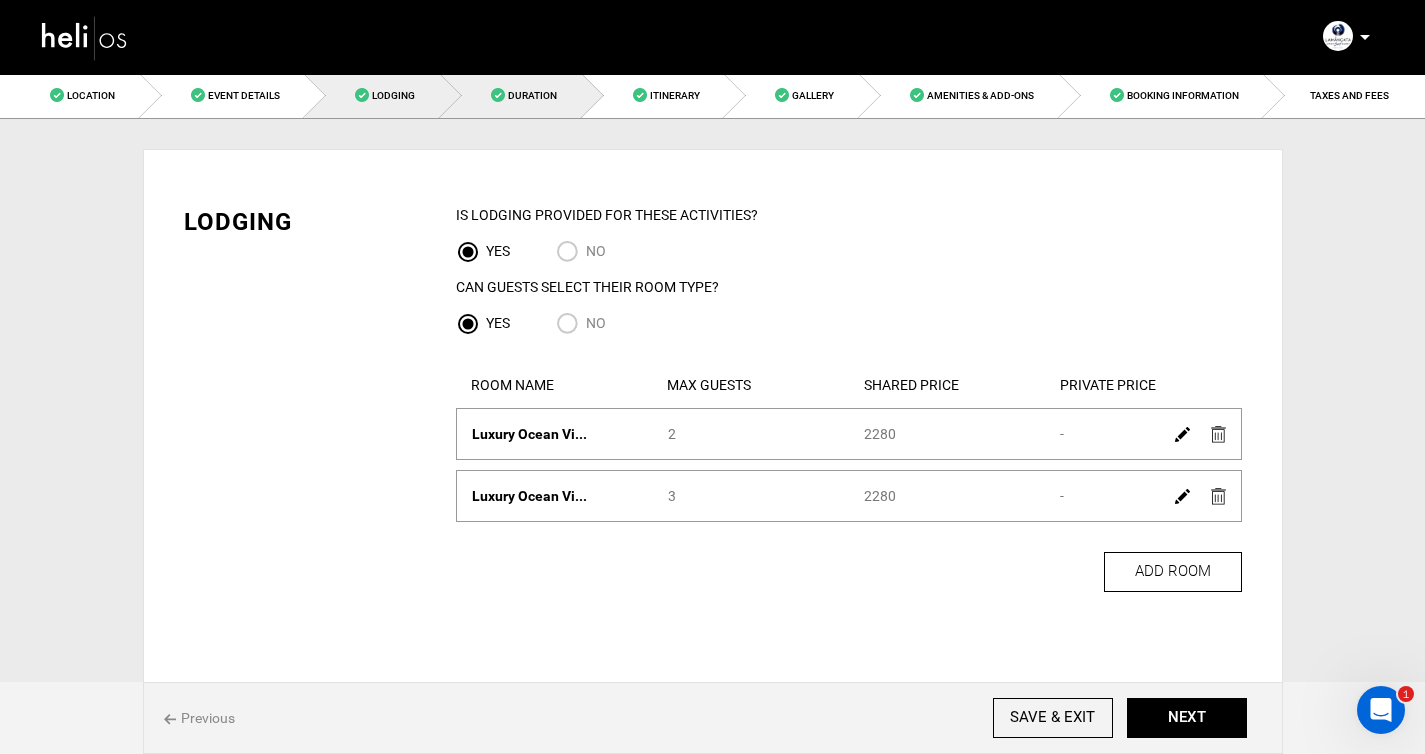 click on "Duration" at bounding box center (532, 95) 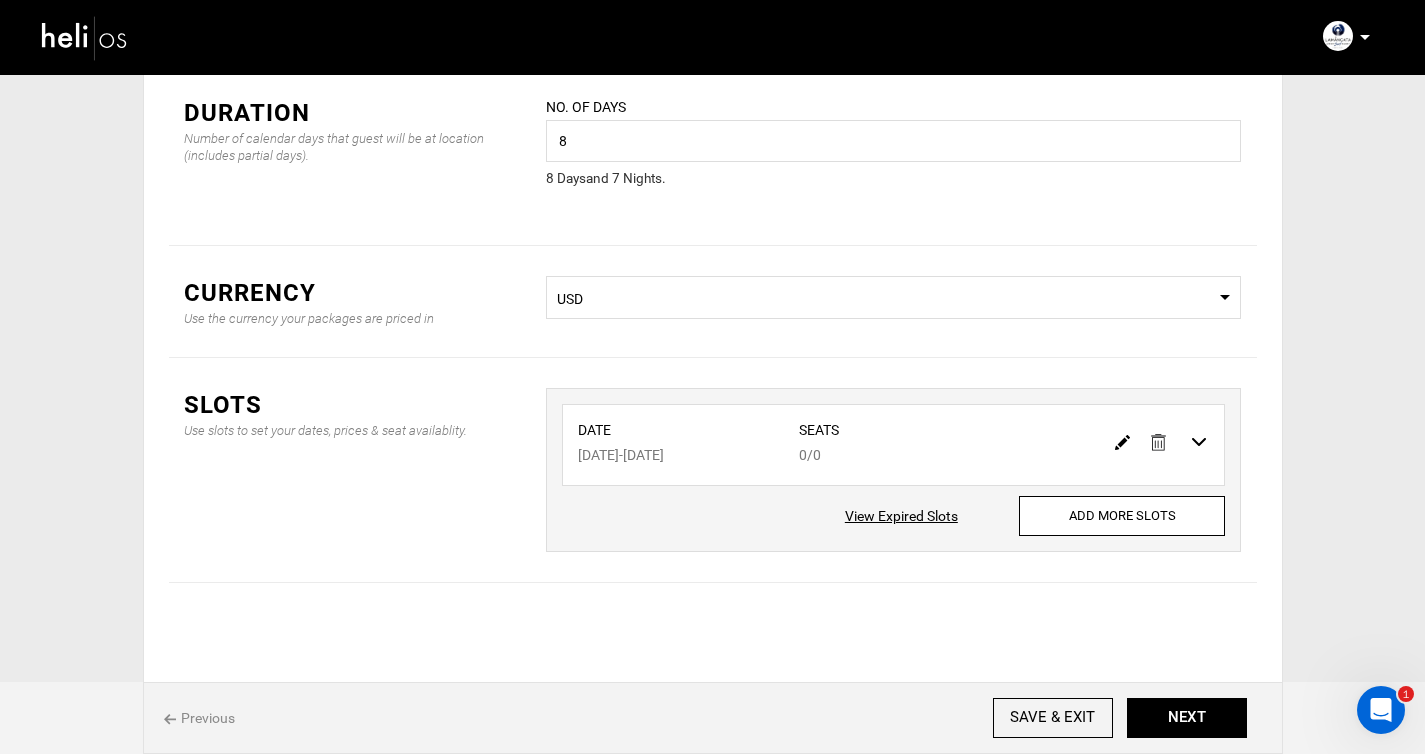 scroll, scrollTop: 0, scrollLeft: 0, axis: both 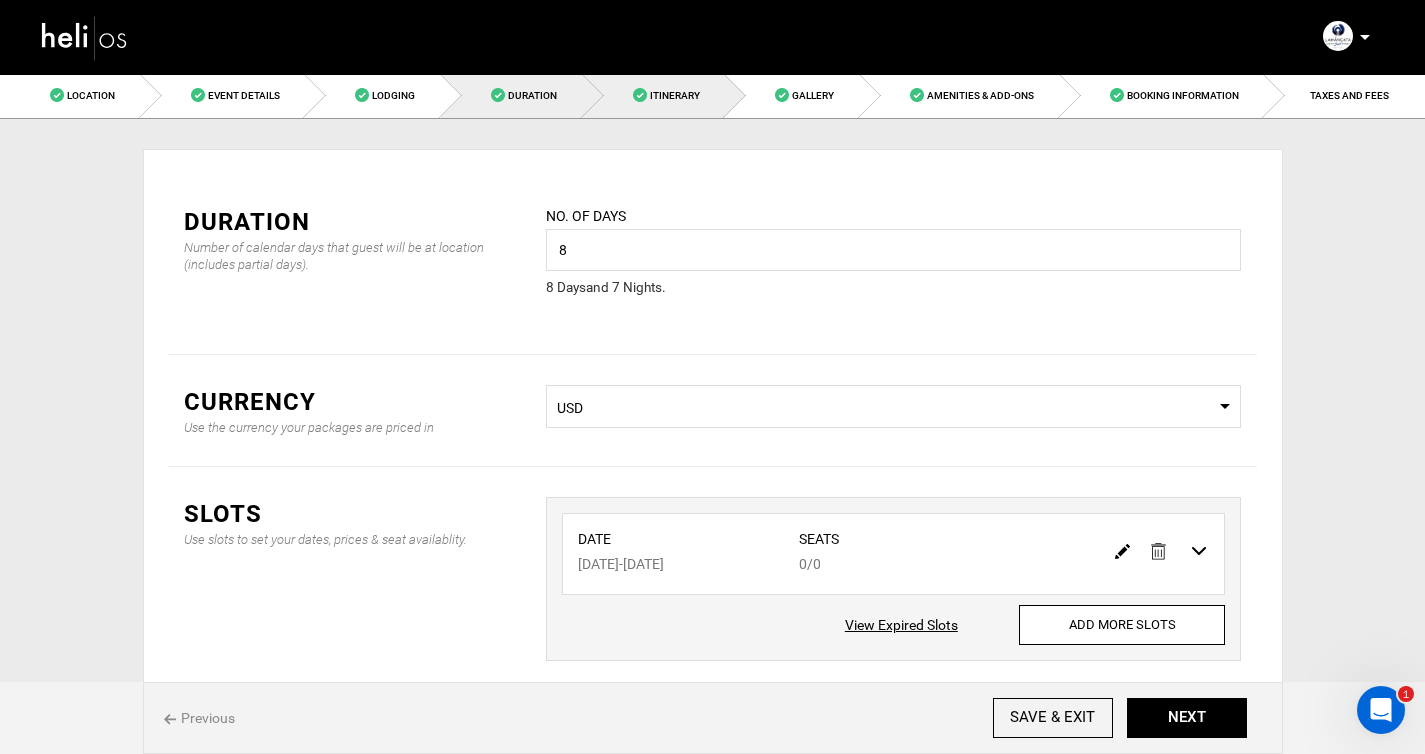 click on "Itinerary" at bounding box center (654, 95) 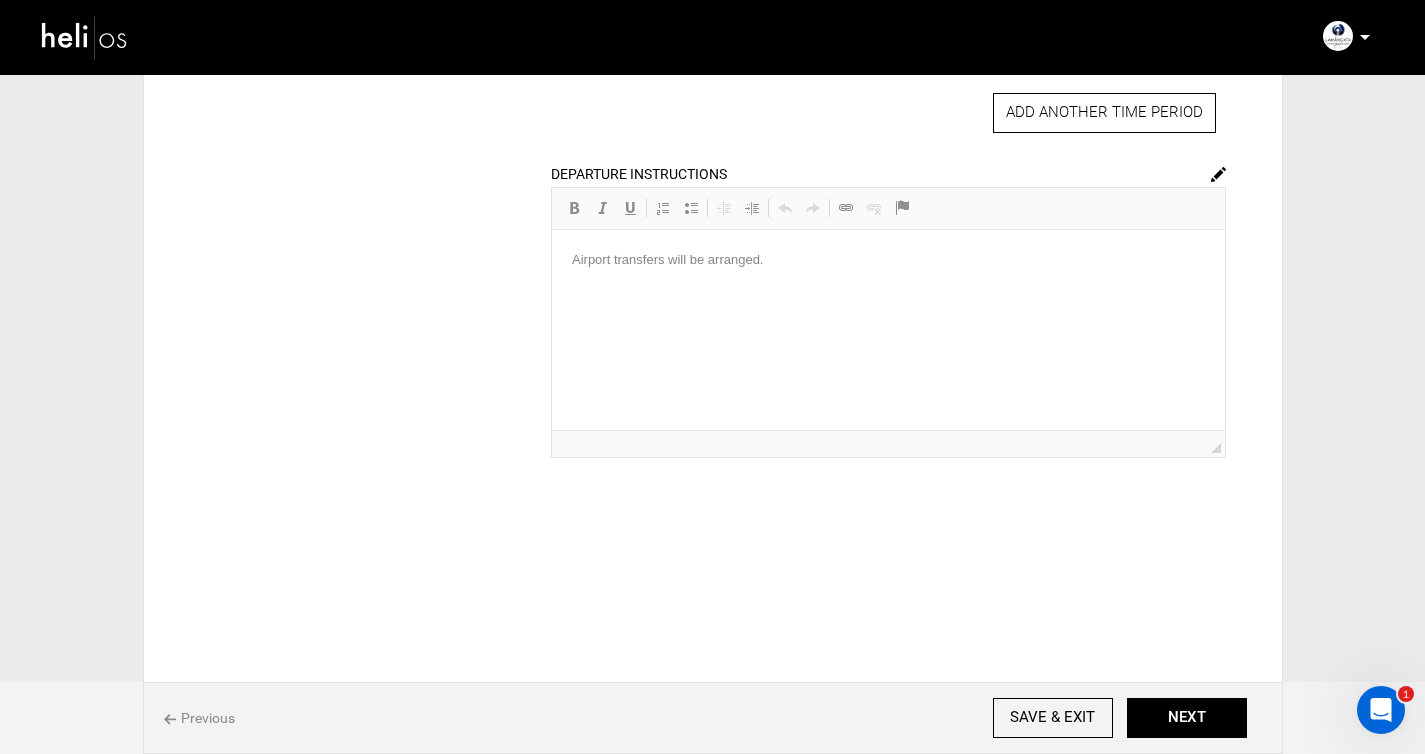 scroll, scrollTop: 0, scrollLeft: 0, axis: both 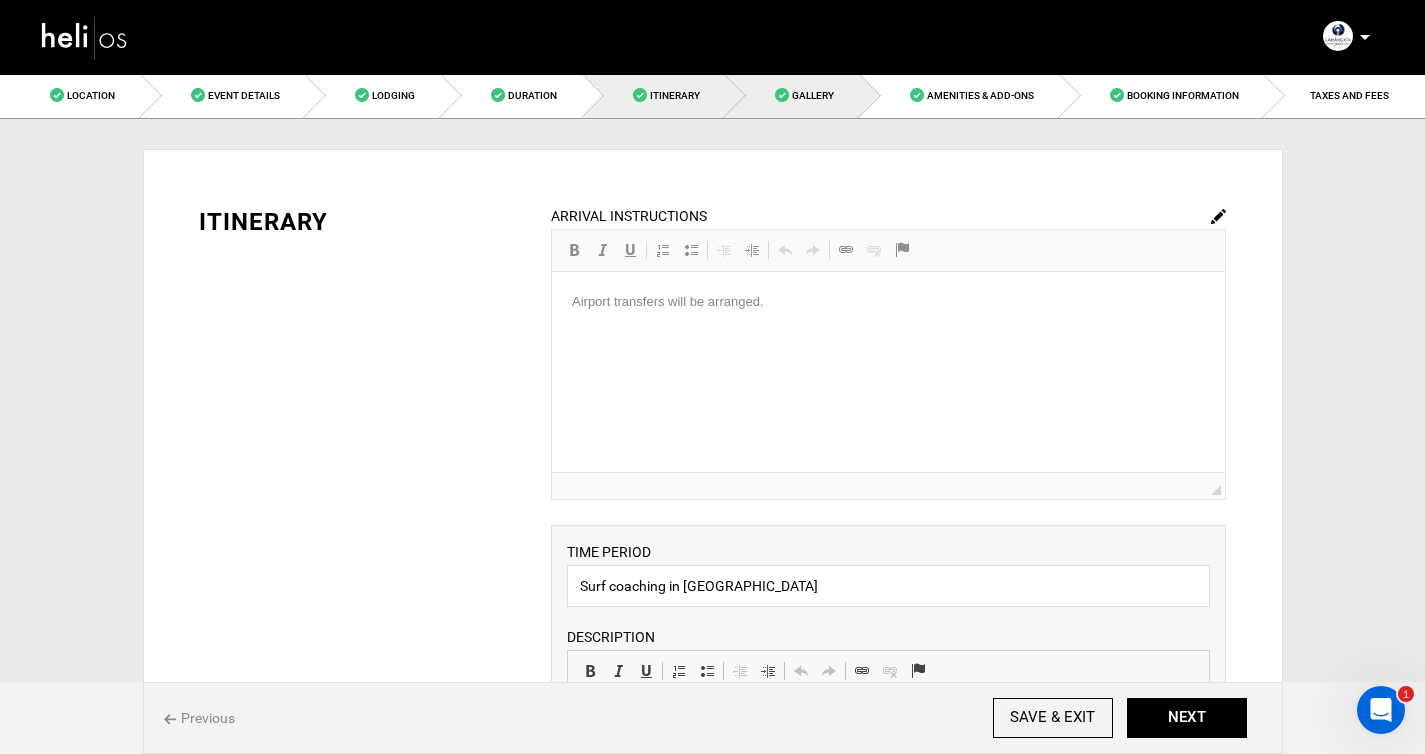click on "Gallery" at bounding box center [792, 95] 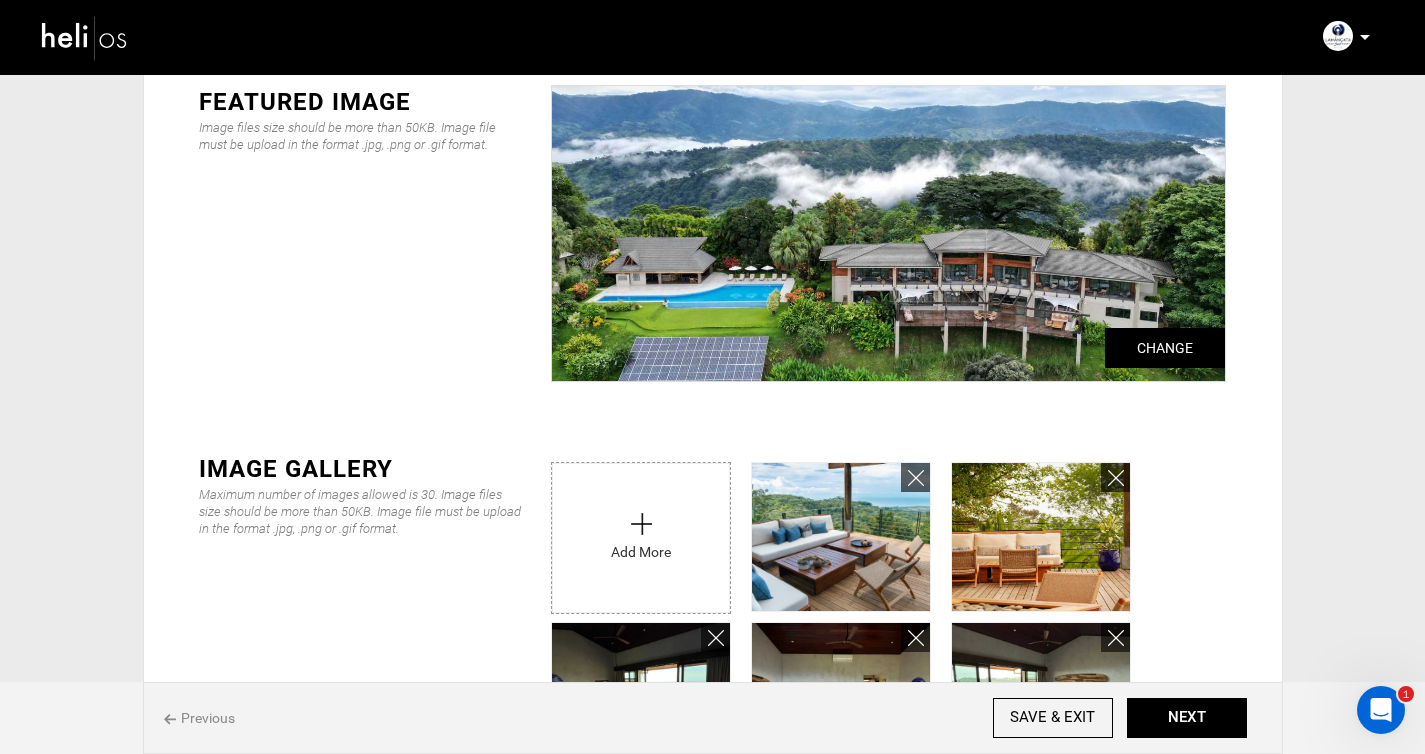 scroll, scrollTop: 0, scrollLeft: 0, axis: both 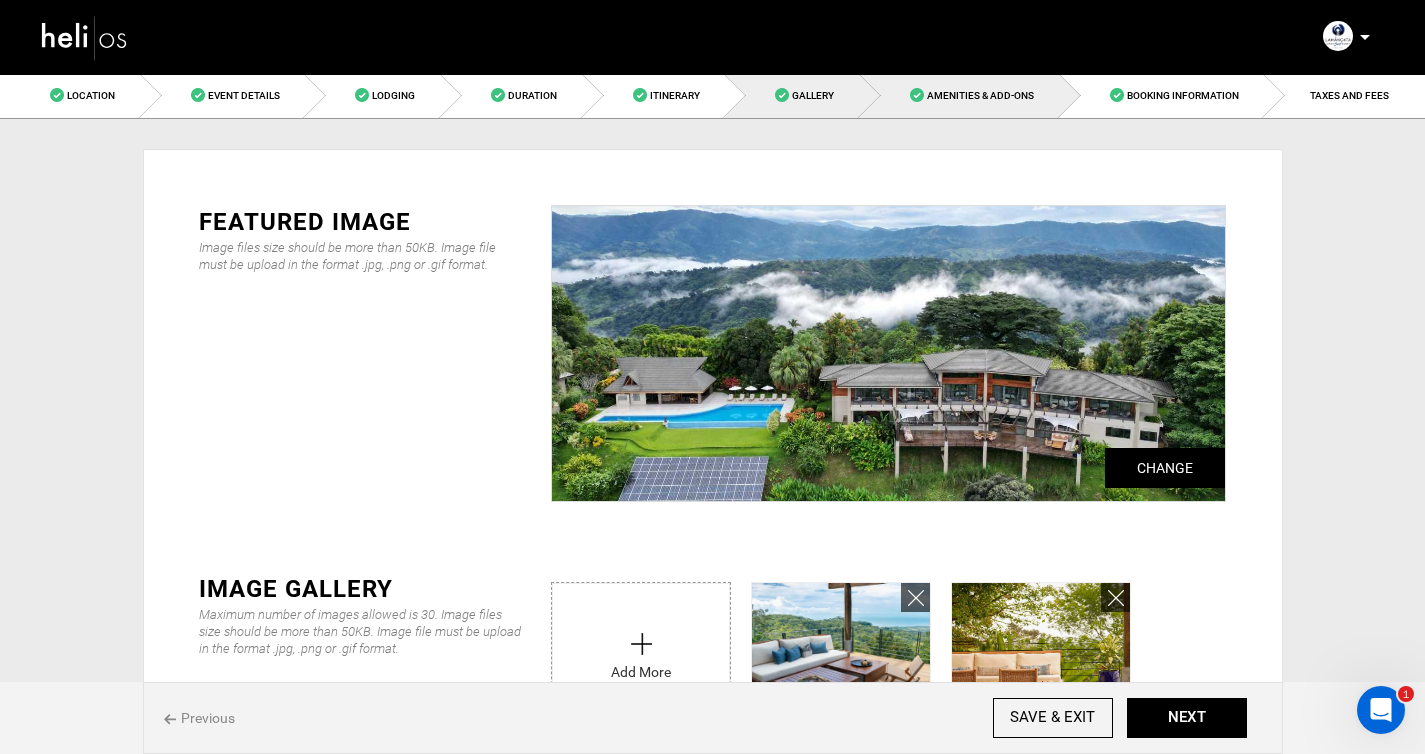 click on "Amenities & Add-Ons" at bounding box center (960, 95) 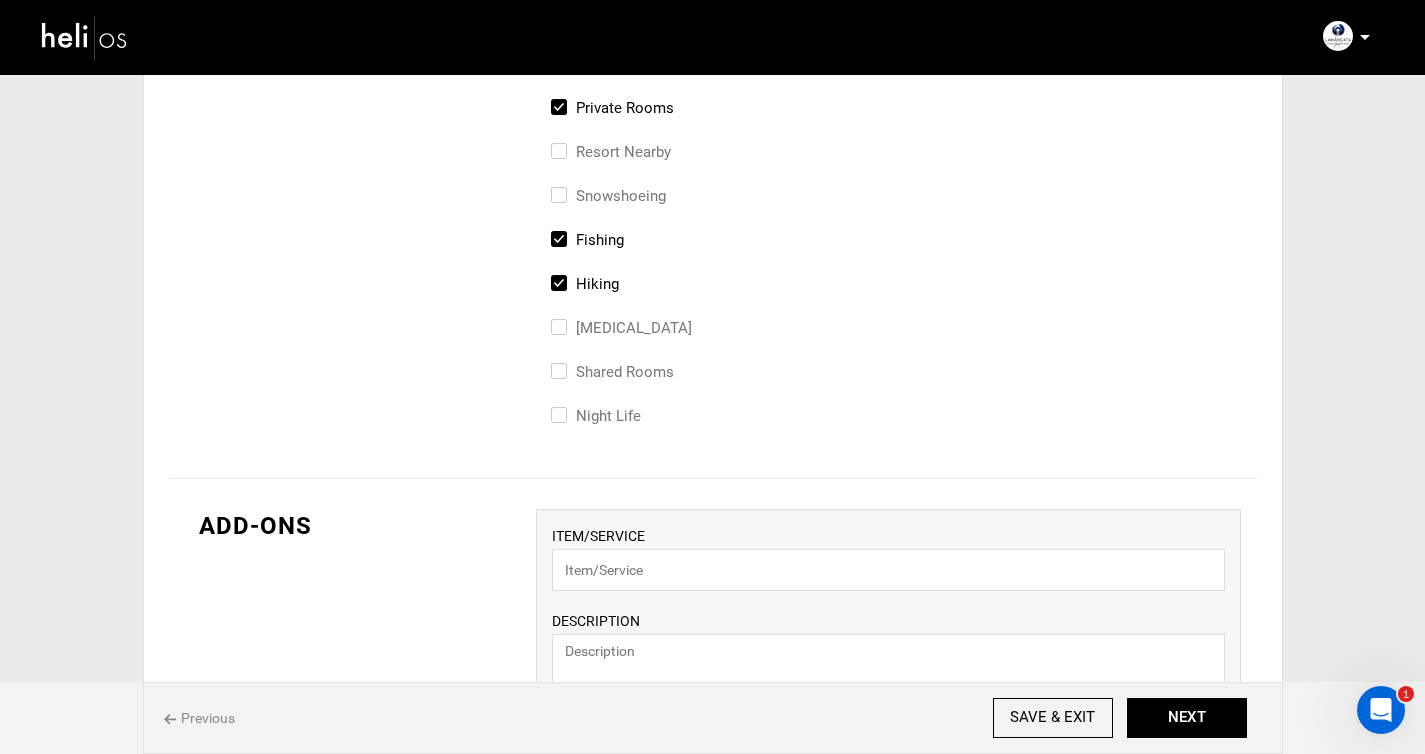 scroll, scrollTop: 0, scrollLeft: 0, axis: both 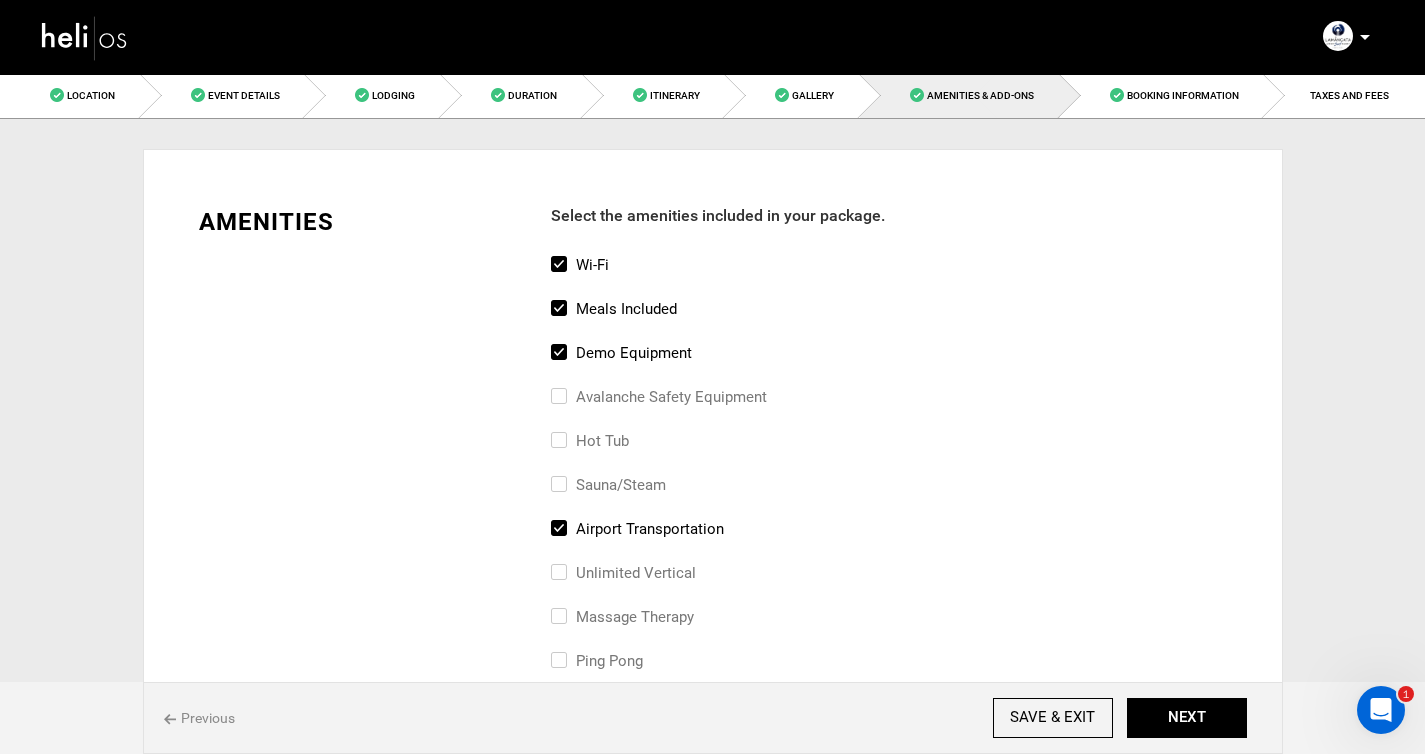click on "Manifest Calendar Analytics Adventures Bookings Payout History Agents My Profile Feed Manual Payment Guest Forms Account Settings Change Password Logout Complete Your Profile Account Settings Change Password Logout" at bounding box center (712, 36) 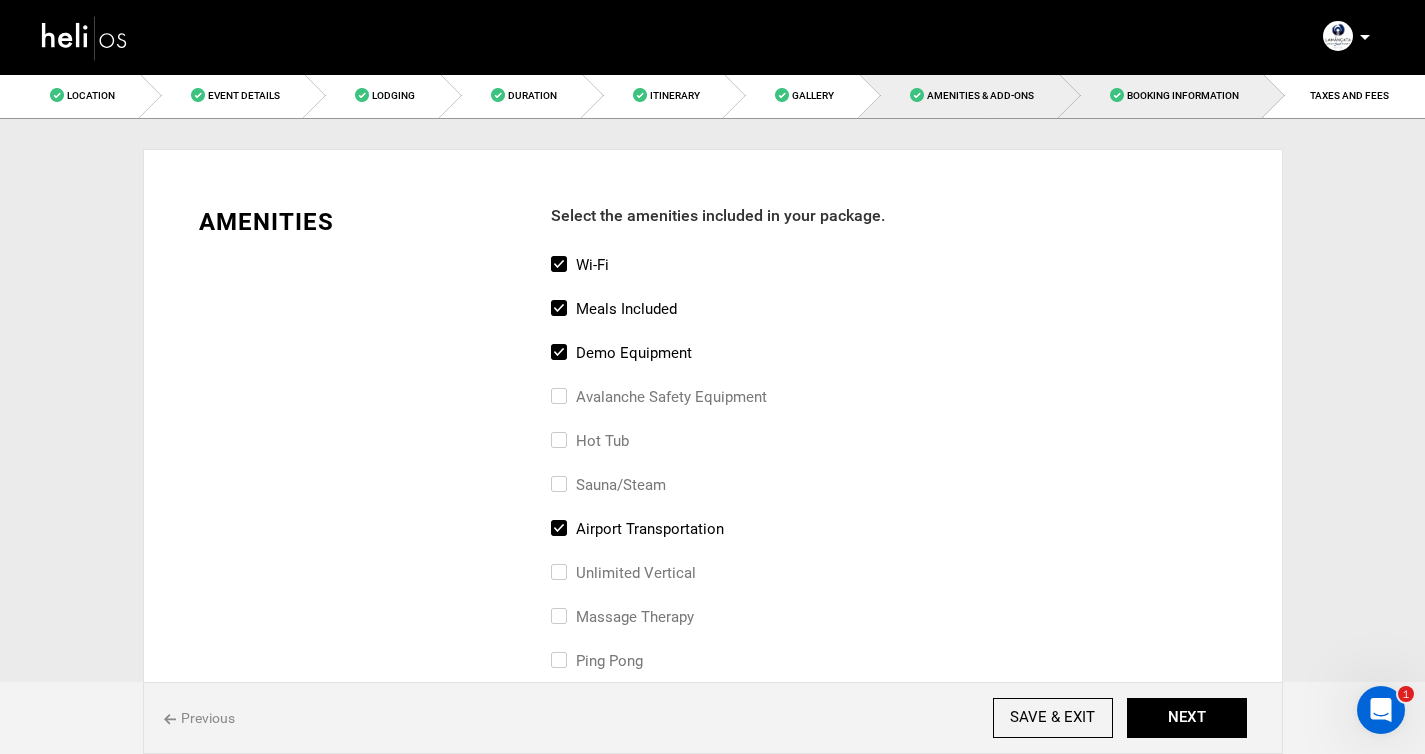 click on "Booking Information" at bounding box center (1183, 95) 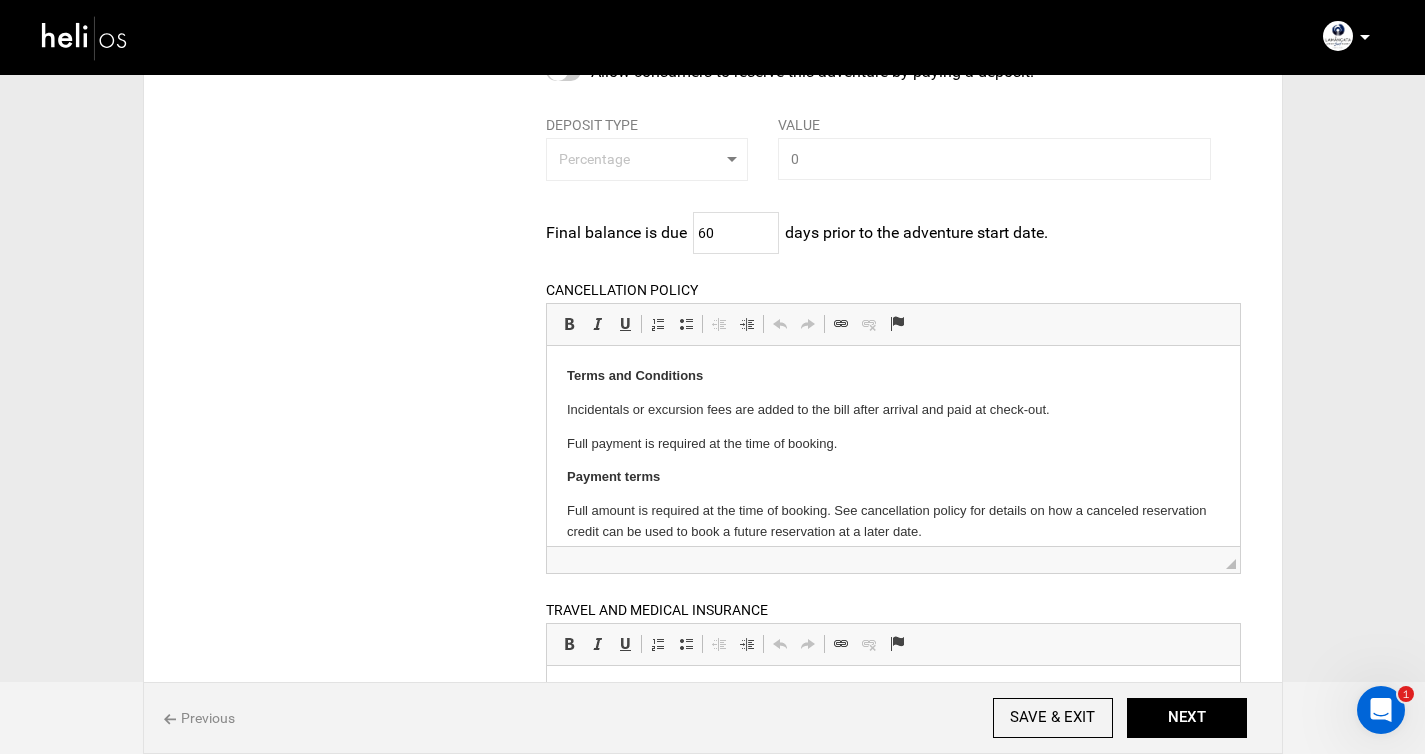 scroll, scrollTop: 0, scrollLeft: 0, axis: both 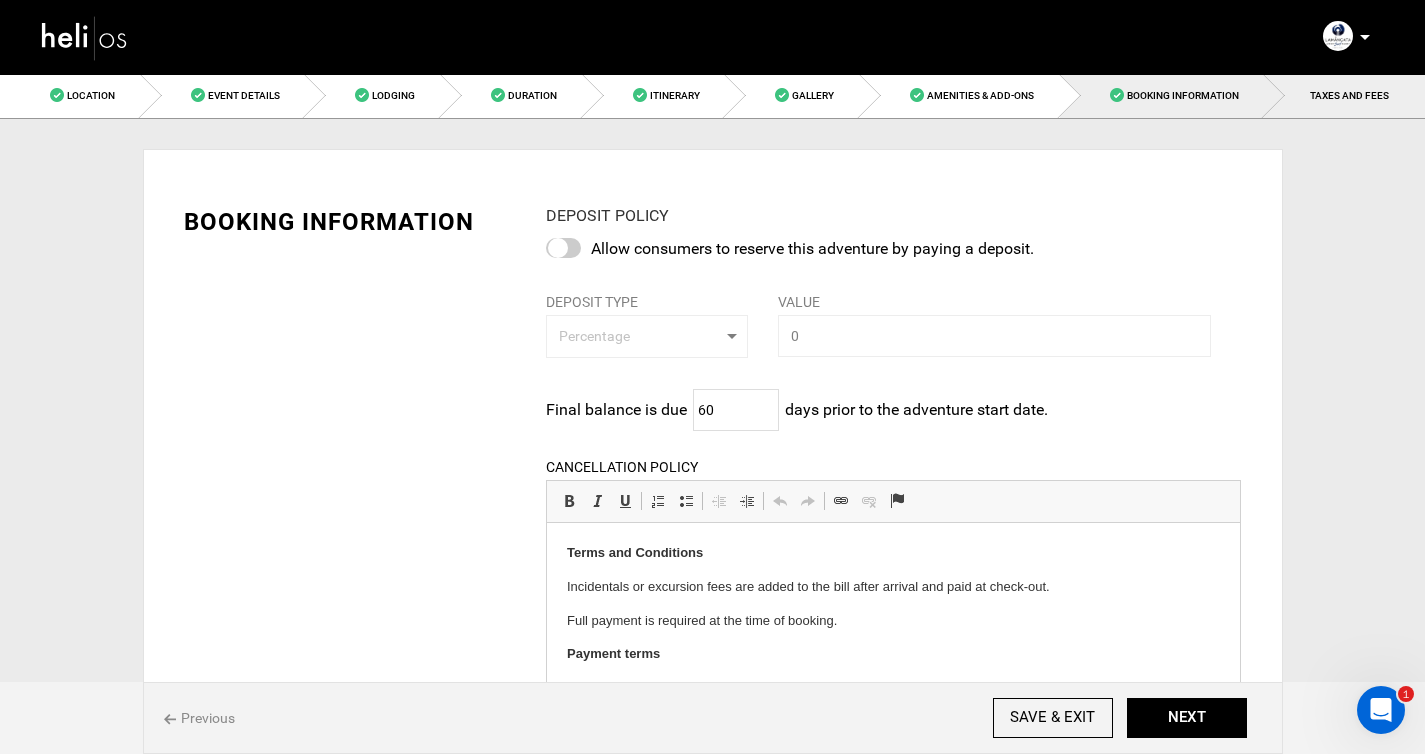 click on "TAXES AND FEES" at bounding box center (1344, 95) 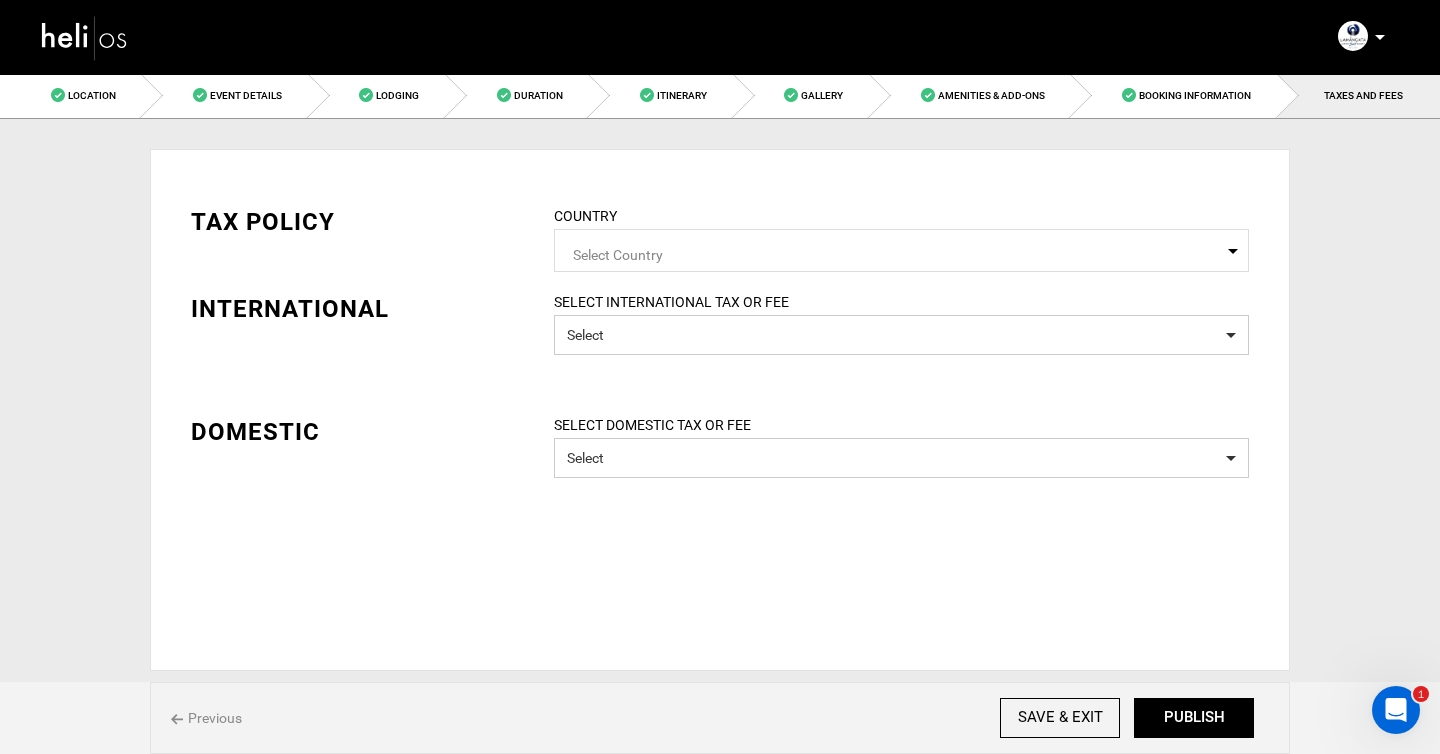 click on "Select Country" at bounding box center [901, 252] 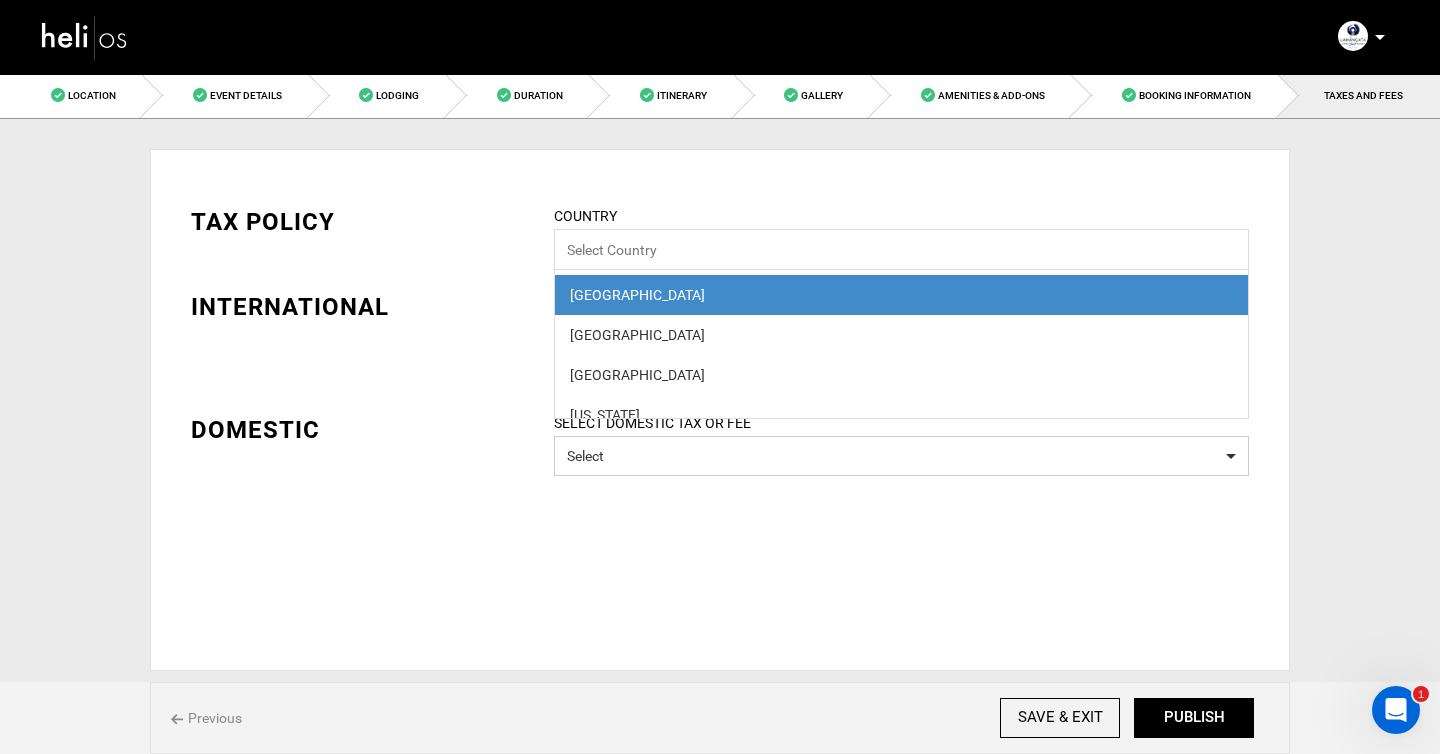 click on "TAX POLICY
COUNTRY
Select Country
[GEOGRAPHIC_DATA]
[GEOGRAPHIC_DATA]
[GEOGRAPHIC_DATA]
[US_STATE]
[GEOGRAPHIC_DATA]
[GEOGRAPHIC_DATA]
[GEOGRAPHIC_DATA]
Antarctica
[GEOGRAPHIC_DATA]
[GEOGRAPHIC_DATA]
[GEOGRAPHIC_DATA]
[GEOGRAPHIC_DATA]
[GEOGRAPHIC_DATA]
[GEOGRAPHIC_DATA] [GEOGRAPHIC_DATA]" at bounding box center (720, 325) 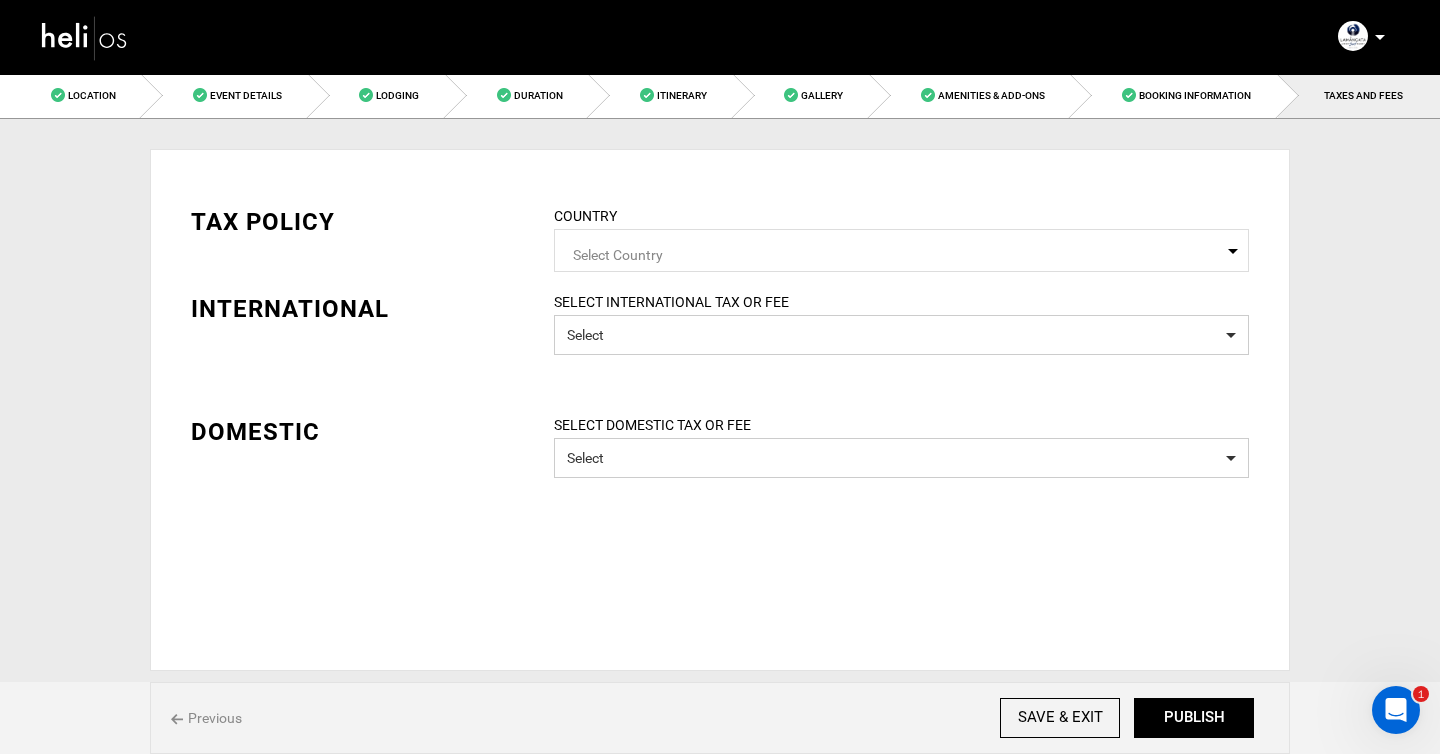 click on "Select Country" at bounding box center (901, 252) 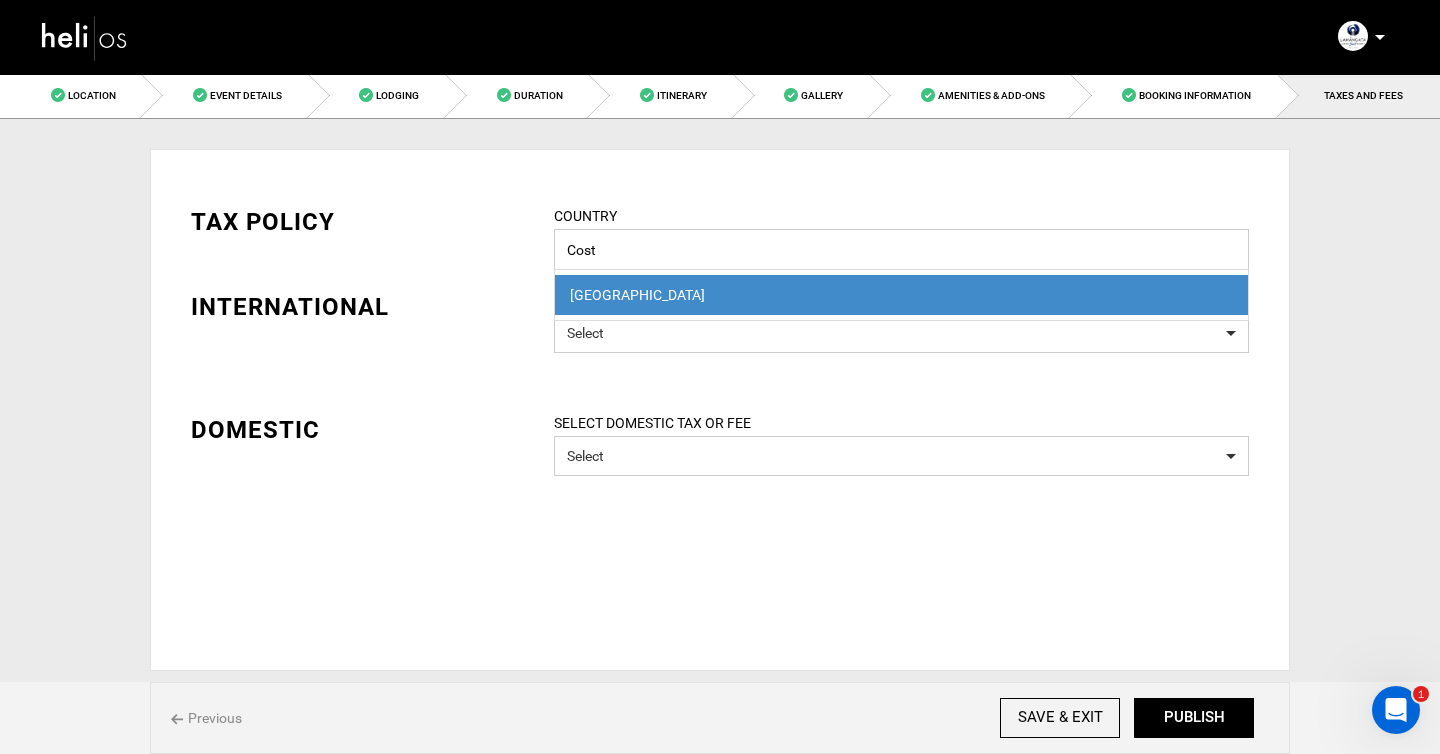 type on "Costa" 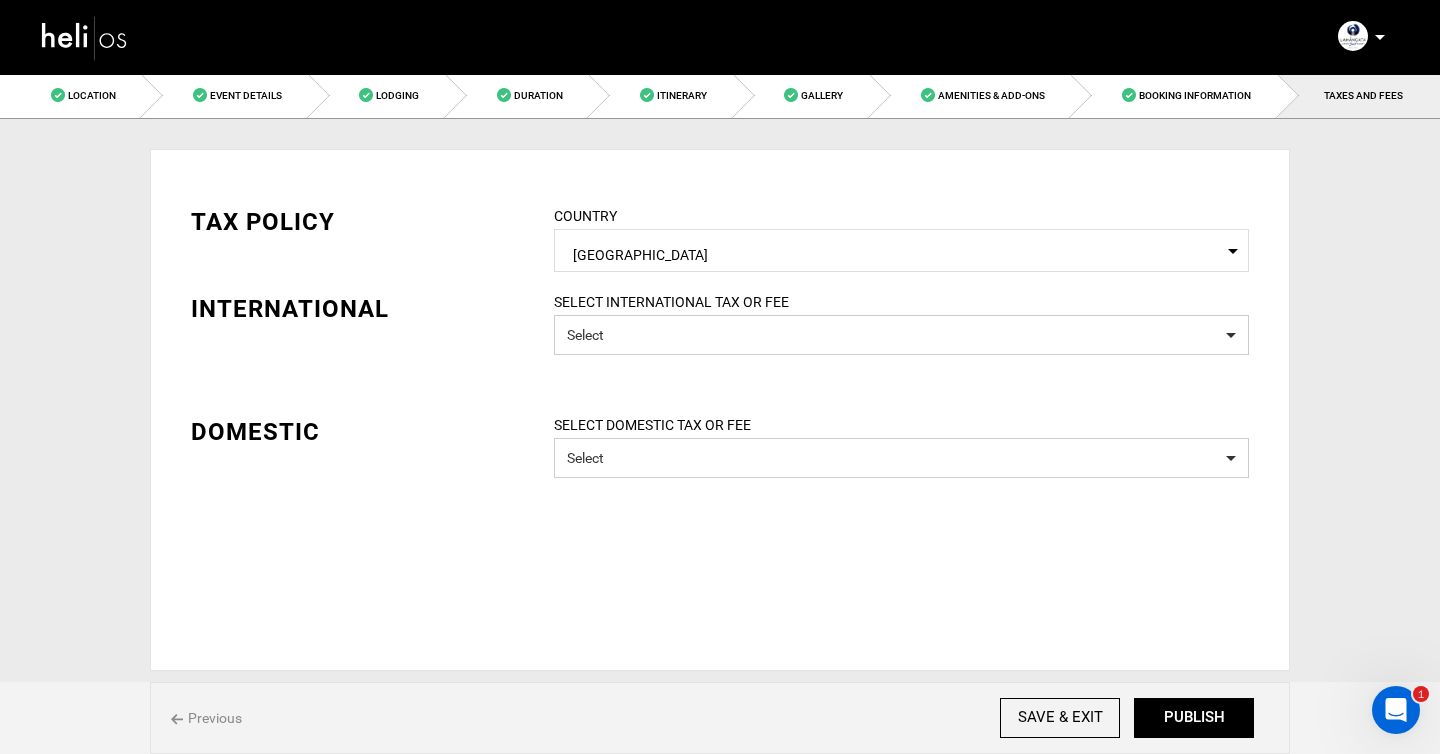 click on "Previous
SAVE & EXIT
NEXT
PUBLISH" at bounding box center (720, 718) 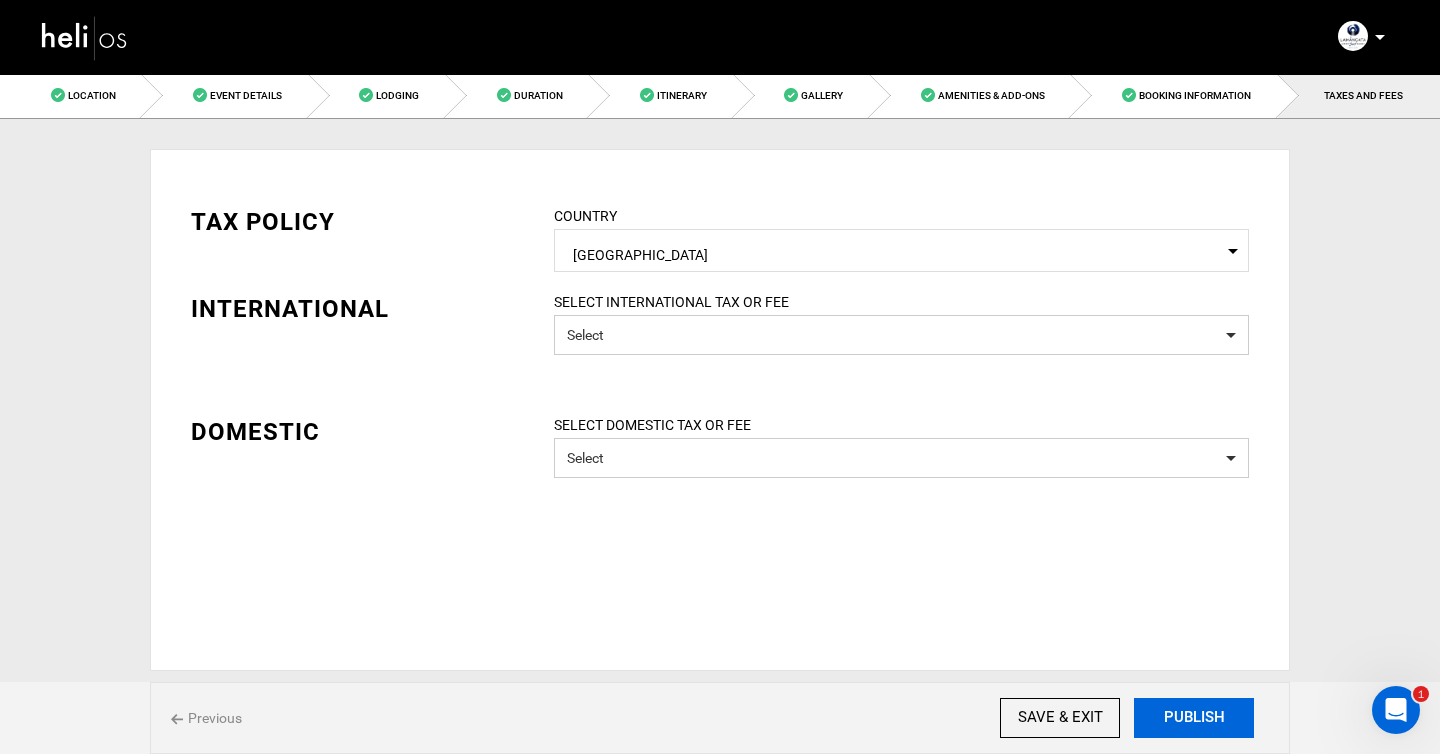 click on "PUBLISH" at bounding box center [1194, 718] 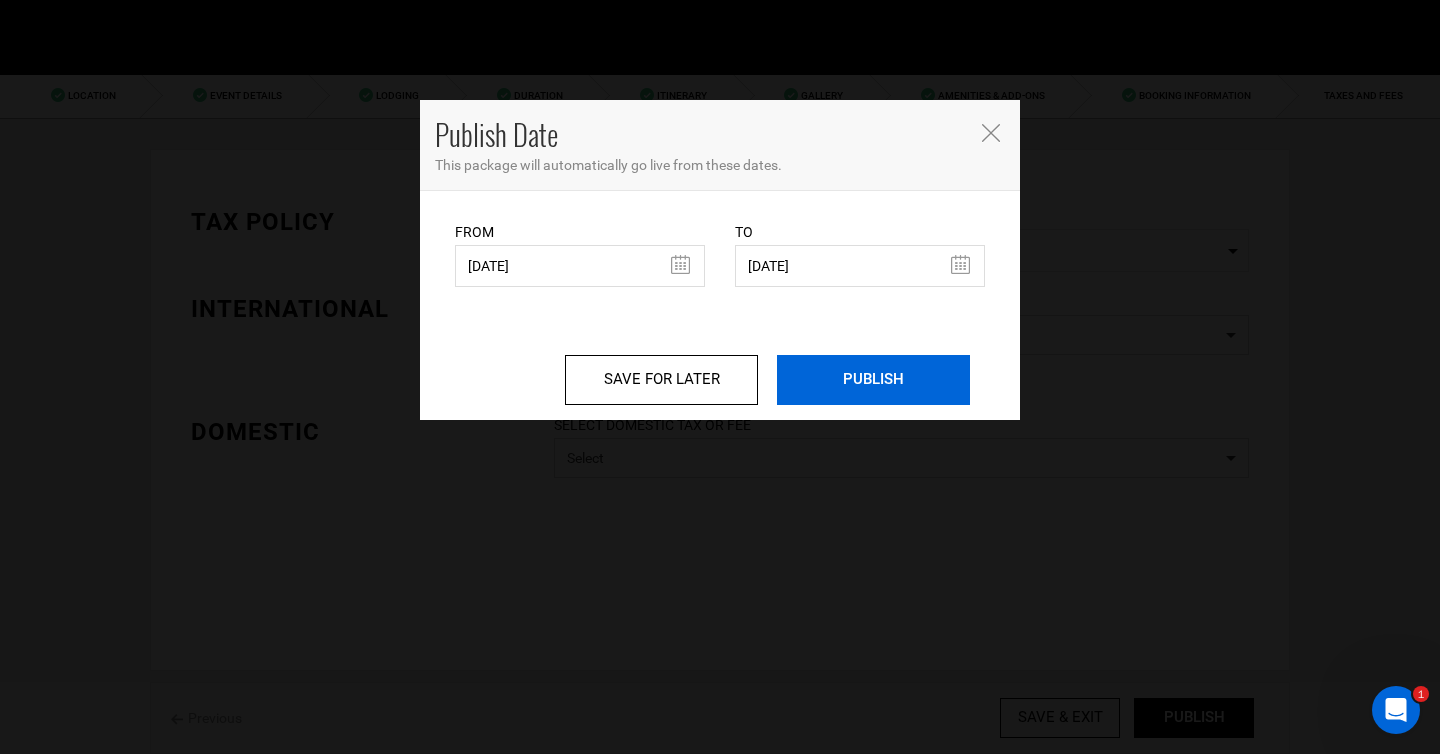 click on "PUBLISH" at bounding box center (873, 380) 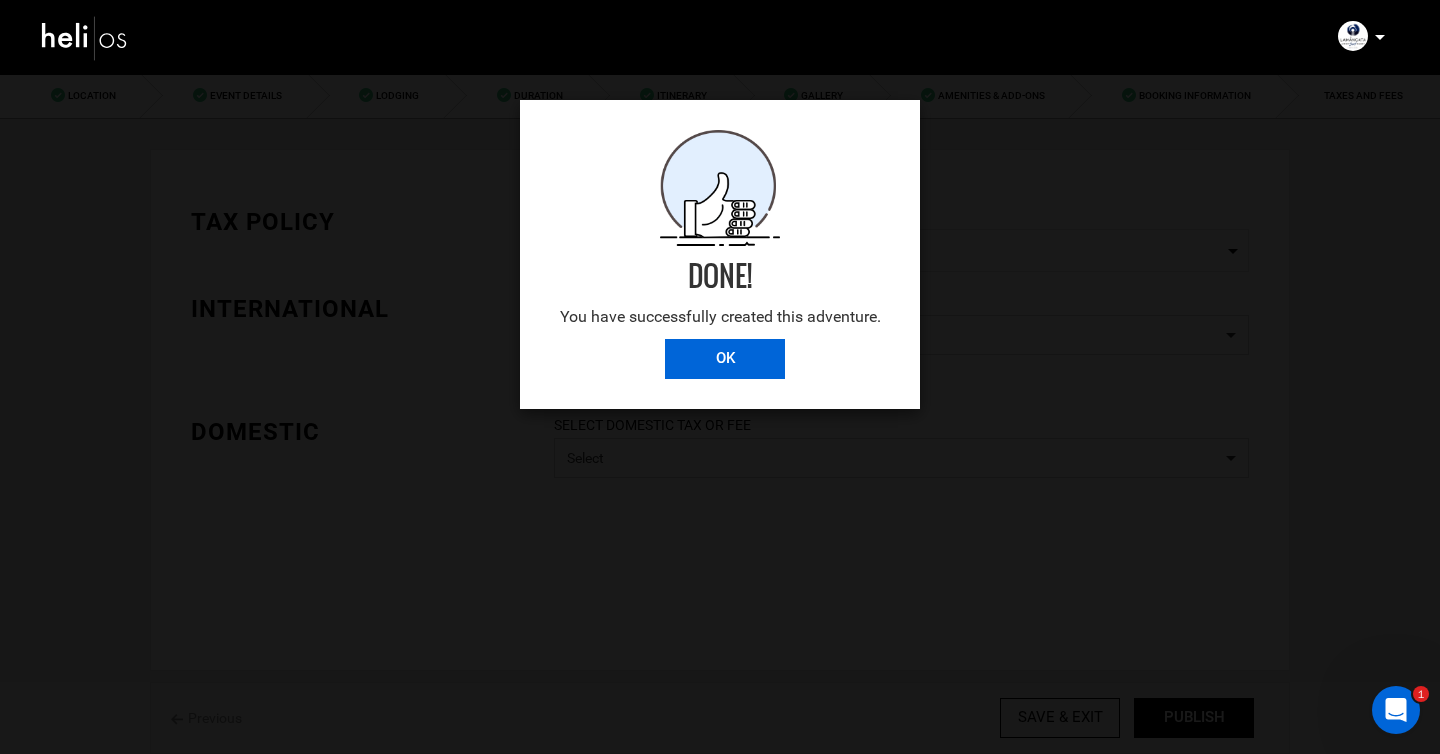 click on "OK" at bounding box center [725, 359] 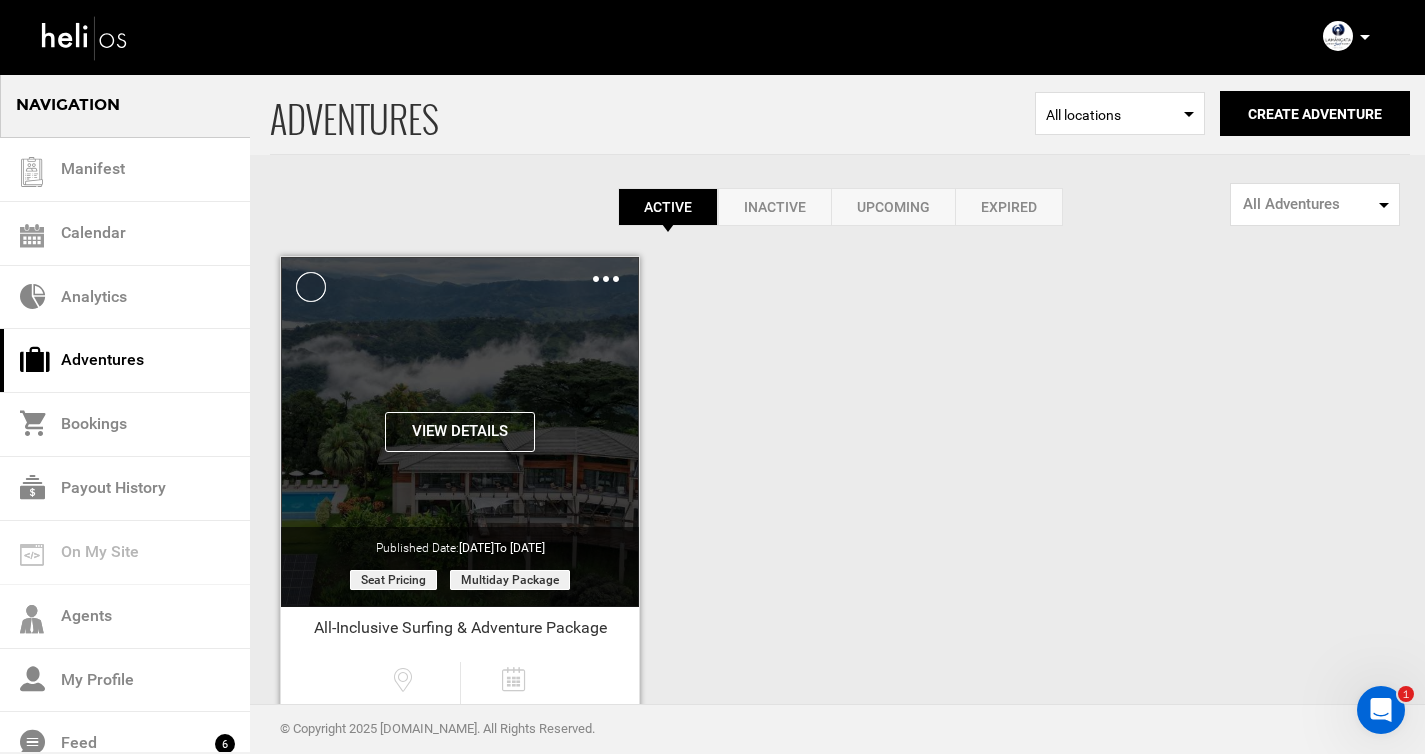 click on "Clone
De-Activate
Share
Delete" at bounding box center (606, 278) 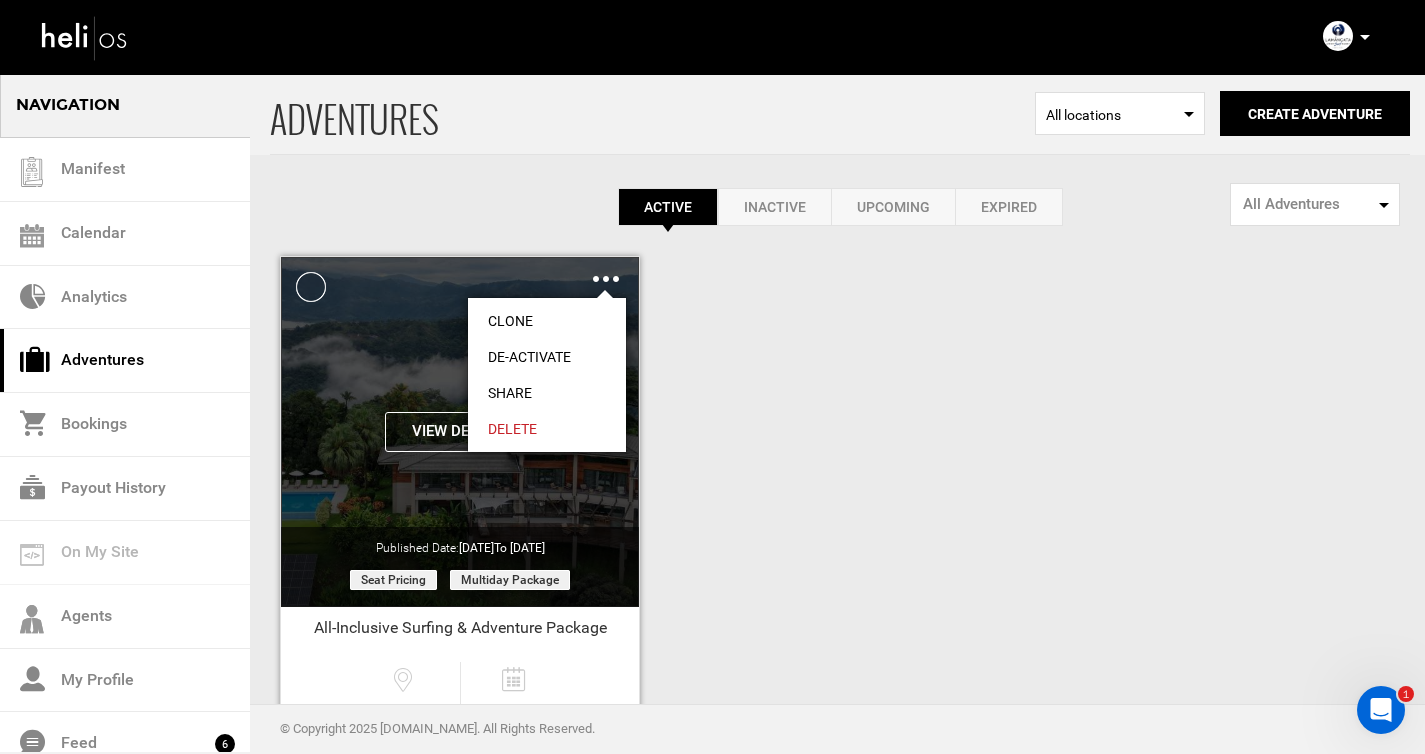 click on "Clone" at bounding box center (547, 321) 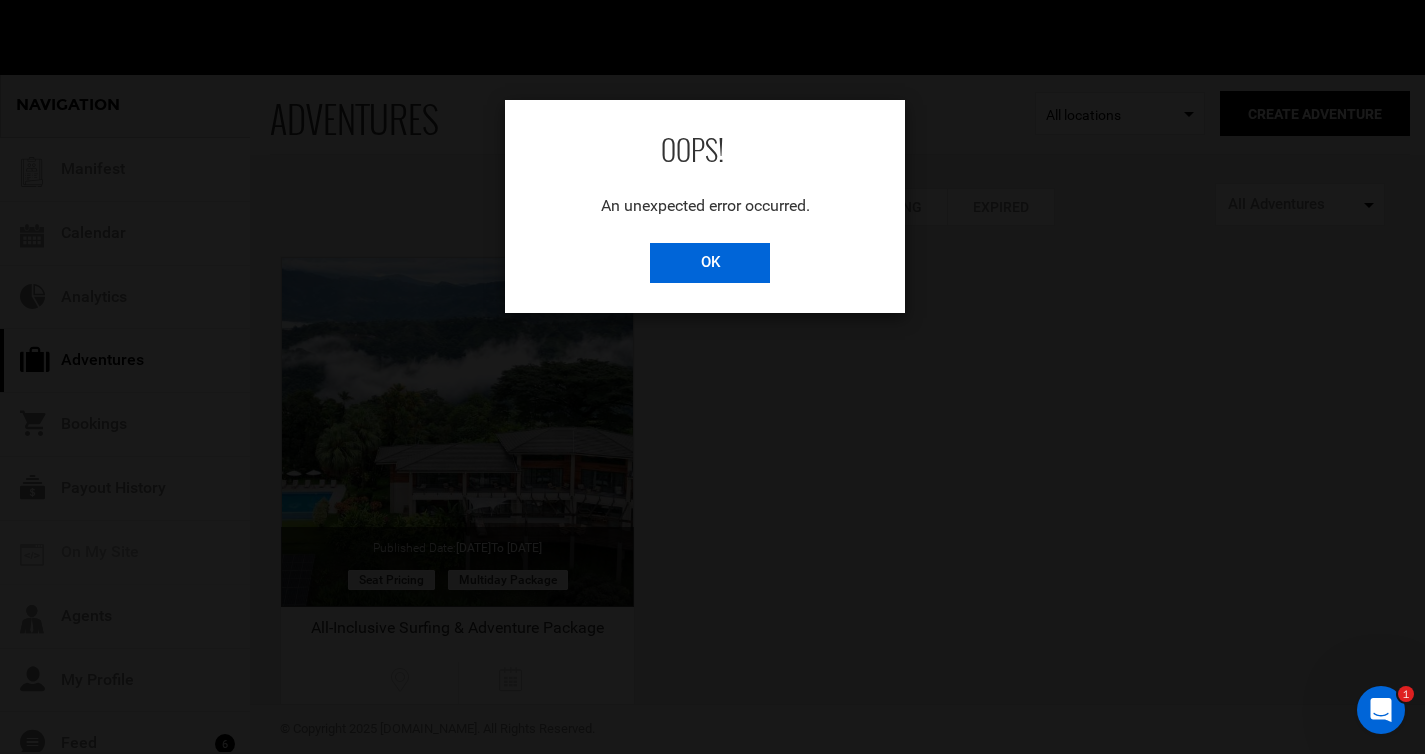 click on "OK" at bounding box center [710, 263] 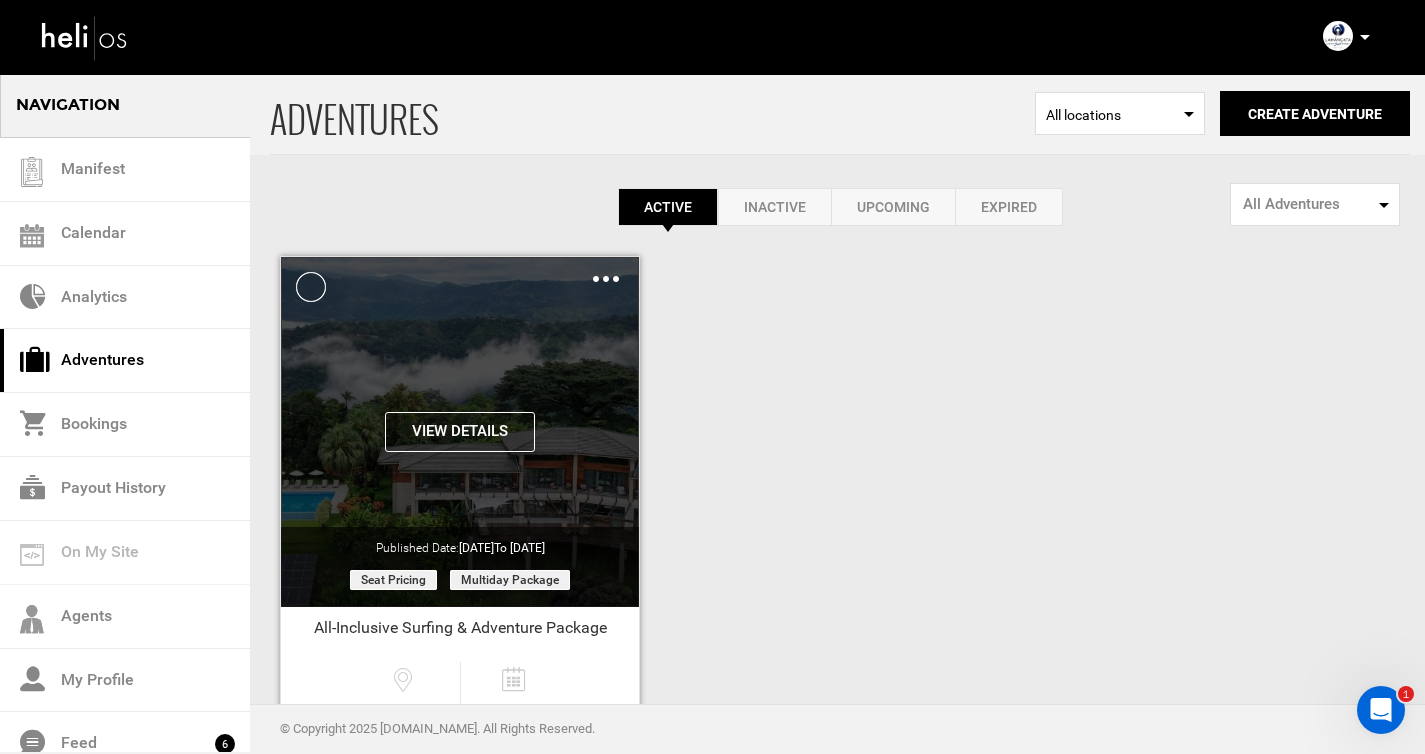 click on "View Details" at bounding box center [460, 432] 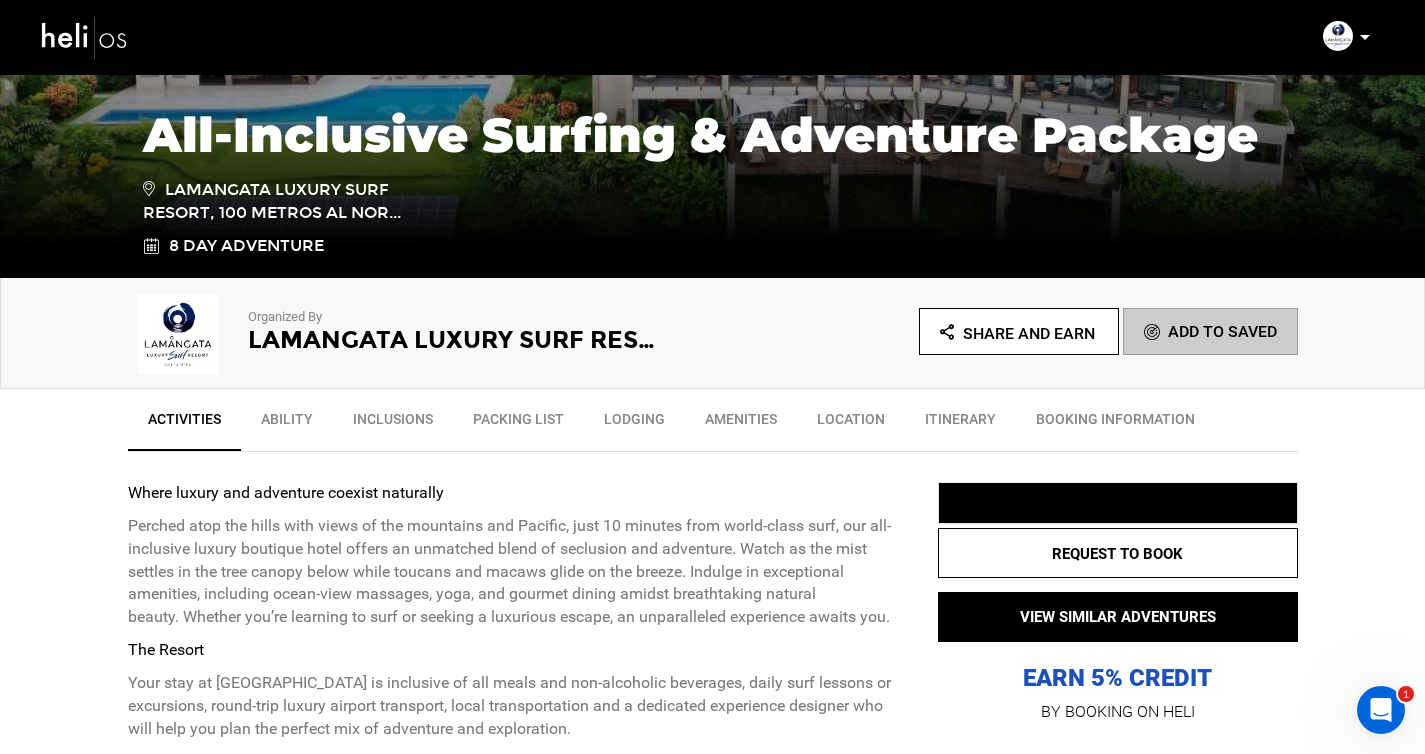 scroll, scrollTop: 0, scrollLeft: 0, axis: both 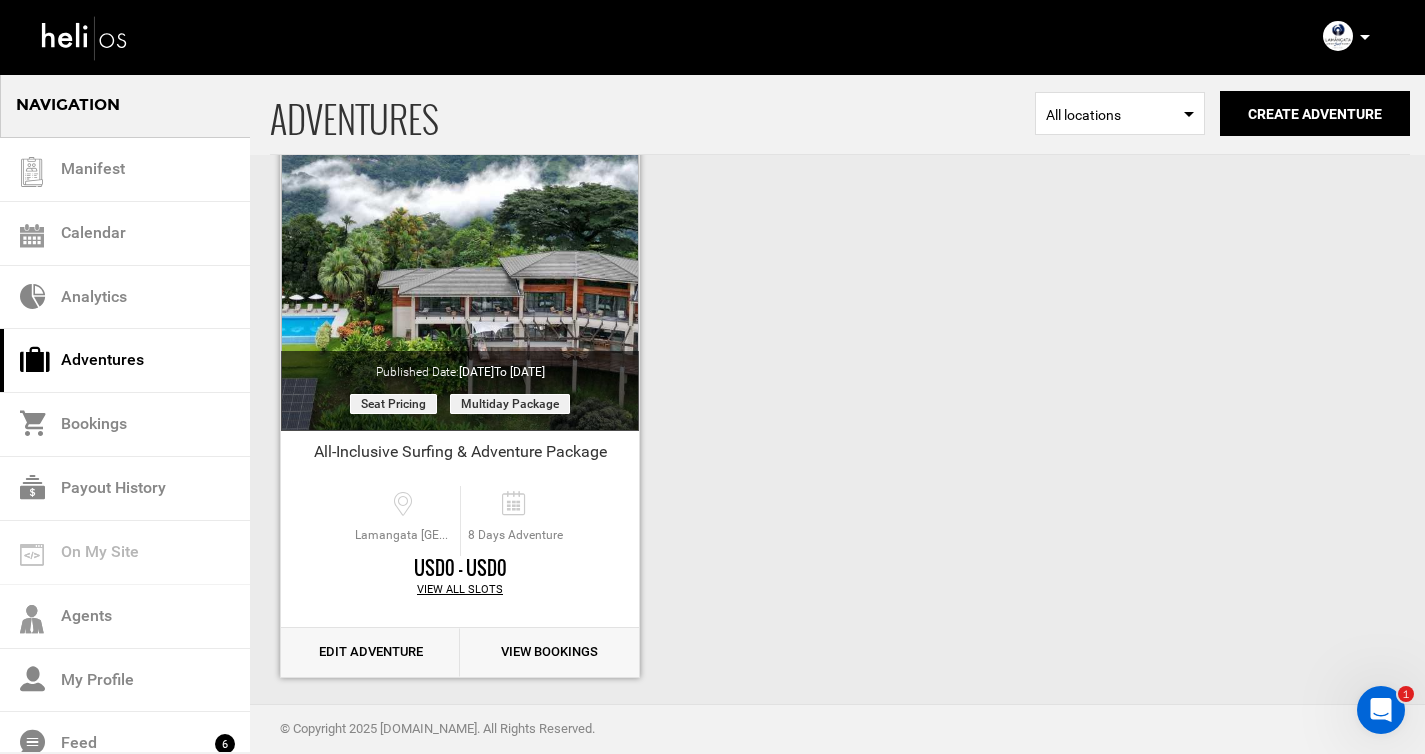 click on "View All Slots" at bounding box center (460, 590) 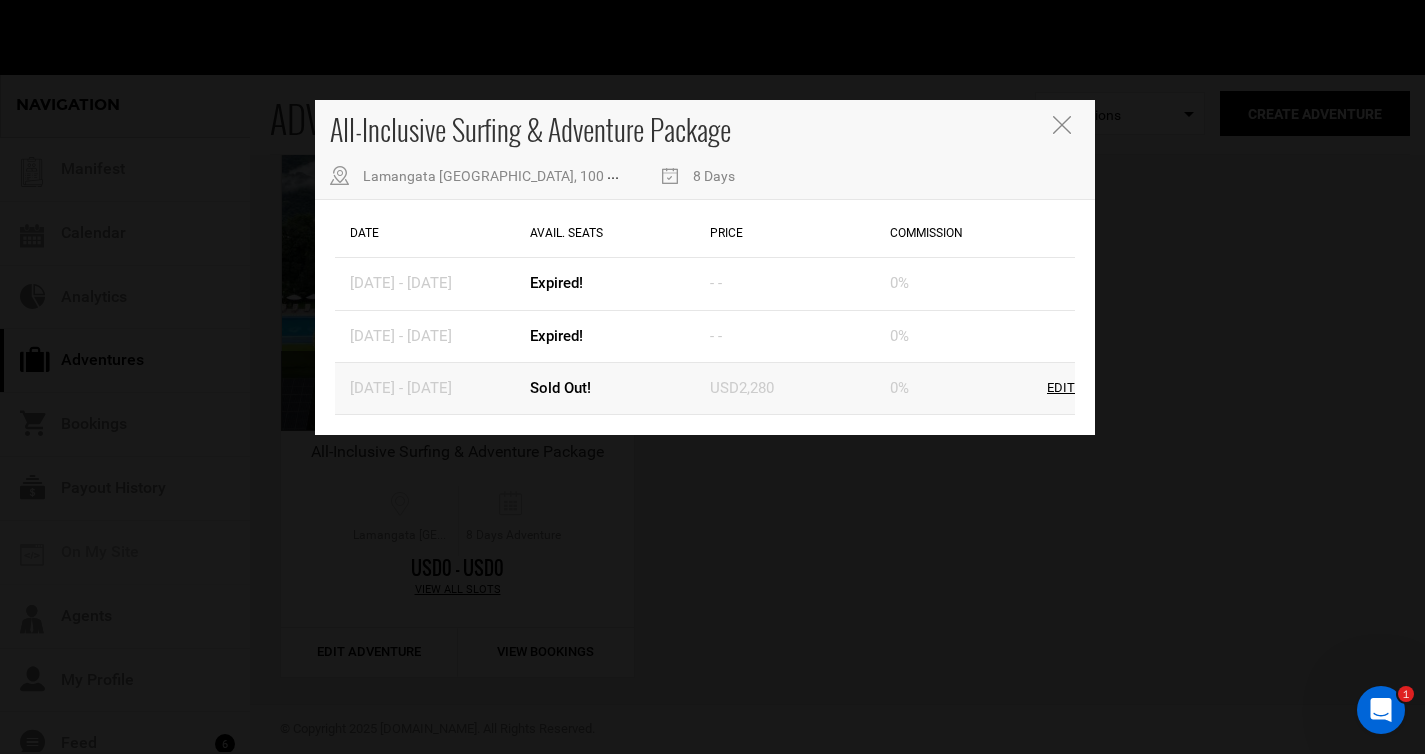 click on "Edit" at bounding box center [1061, 388] 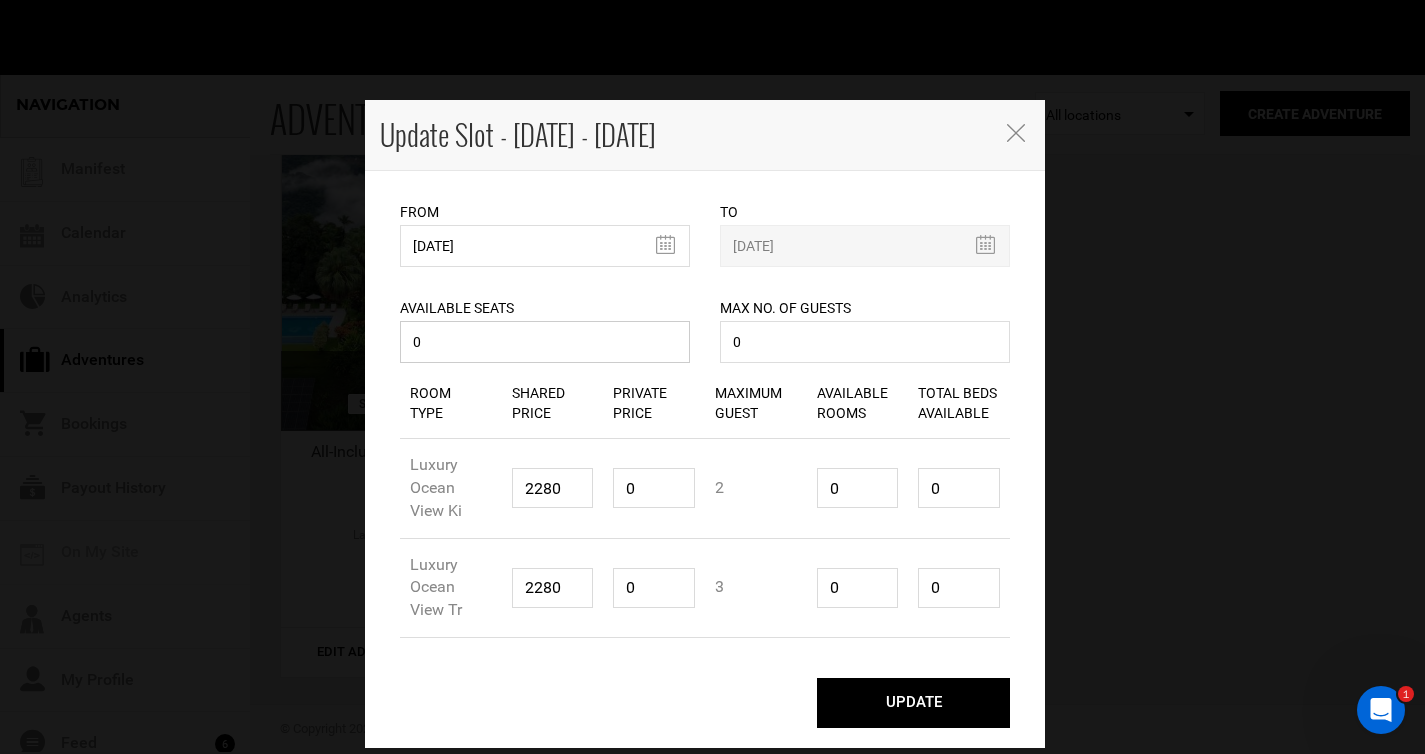 drag, startPoint x: 468, startPoint y: 348, endPoint x: 369, endPoint y: 346, distance: 99.0202 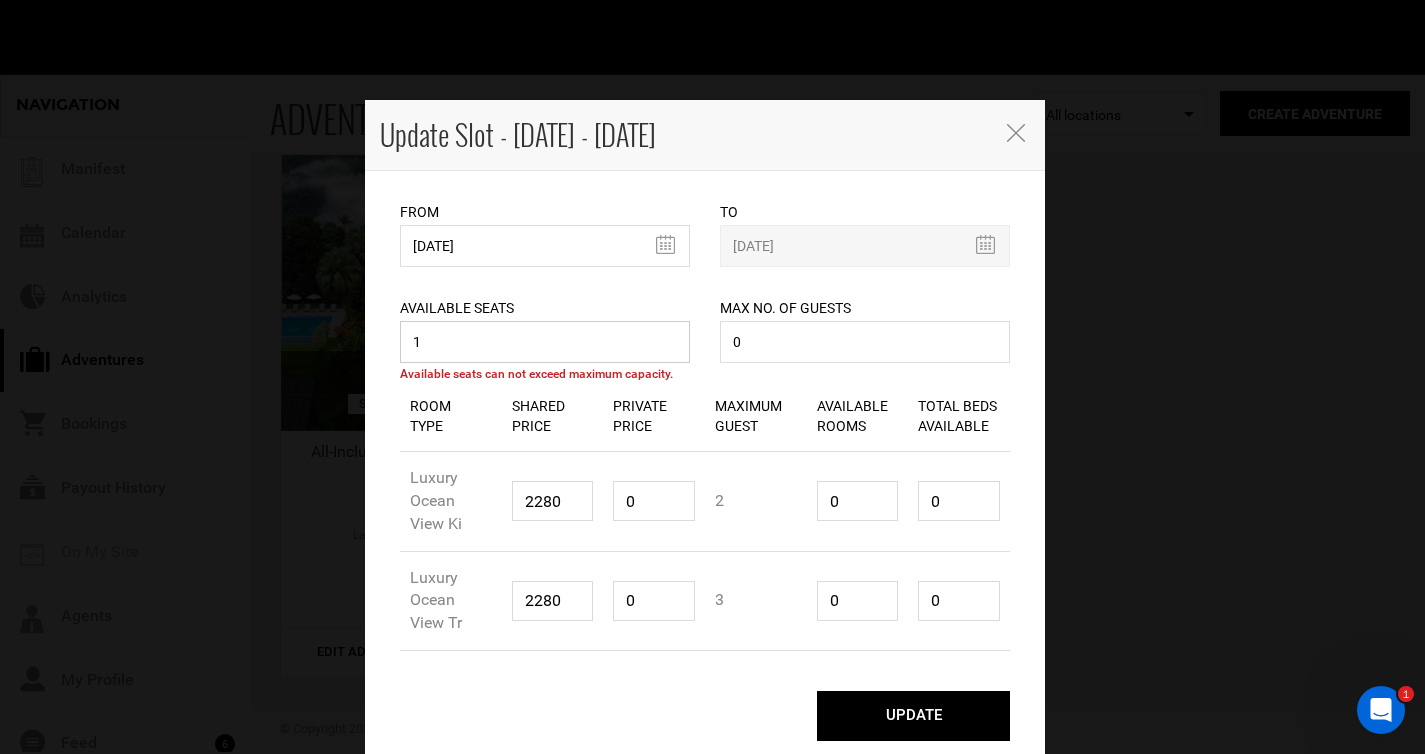 type on "1" 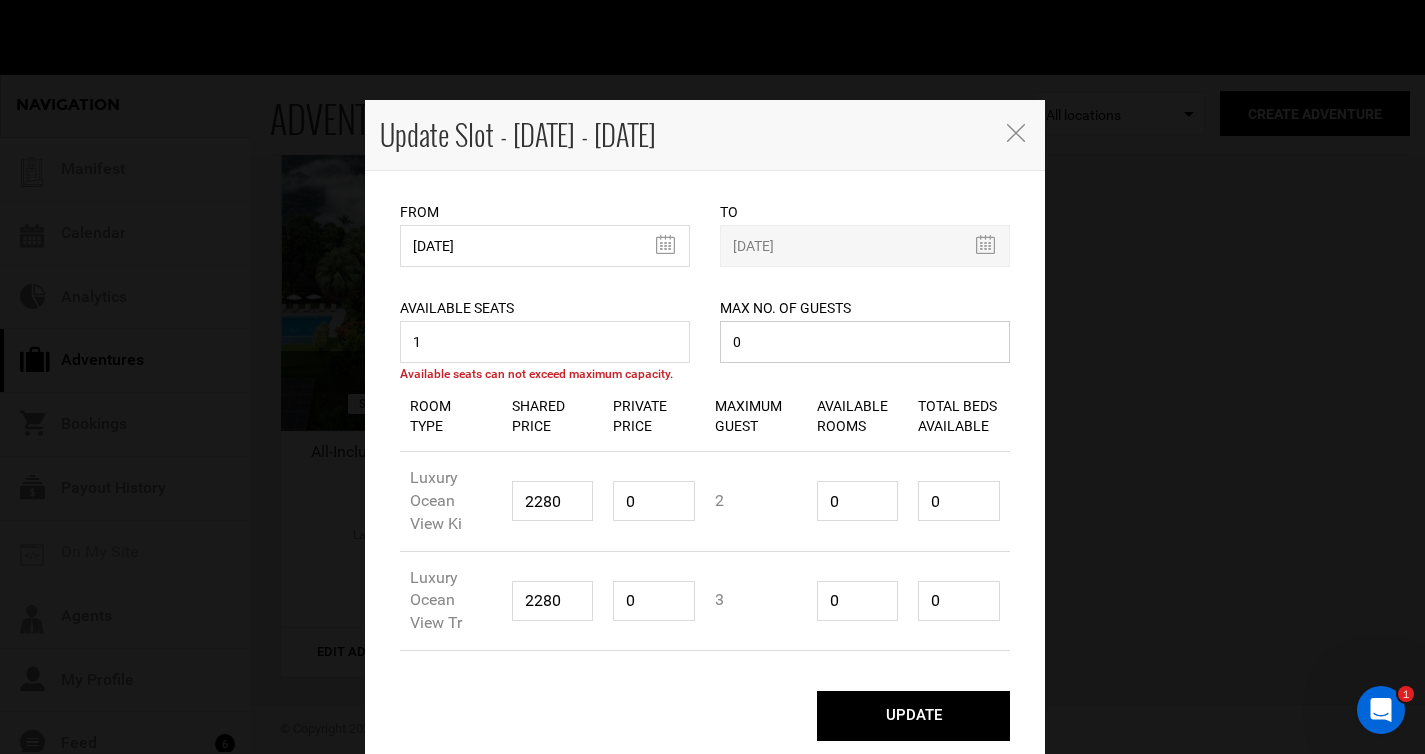 drag, startPoint x: 779, startPoint y: 354, endPoint x: 681, endPoint y: 344, distance: 98.50888 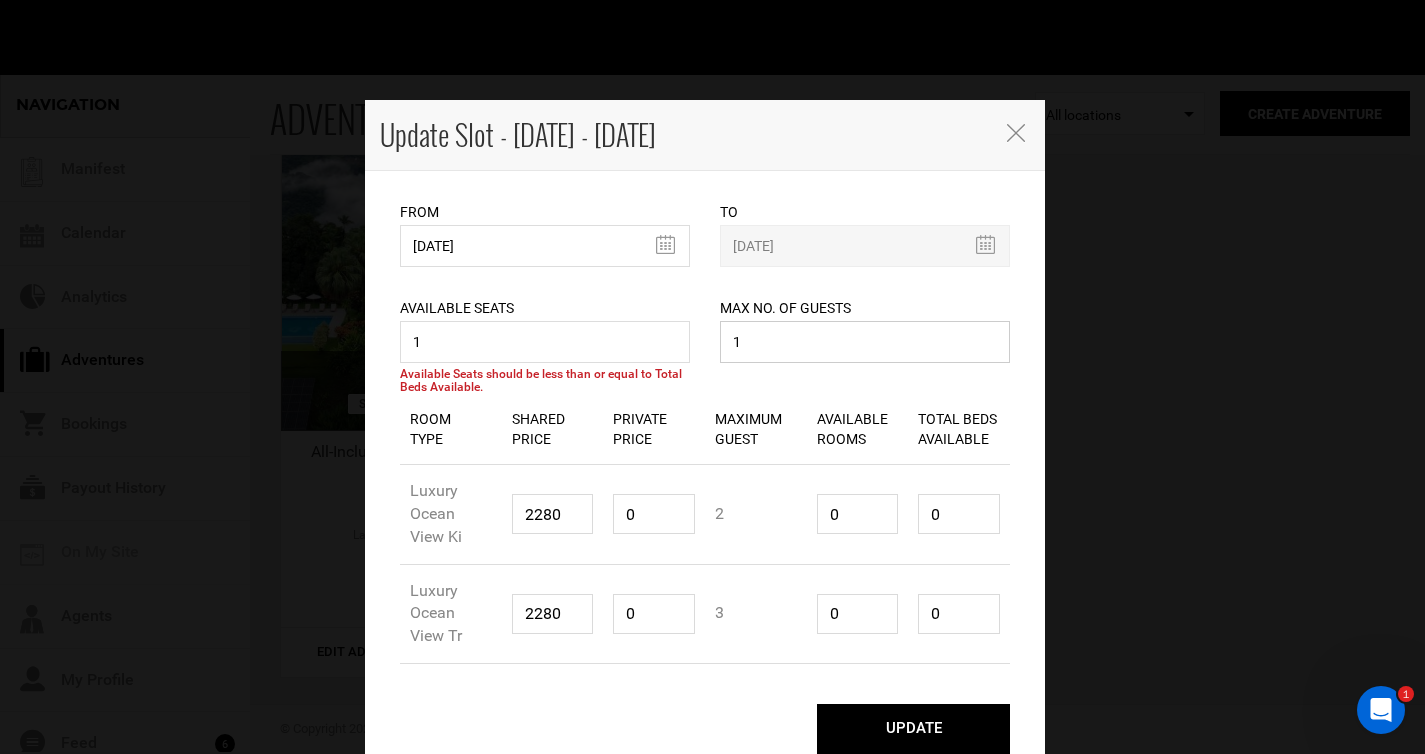 type on "1" 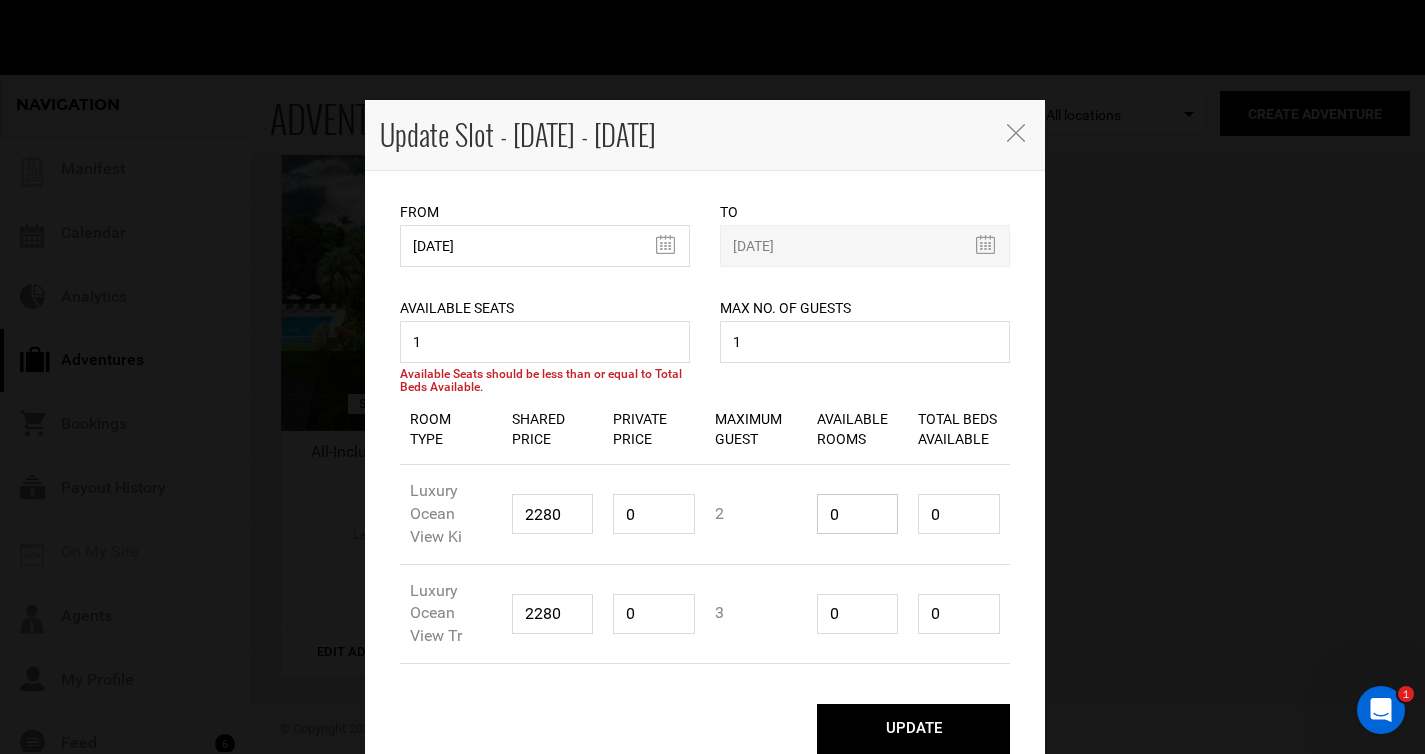 drag, startPoint x: 836, startPoint y: 518, endPoint x: 791, endPoint y: 519, distance: 45.01111 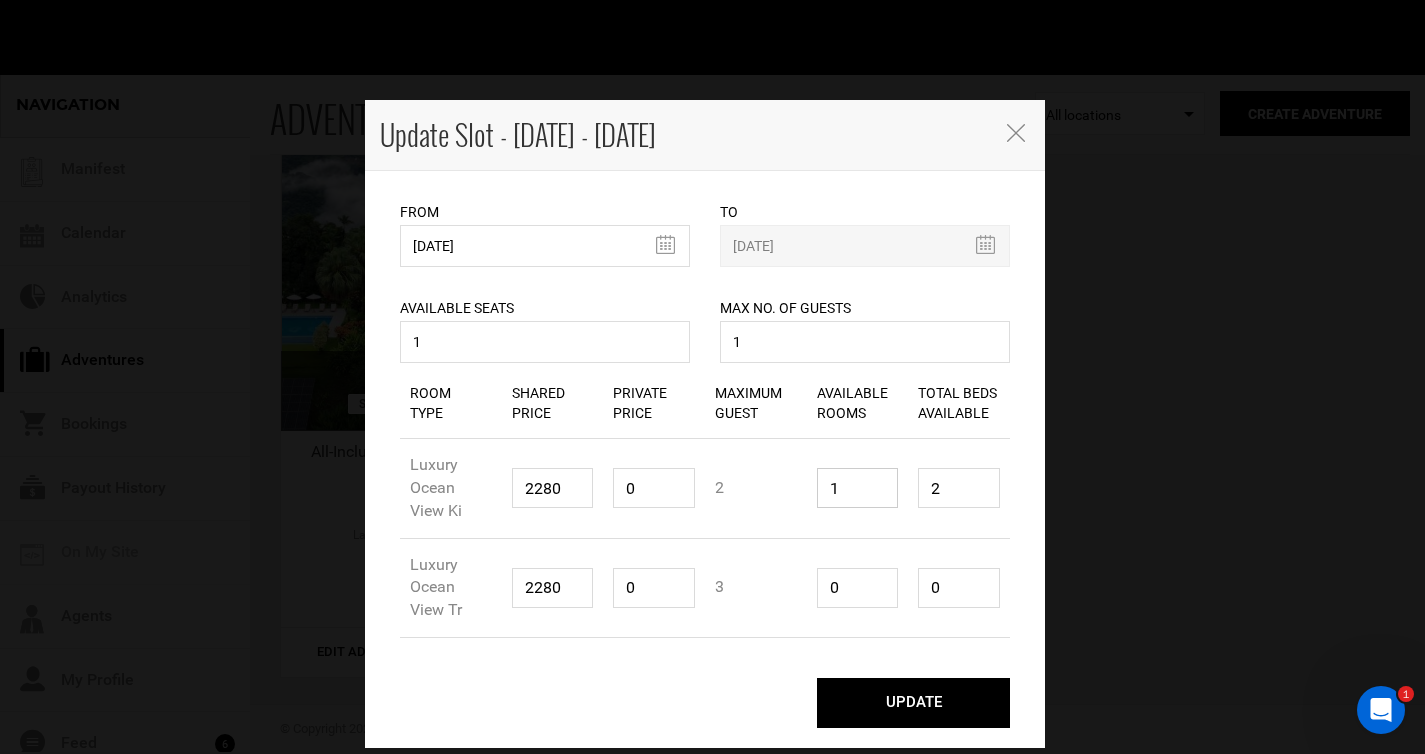 type on "1" 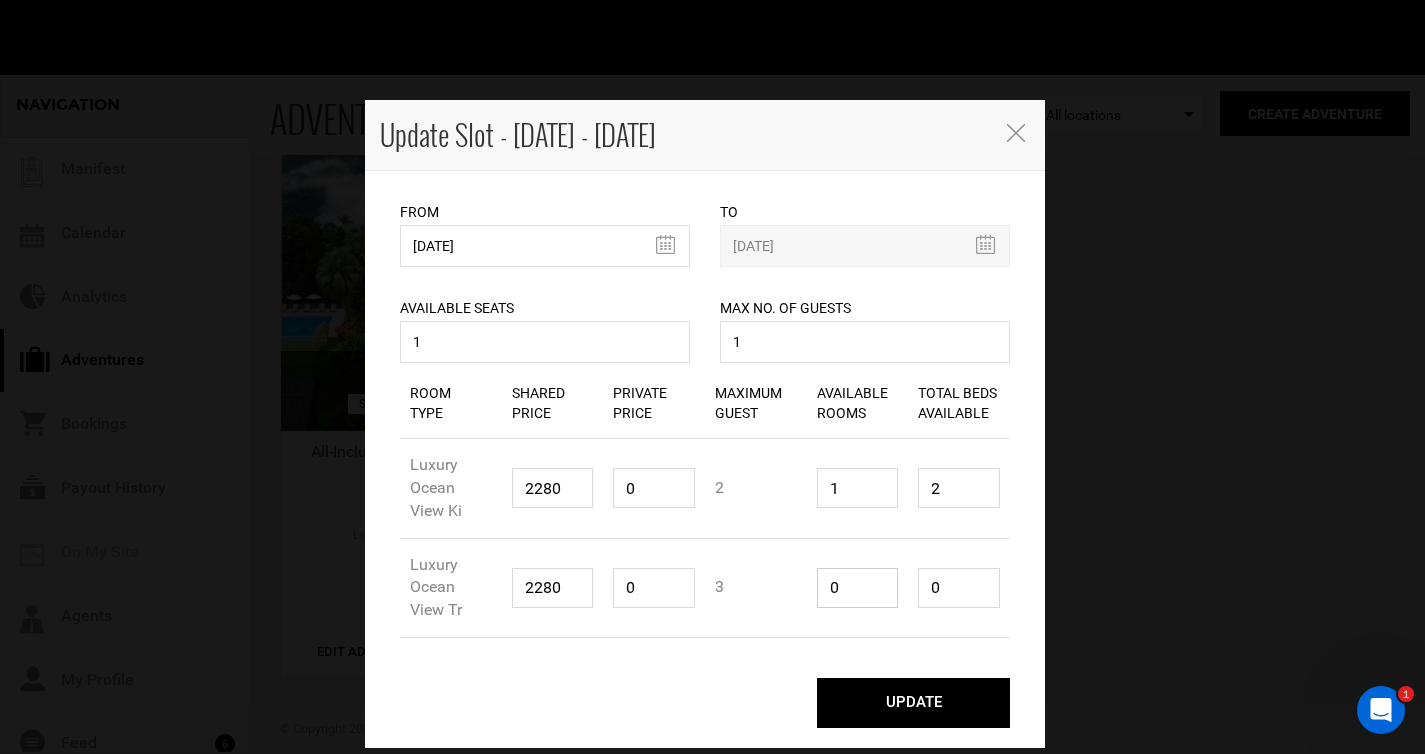 drag, startPoint x: 845, startPoint y: 588, endPoint x: 773, endPoint y: 588, distance: 72 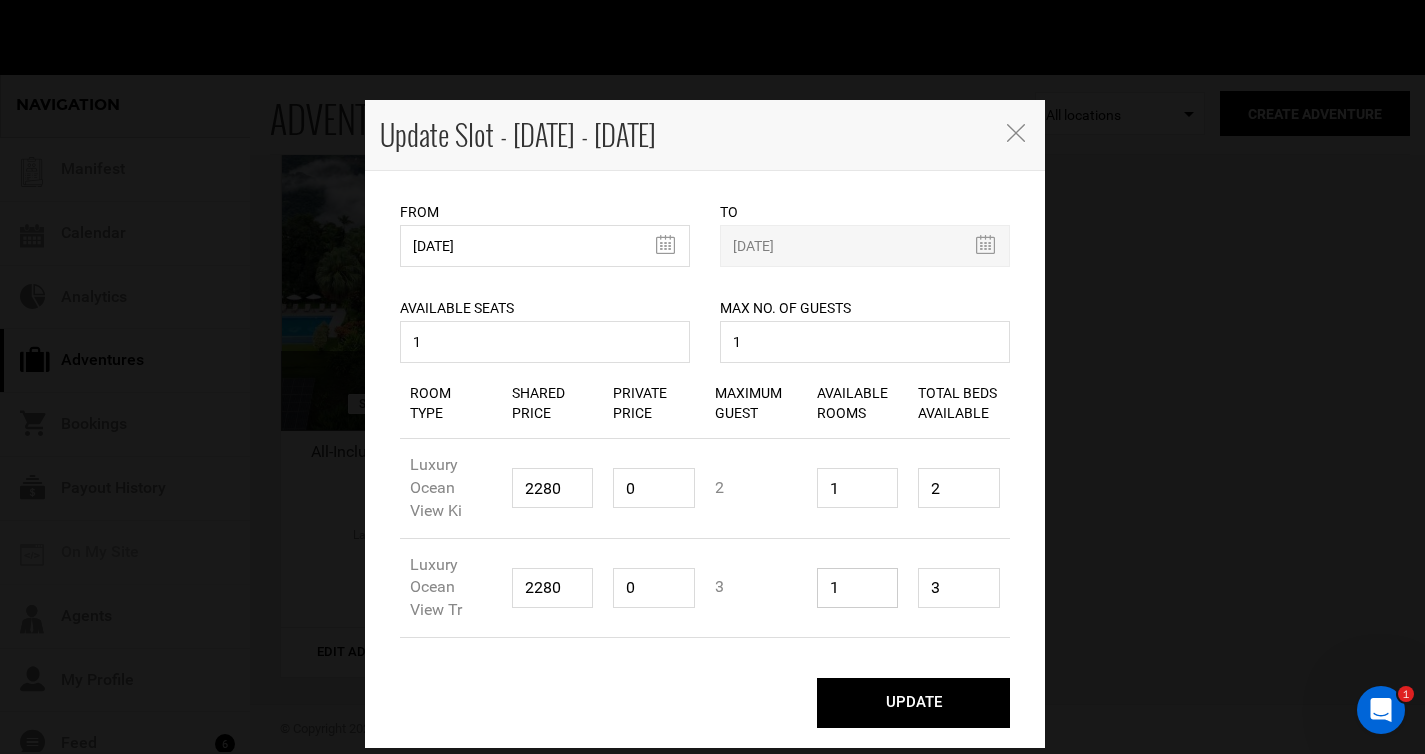 type on "1" 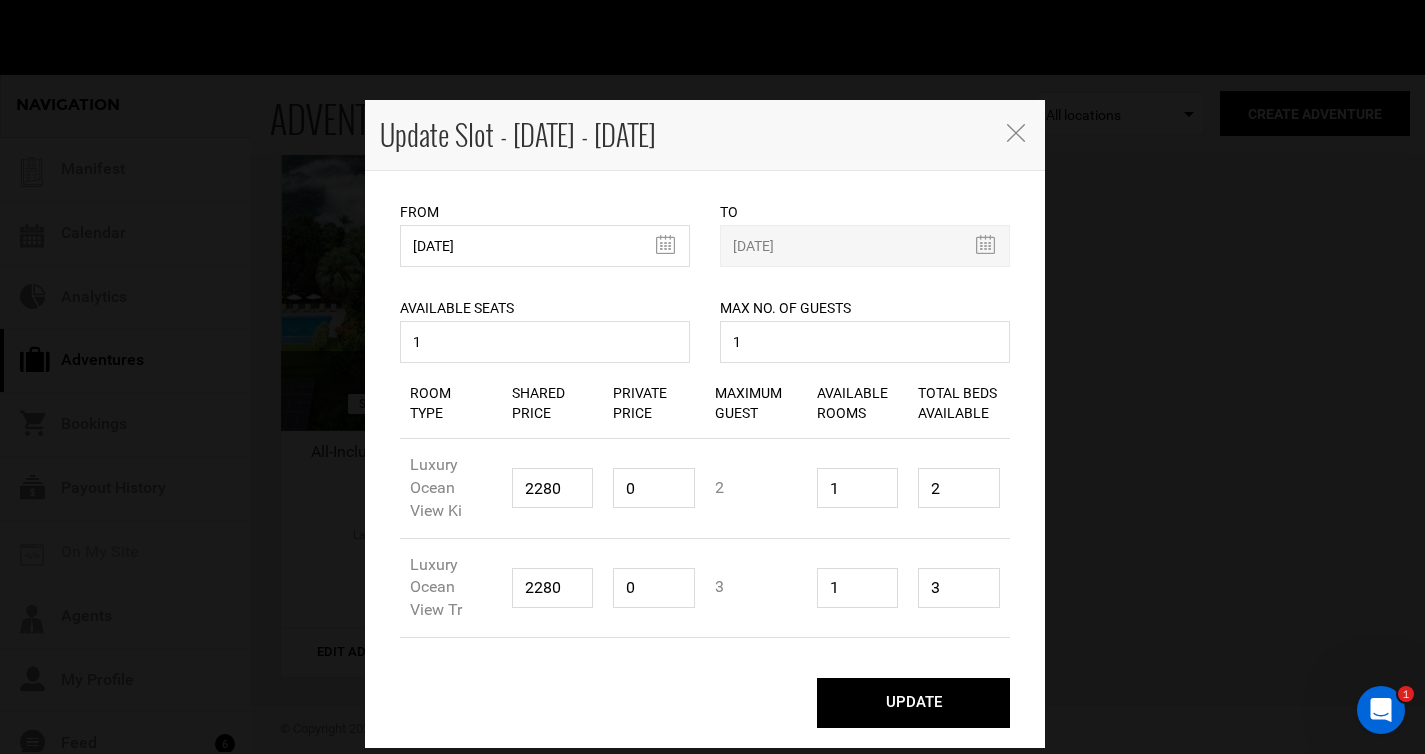click on "UPDATE" at bounding box center [913, 703] 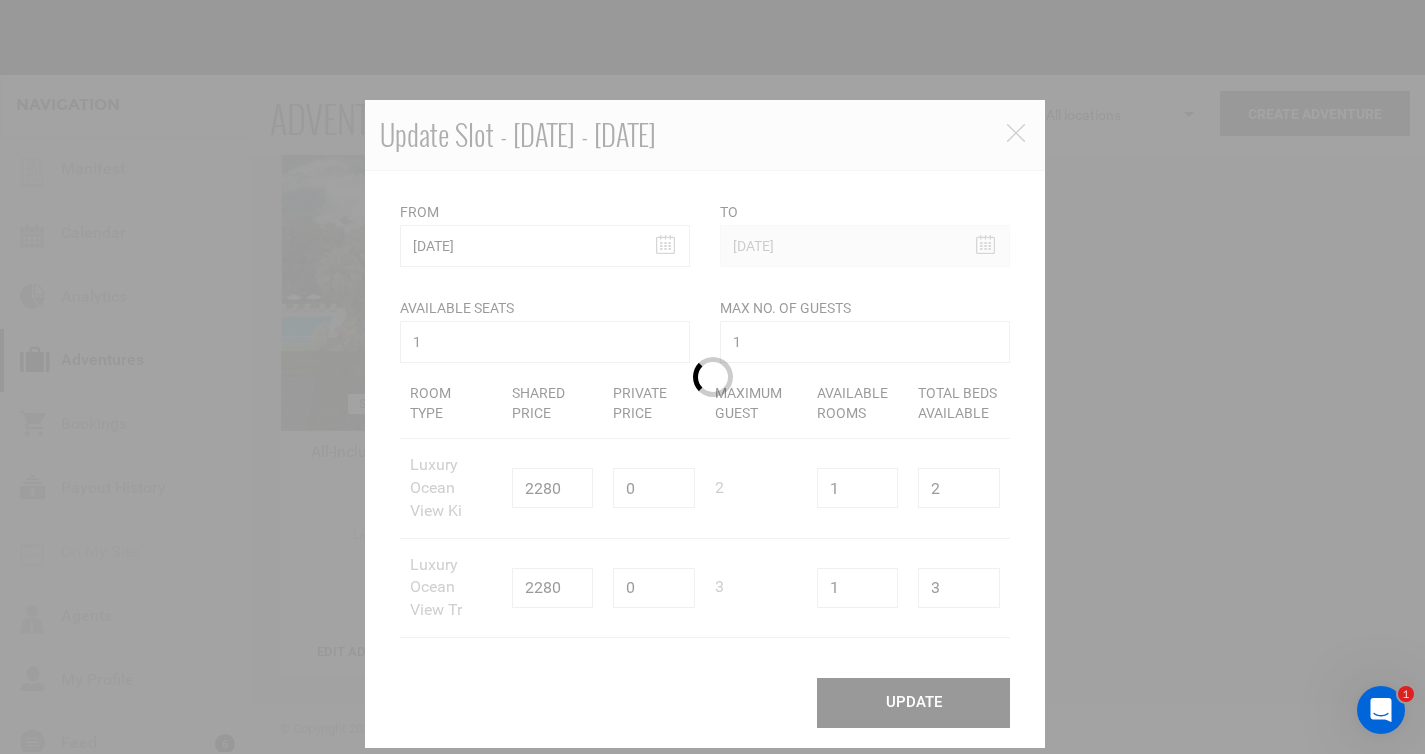 type 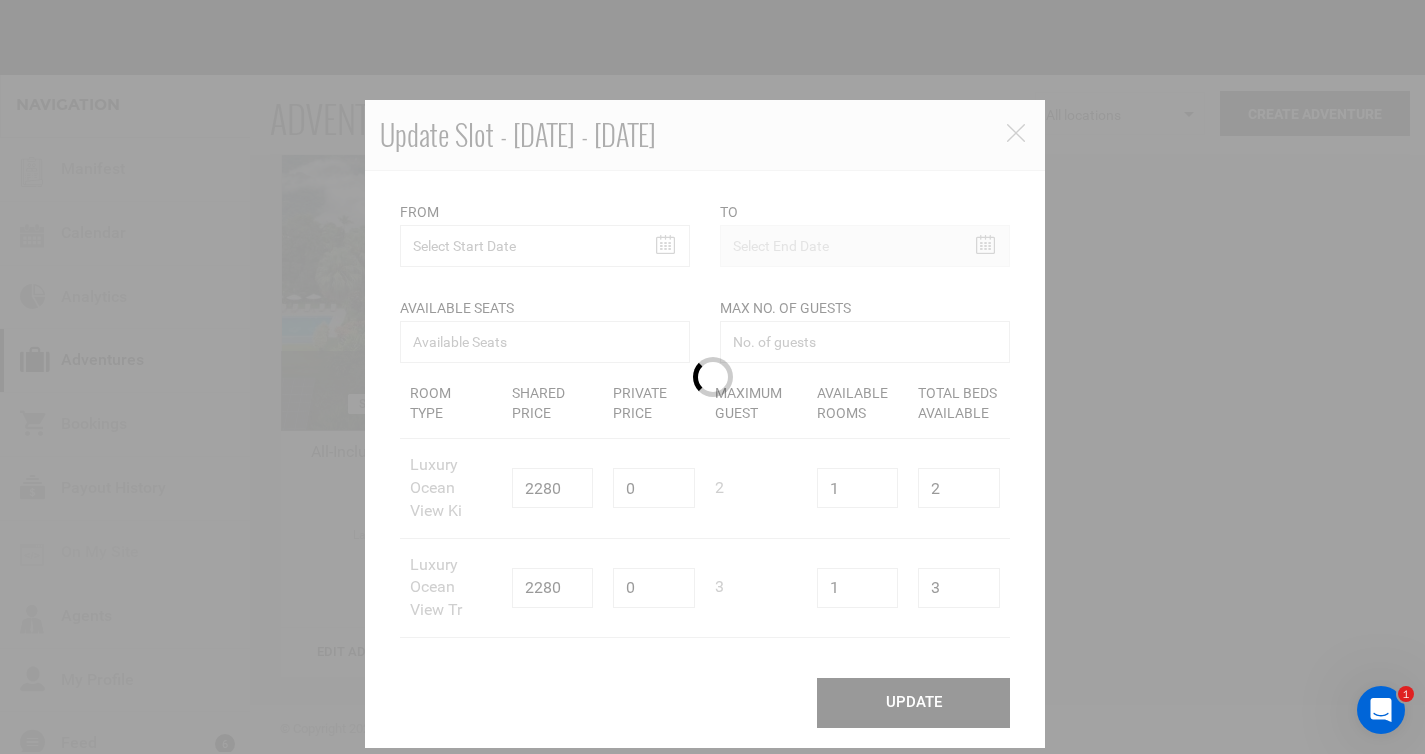 scroll, scrollTop: 0, scrollLeft: 0, axis: both 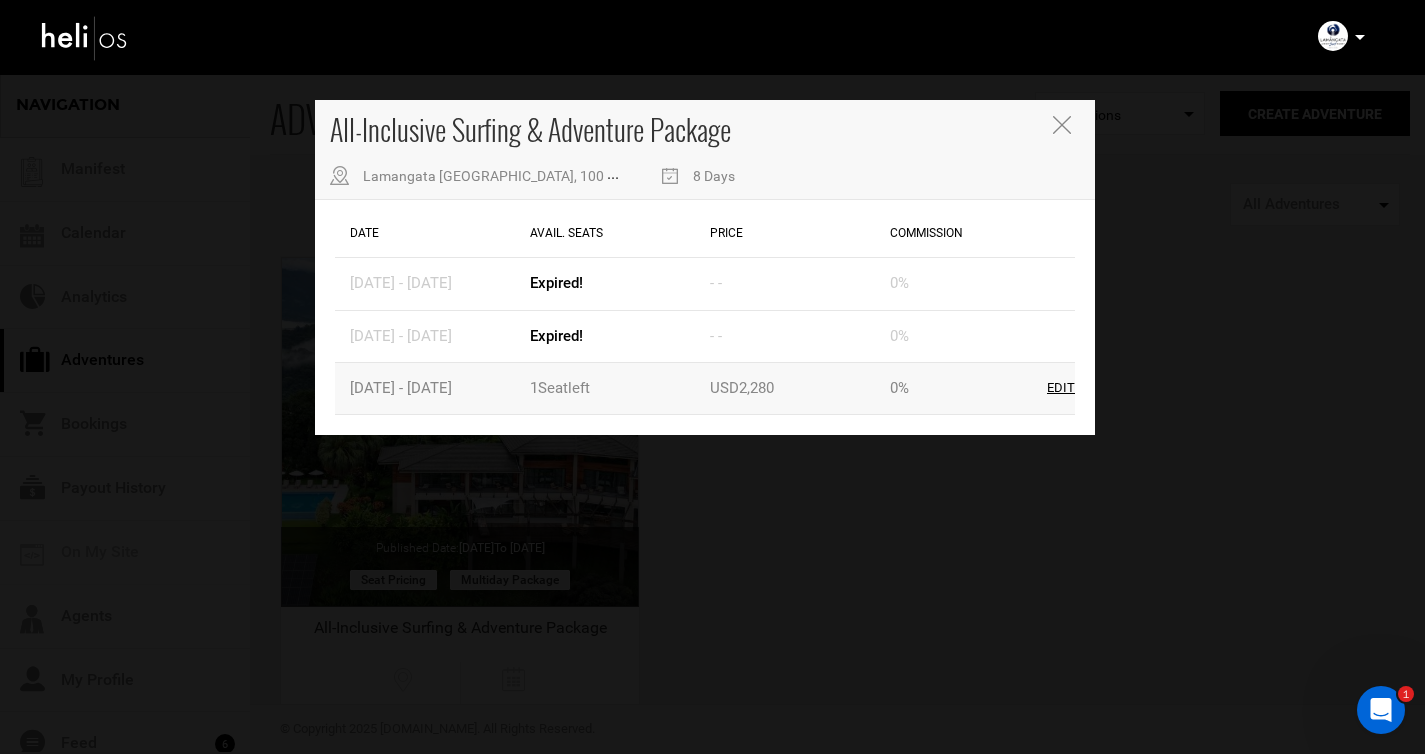 click on "Edit" at bounding box center (1061, 388) 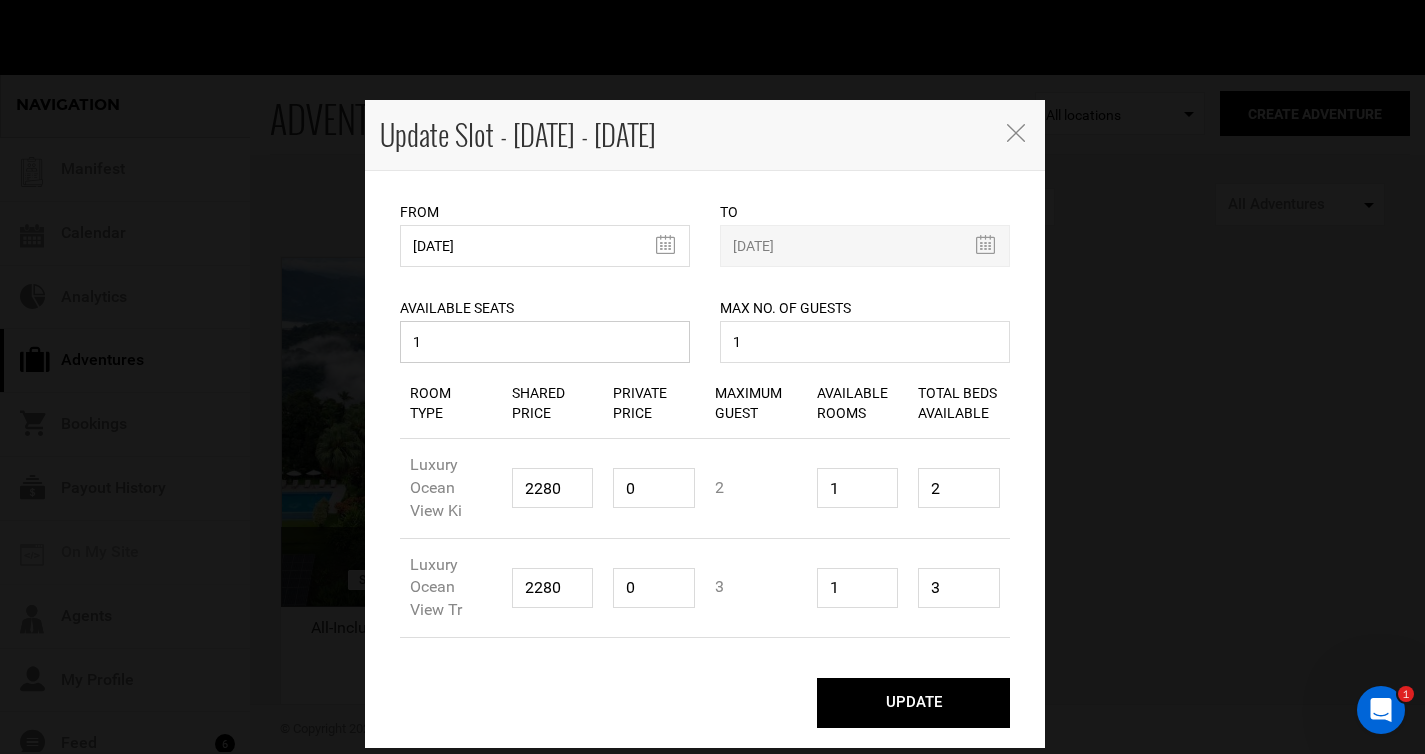 drag, startPoint x: 429, startPoint y: 338, endPoint x: 352, endPoint y: 335, distance: 77.05842 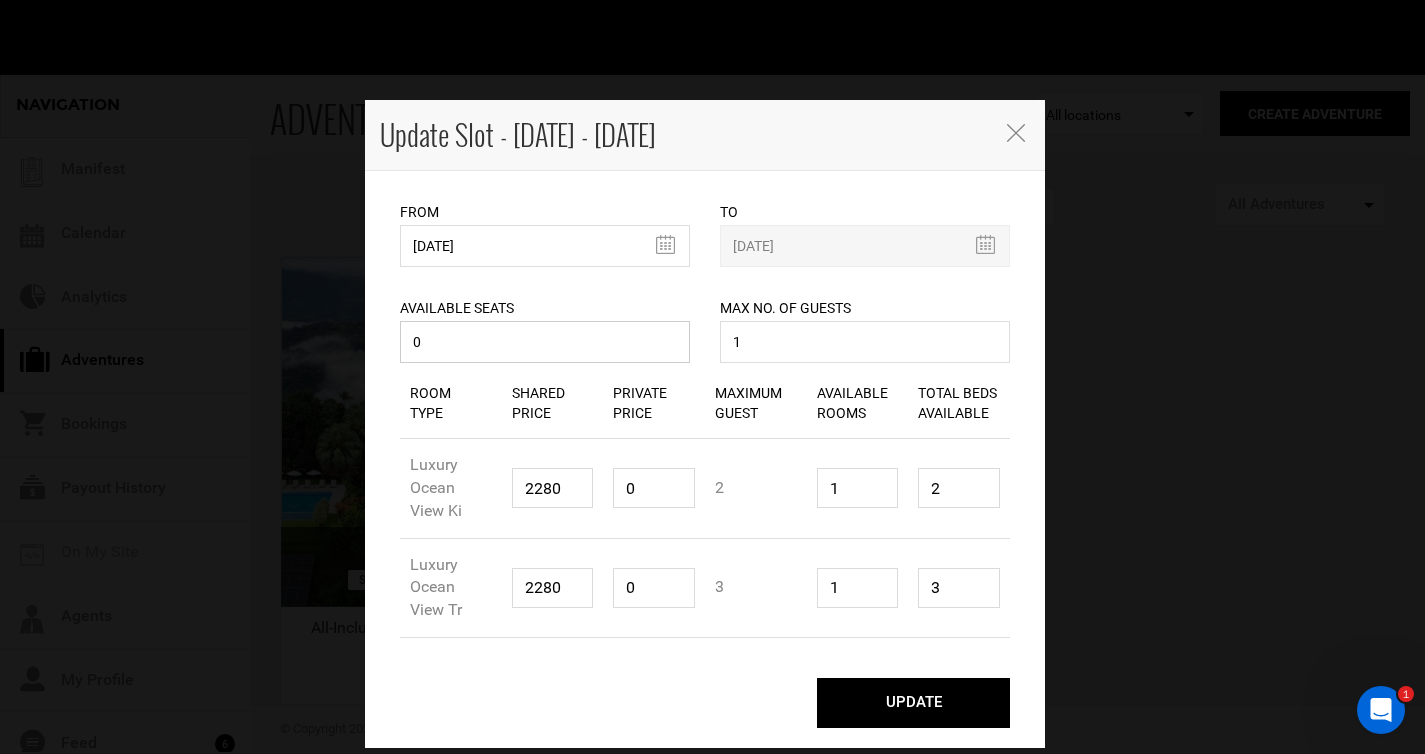 type on "0" 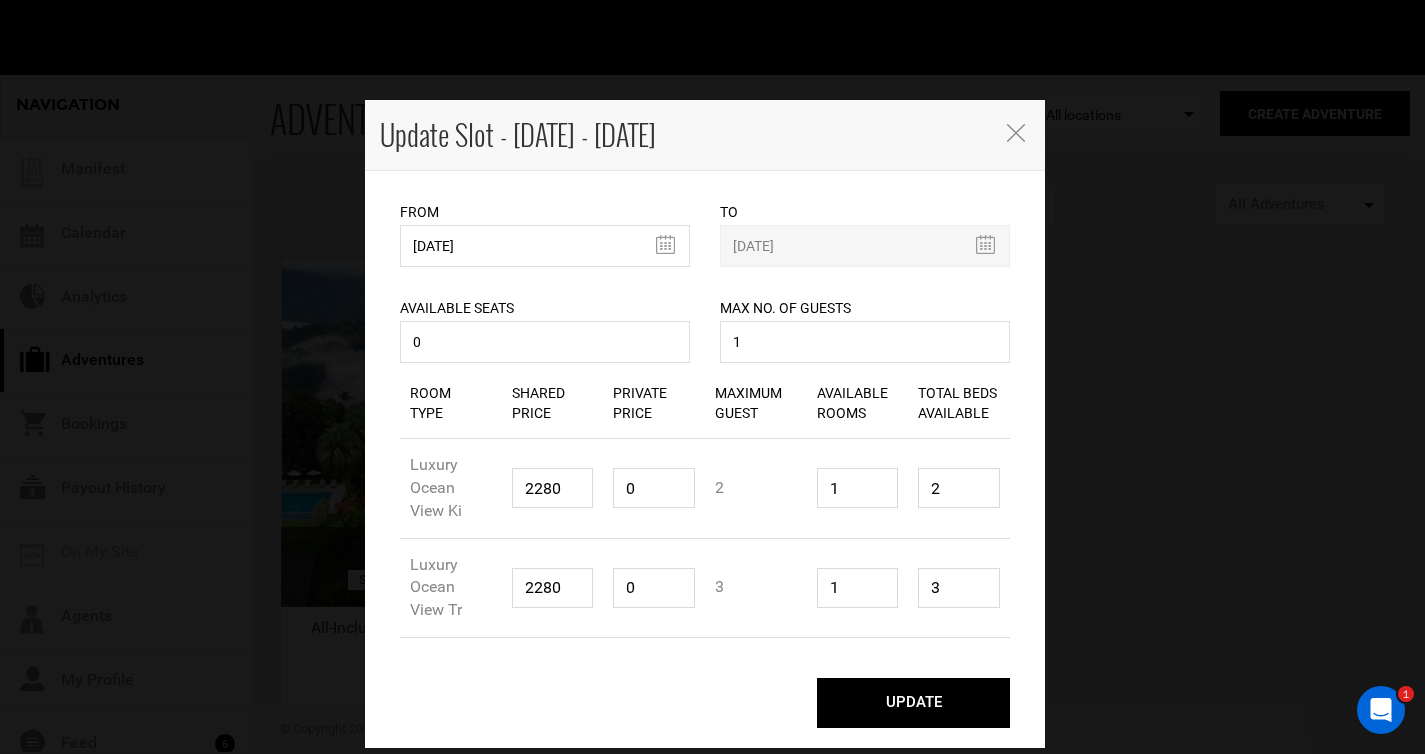 click on "UPDATE" at bounding box center (913, 703) 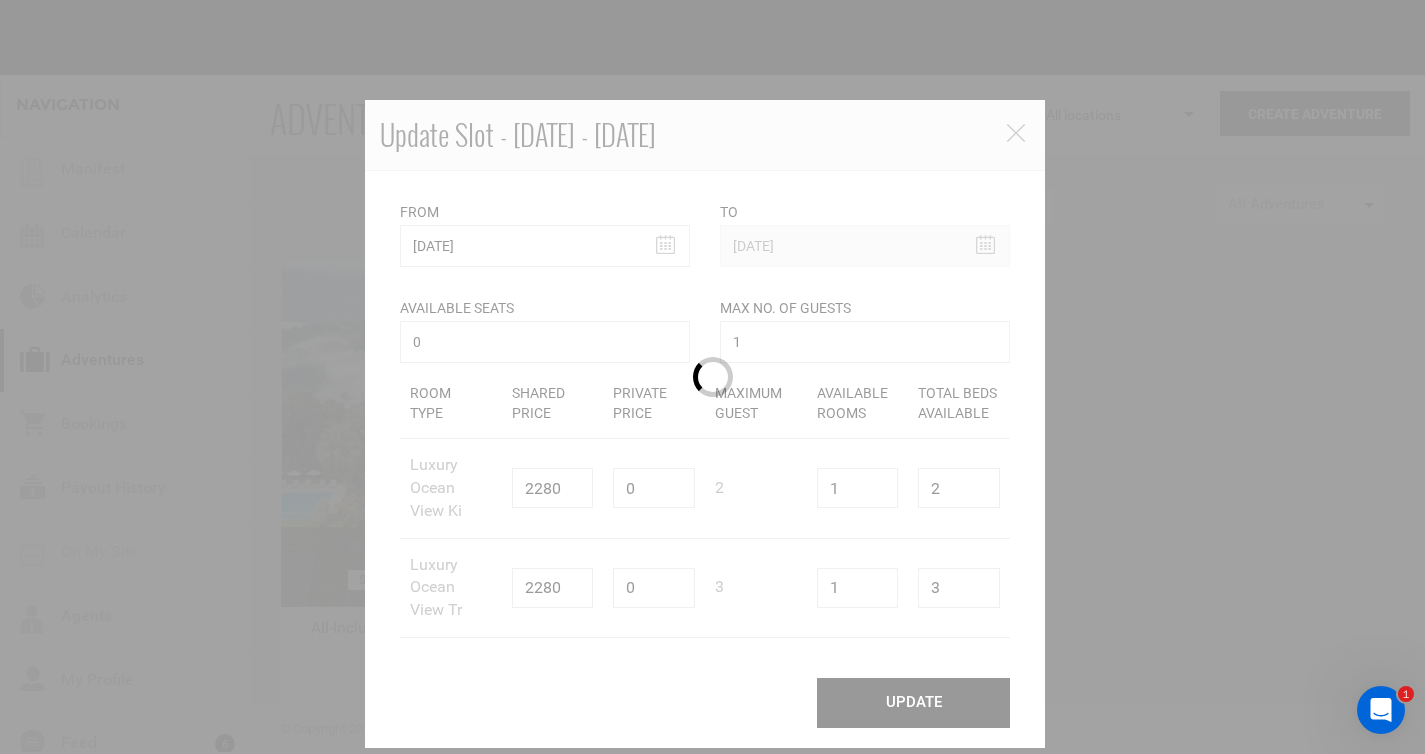 type 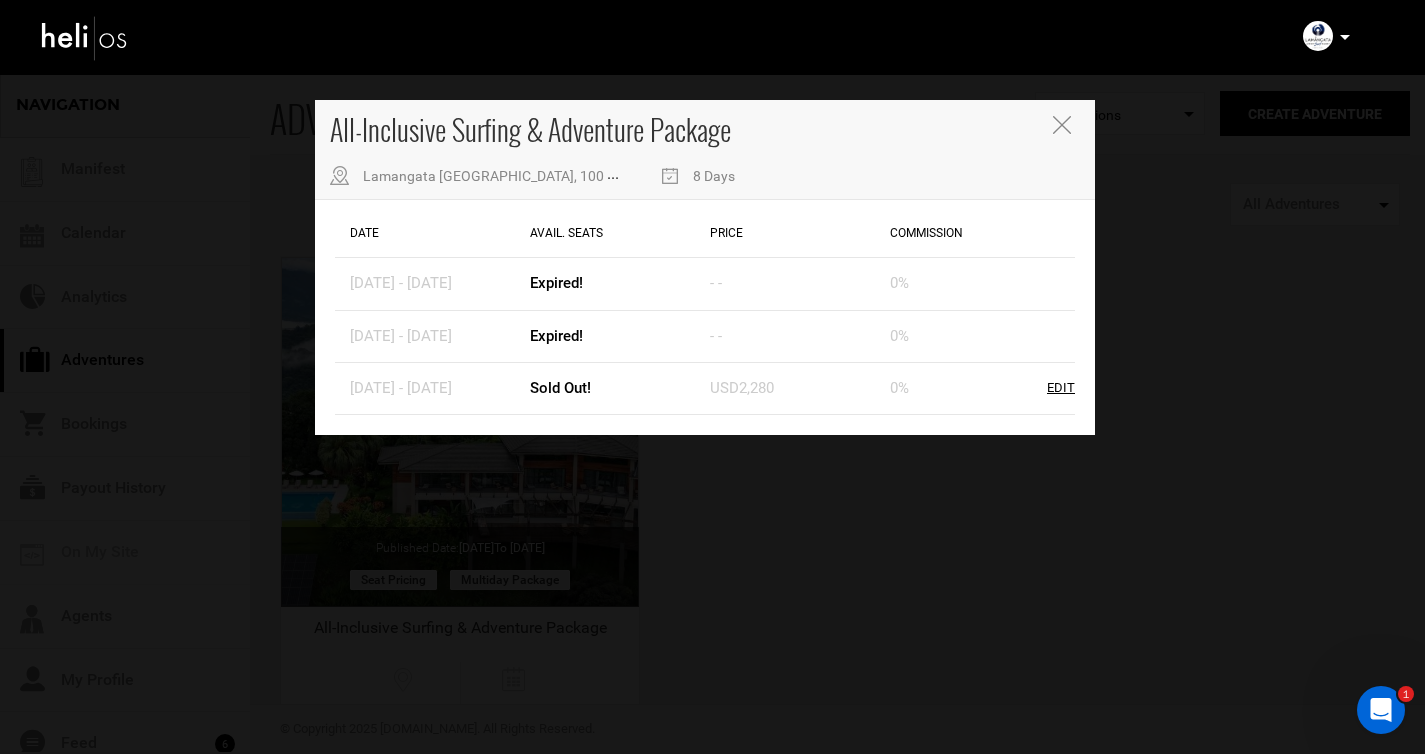 click on "All-Inclusive Surfing & Adventure Package
[GEOGRAPHIC_DATA], 100 Metros al Norte de la [DEMOGRAPHIC_DATA], [GEOGRAPHIC_DATA], [GEOGRAPHIC_DATA][PERSON_NAME], [GEOGRAPHIC_DATA]
8 Days" at bounding box center (705, 150) 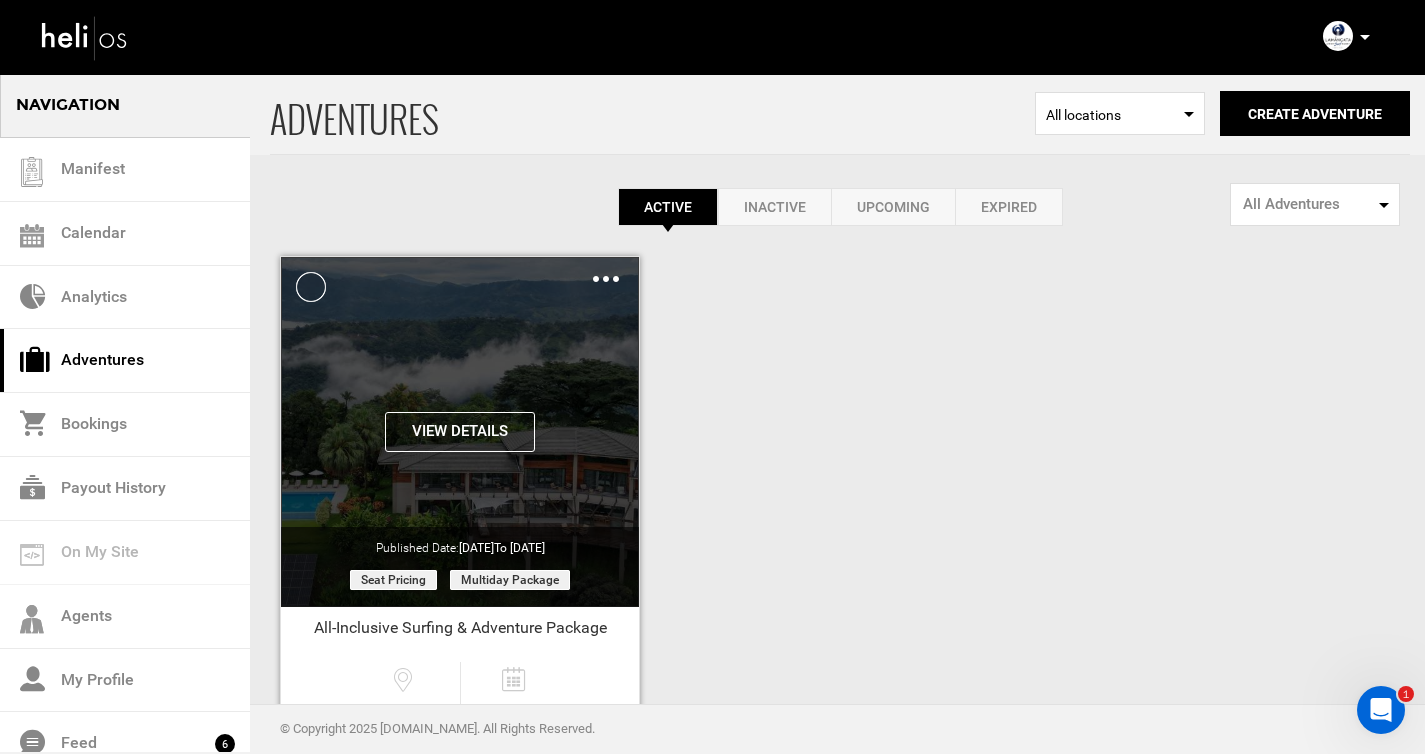 click on "Clone
De-Activate
Share
Delete" at bounding box center (606, 278) 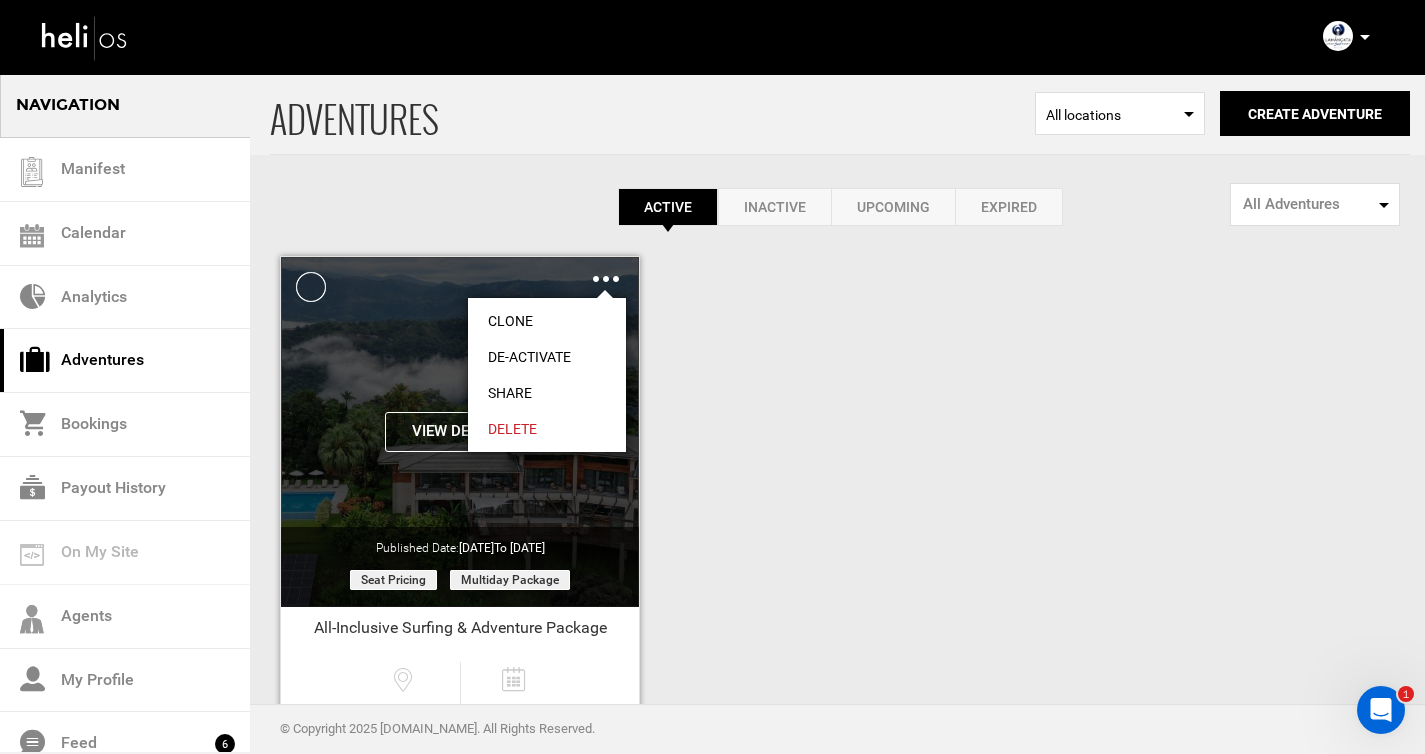 click on "Clone" at bounding box center [547, 321] 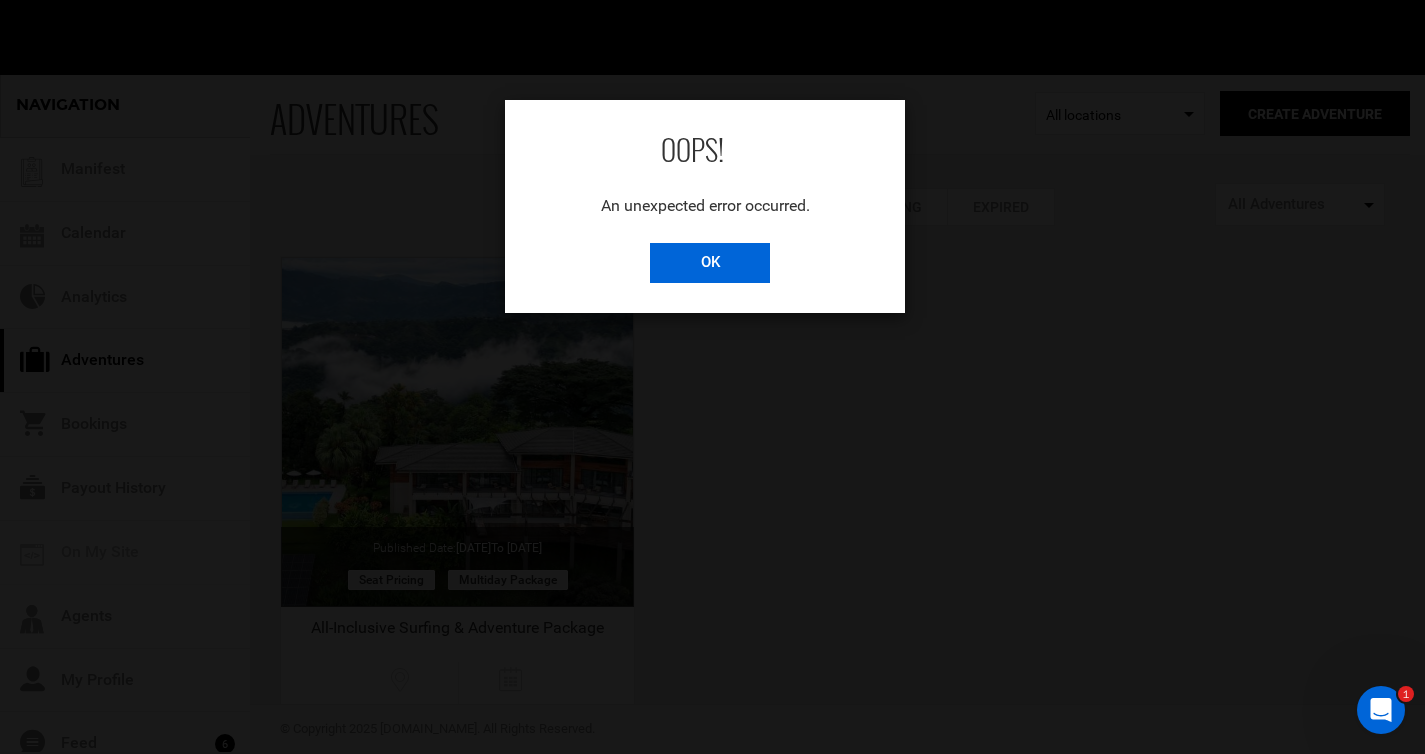 click on "OK" at bounding box center [710, 263] 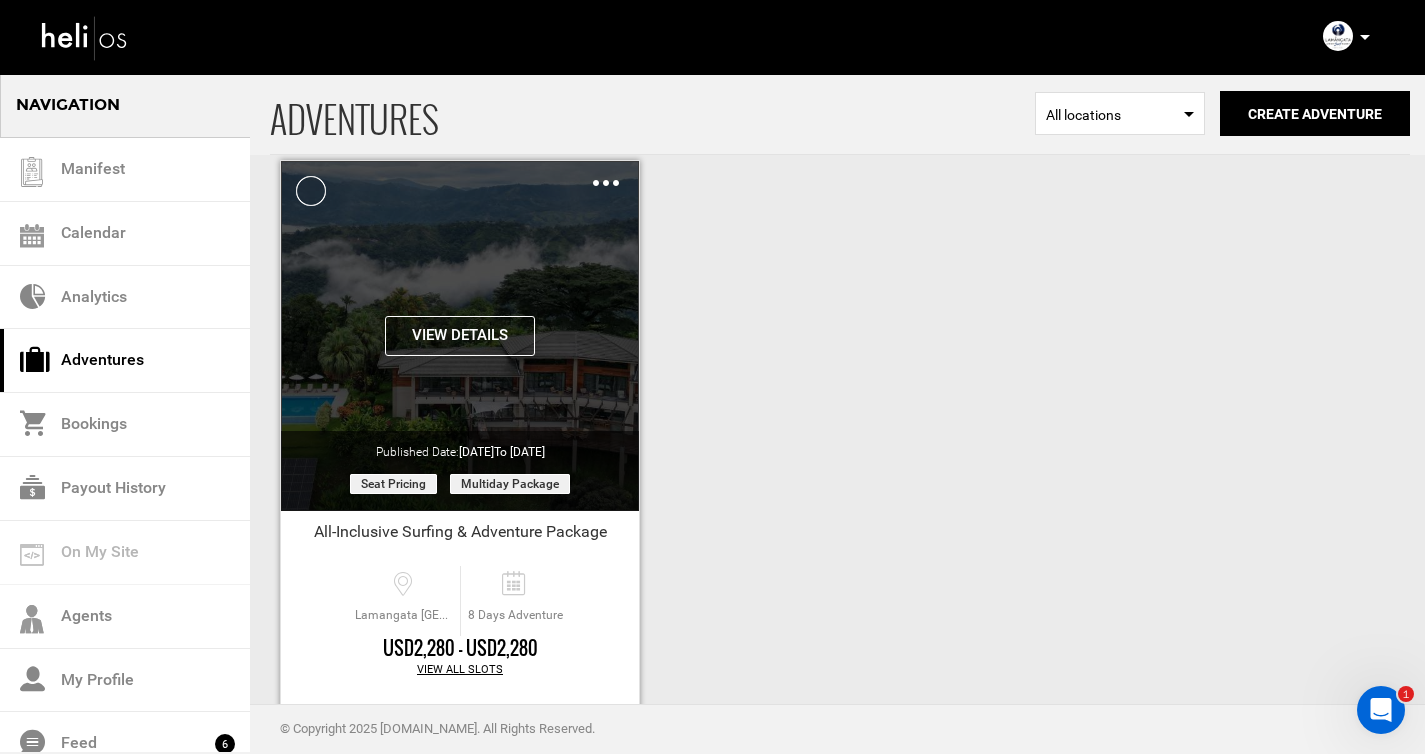 scroll, scrollTop: 190, scrollLeft: 0, axis: vertical 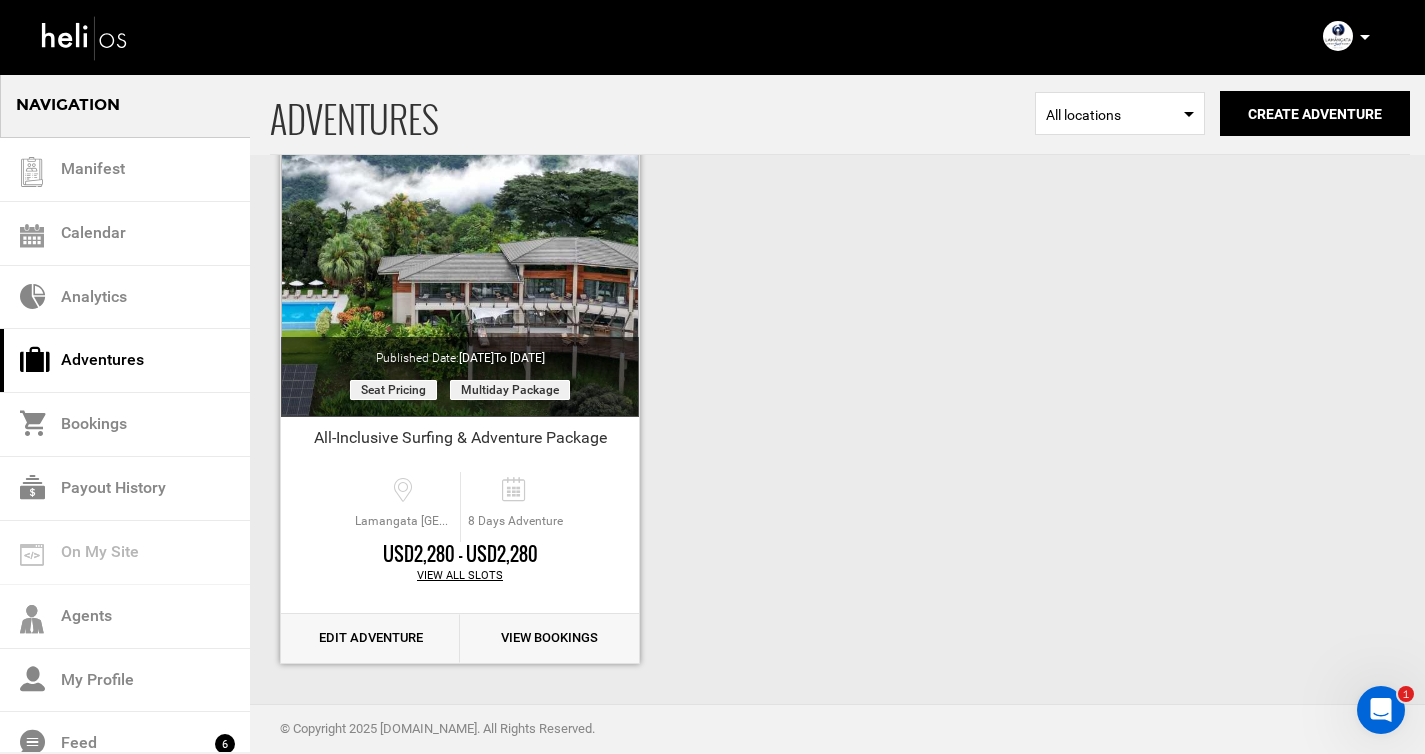 click on "View All Slots" at bounding box center (460, 576) 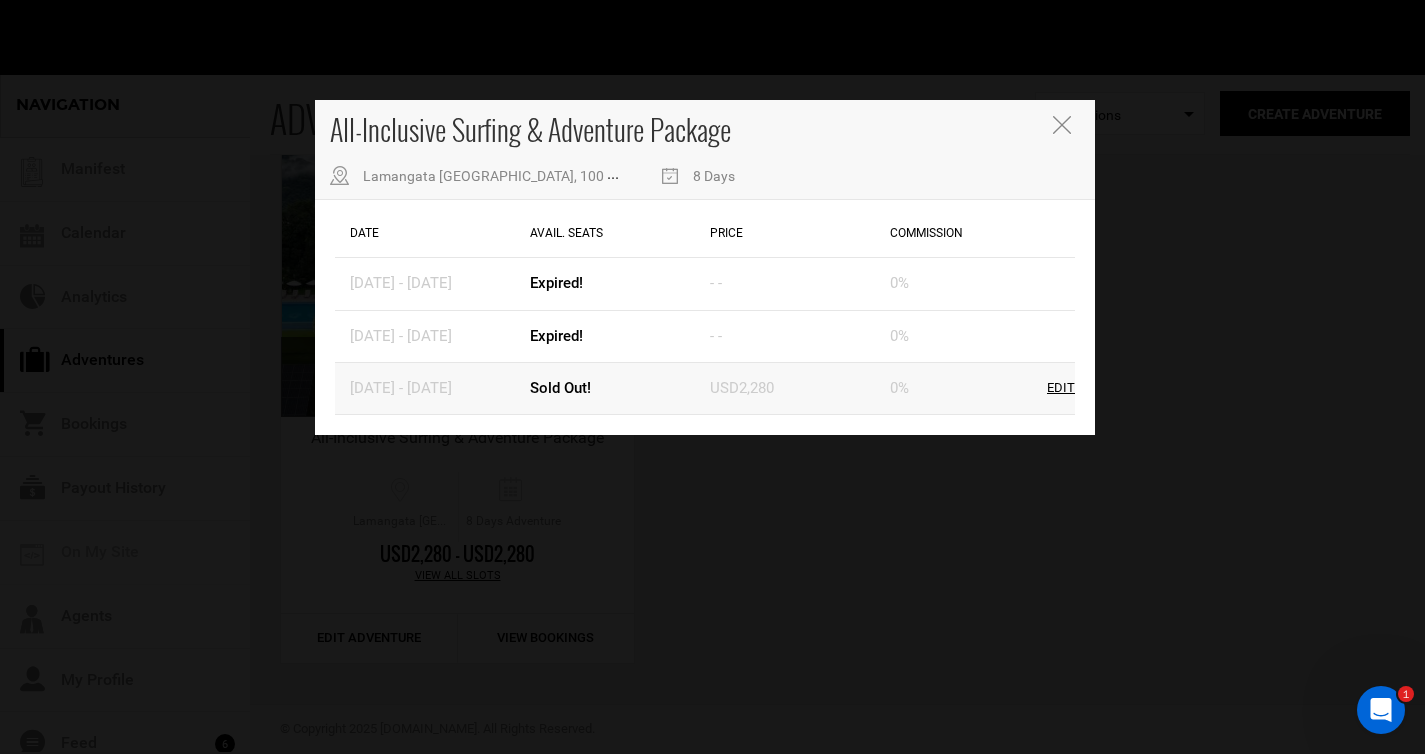 click on "Edit" at bounding box center (1061, 388) 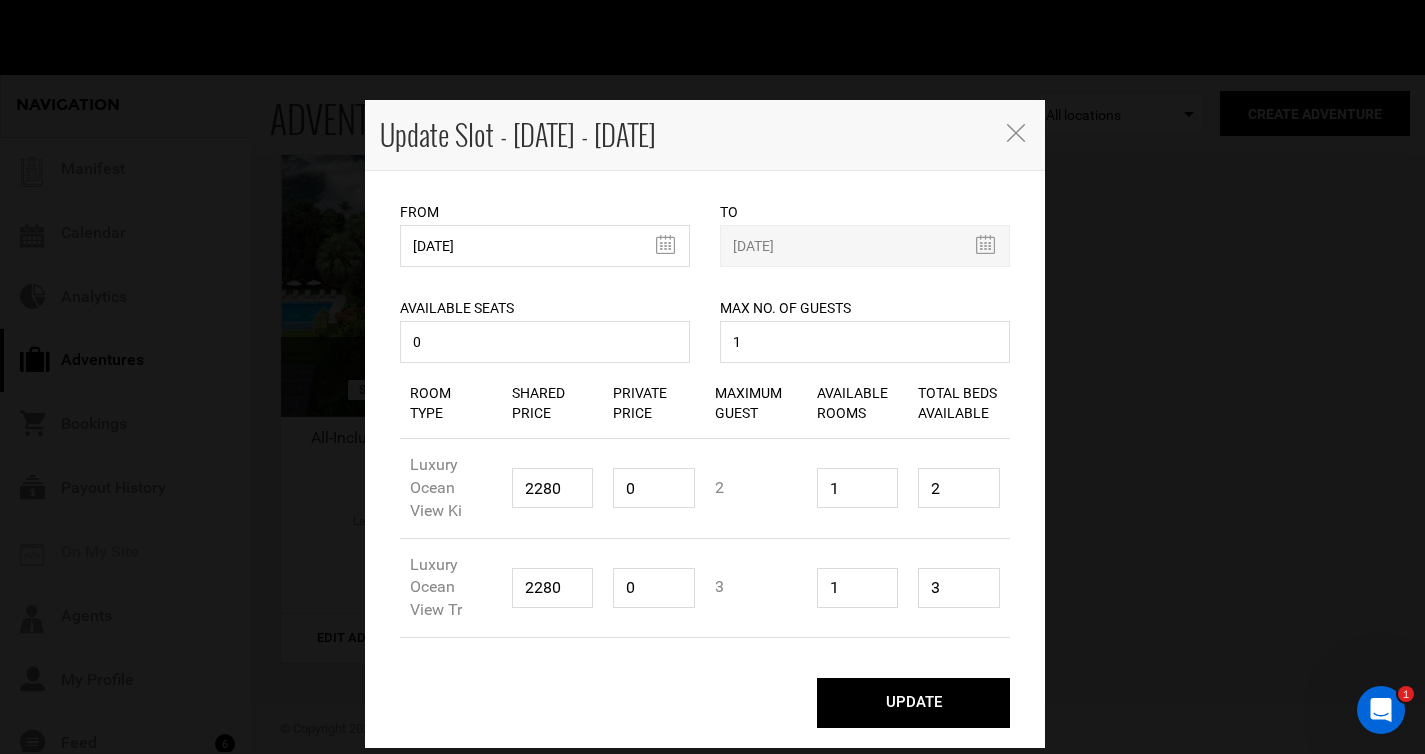 click at bounding box center (1016, 133) 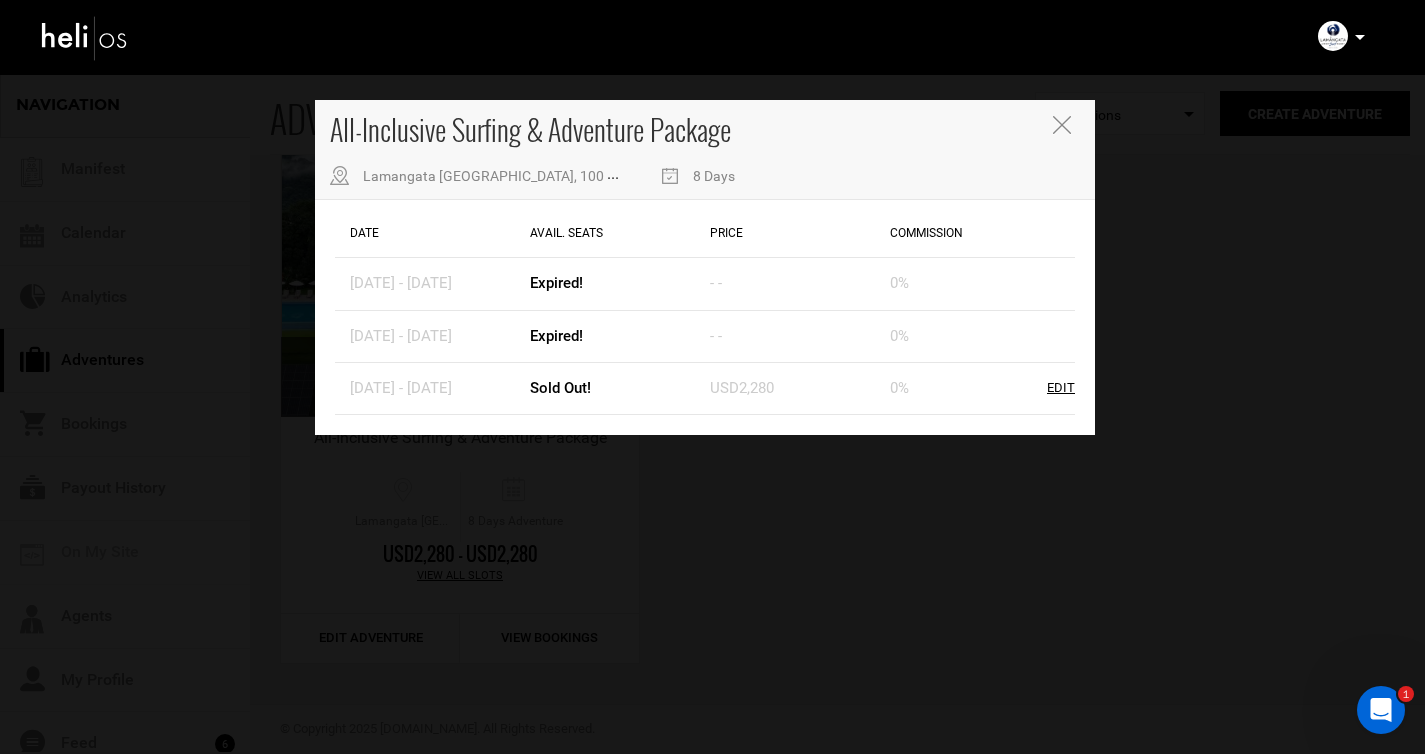 click at bounding box center (1062, 125) 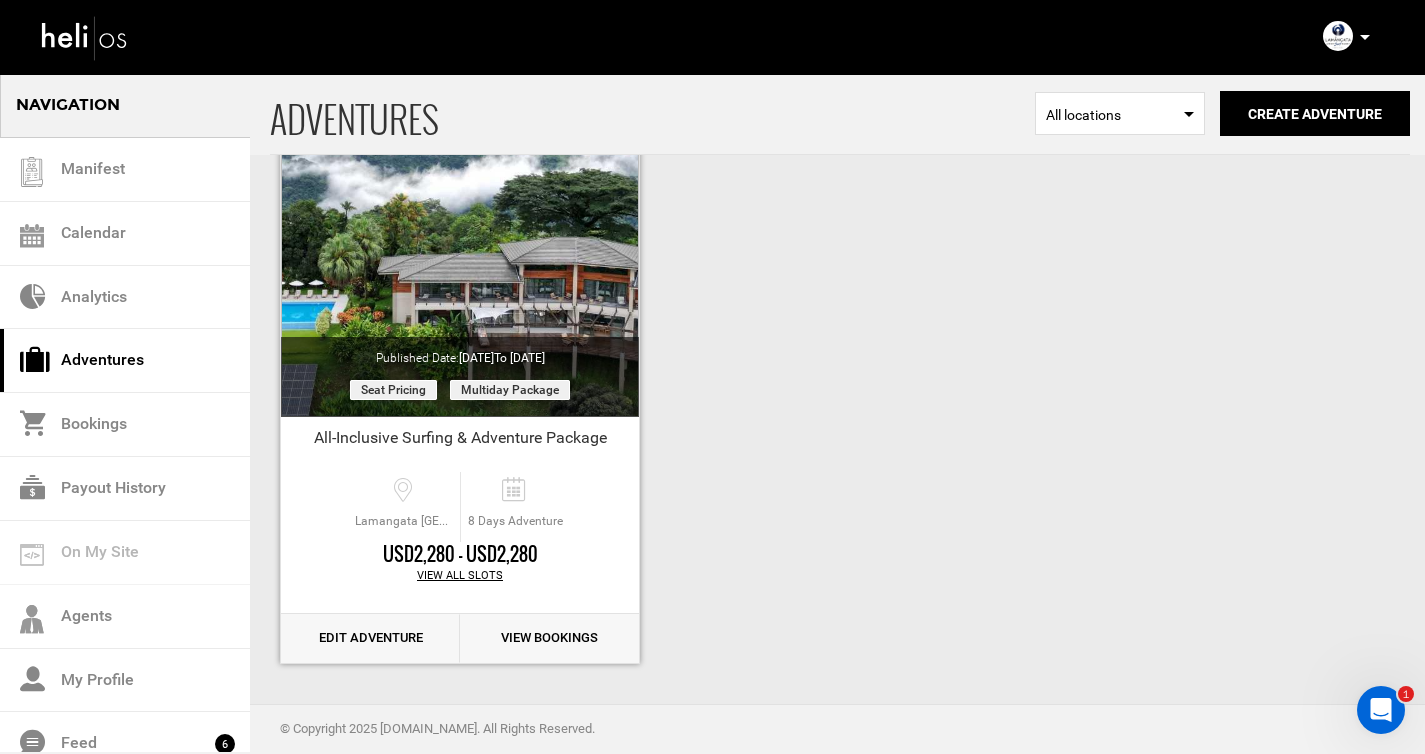 click on "Edit Adventure" at bounding box center (370, 638) 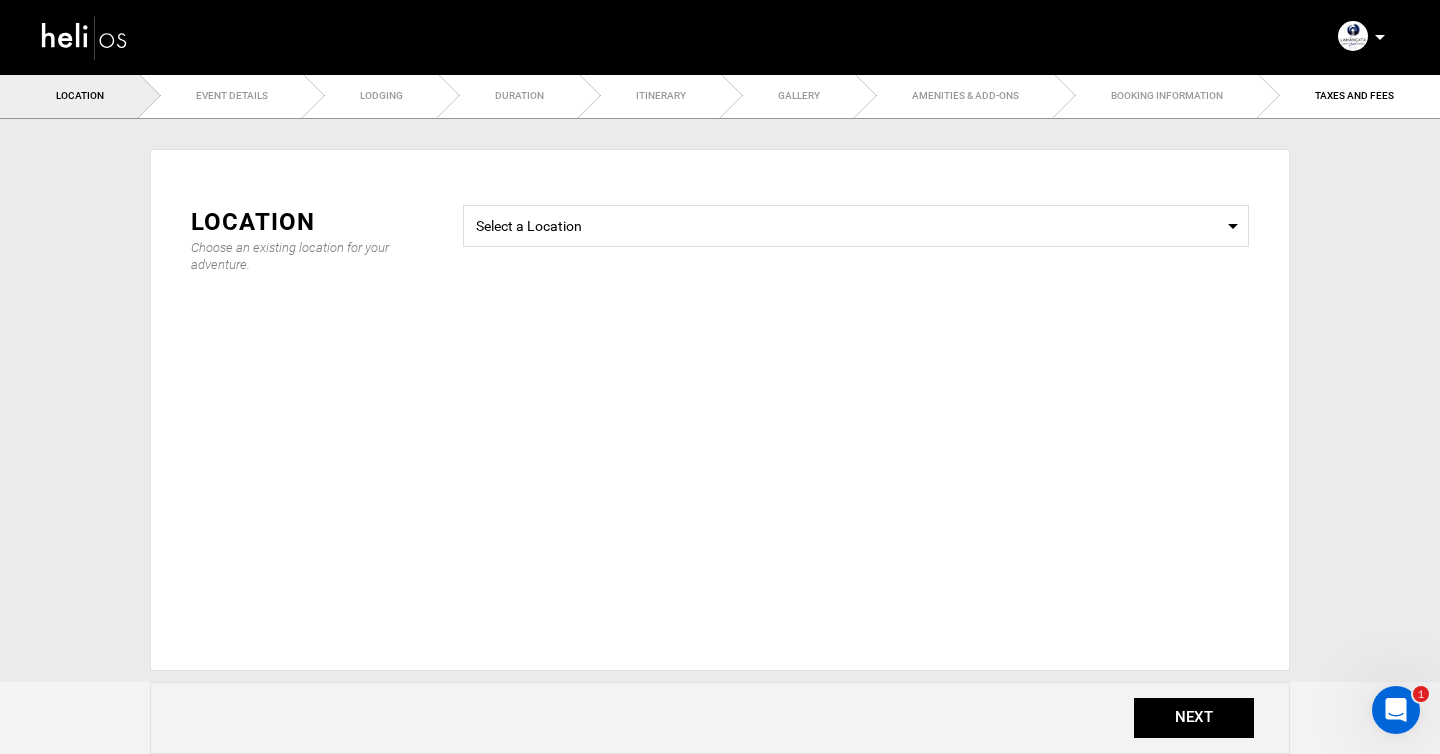radio on "true" 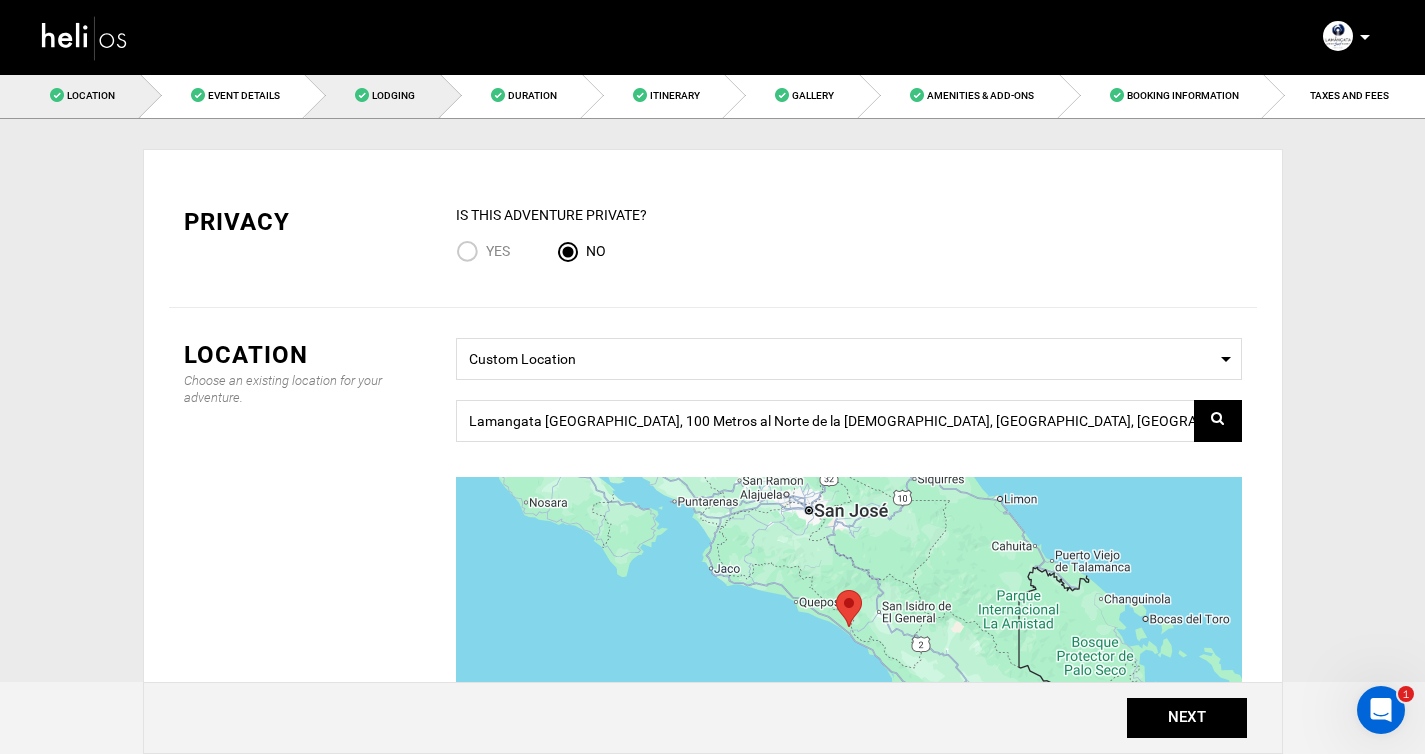 scroll, scrollTop: 0, scrollLeft: 0, axis: both 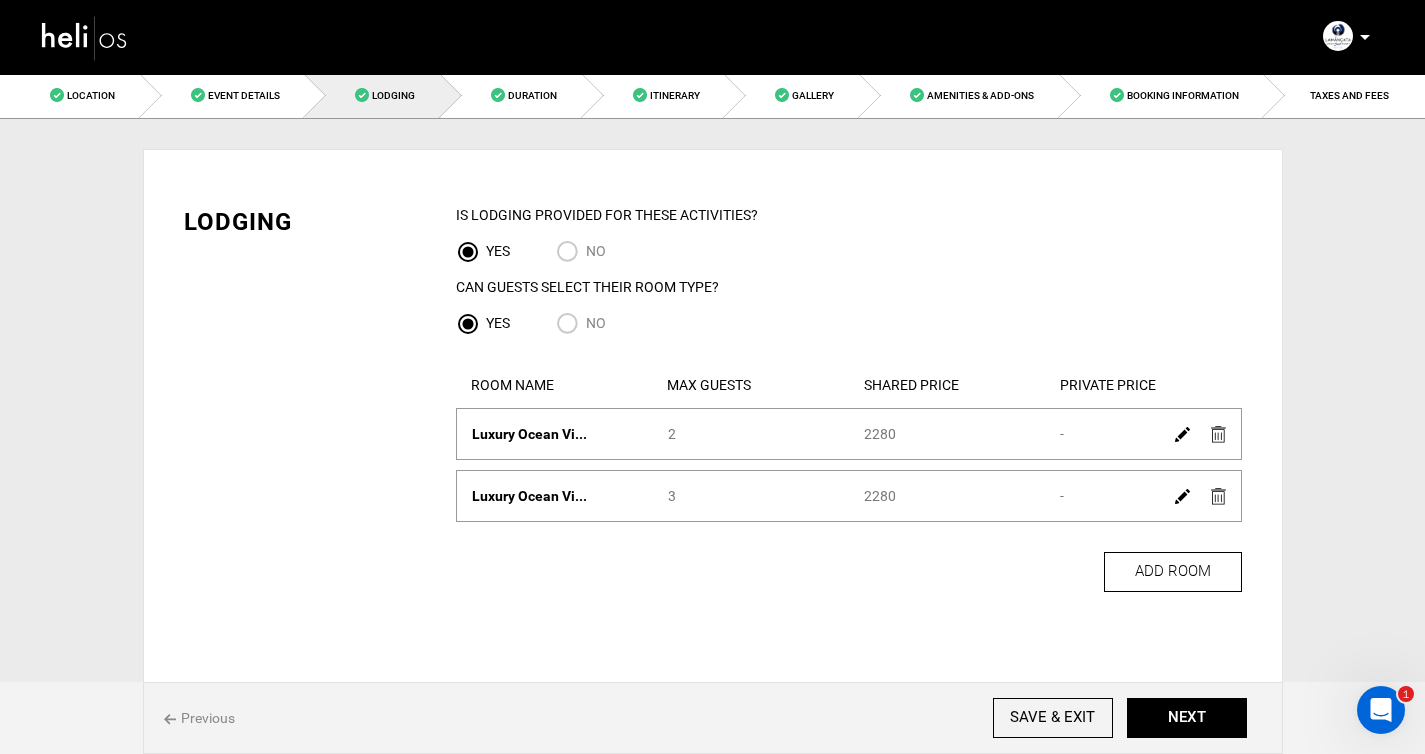 click at bounding box center (1182, 434) 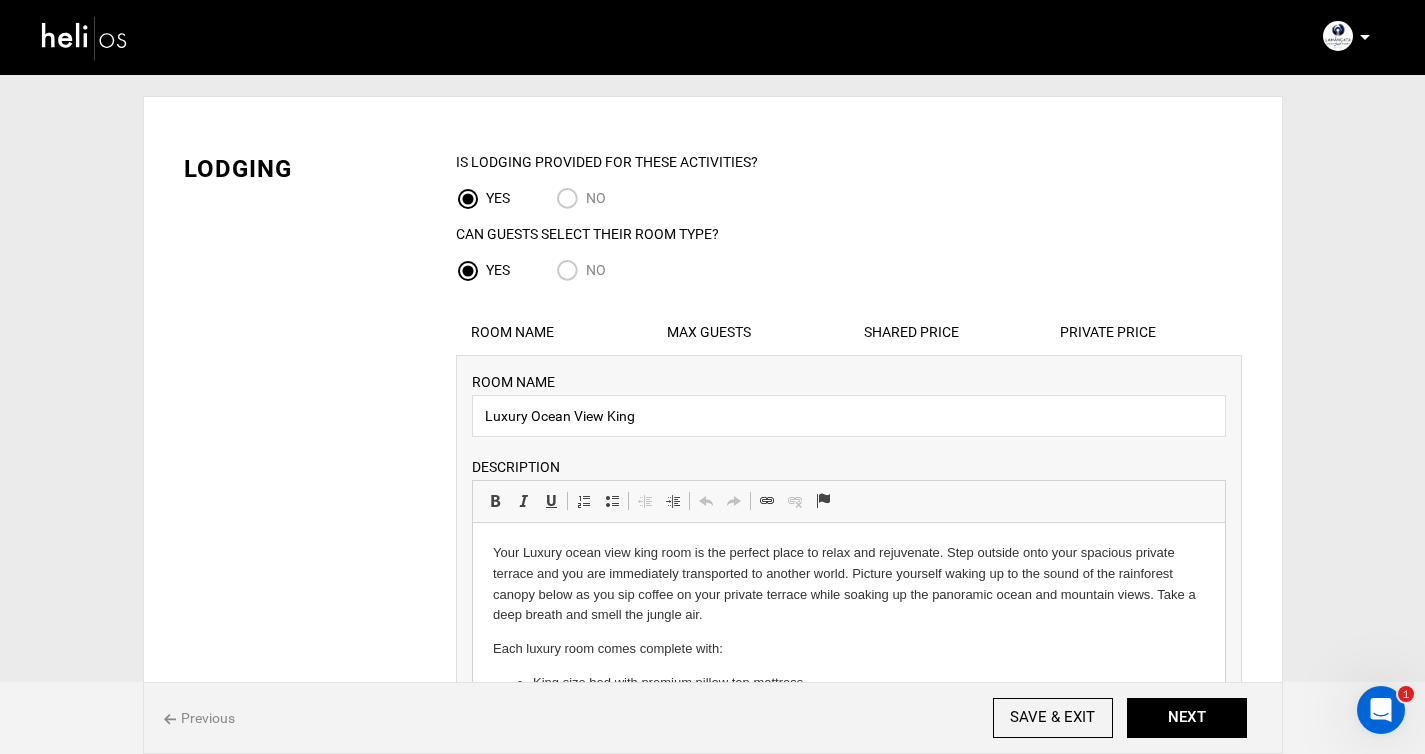scroll, scrollTop: 0, scrollLeft: 0, axis: both 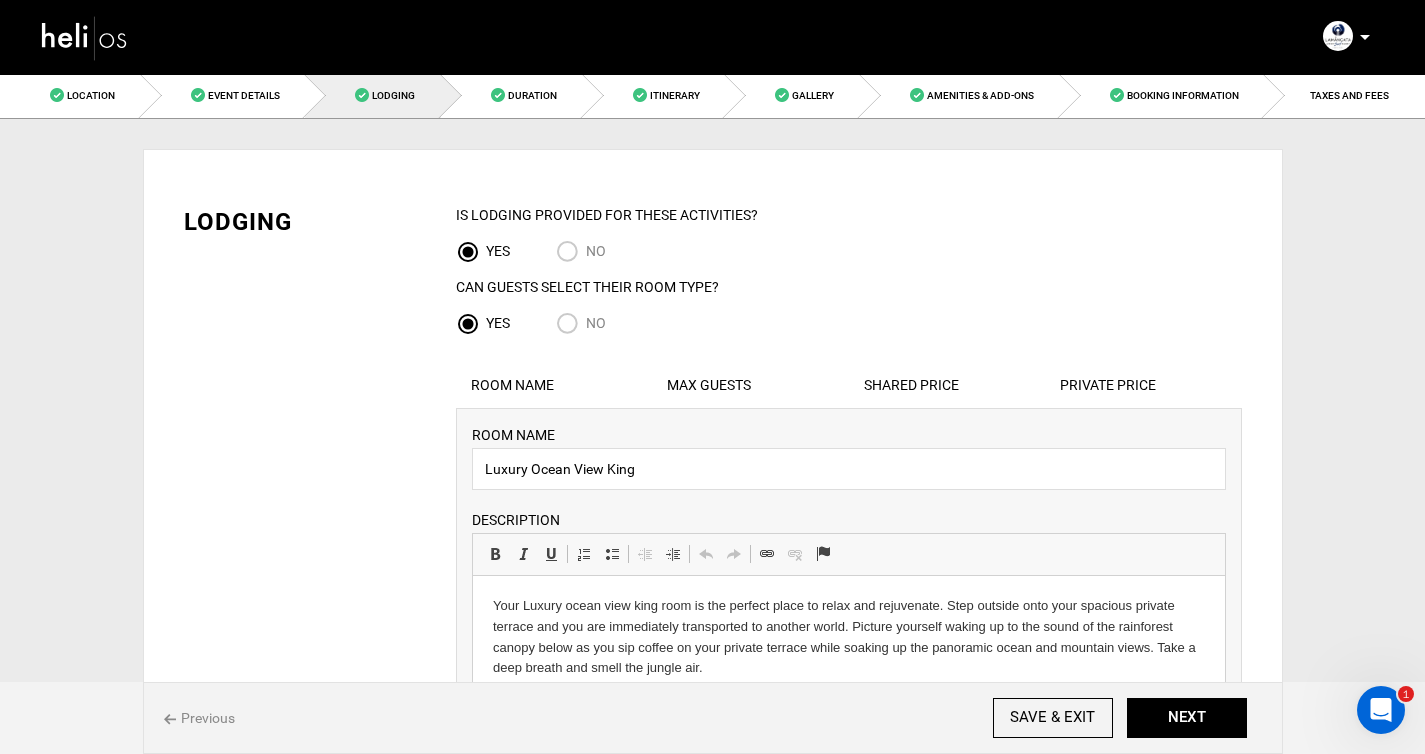 click at bounding box center (85, 37) 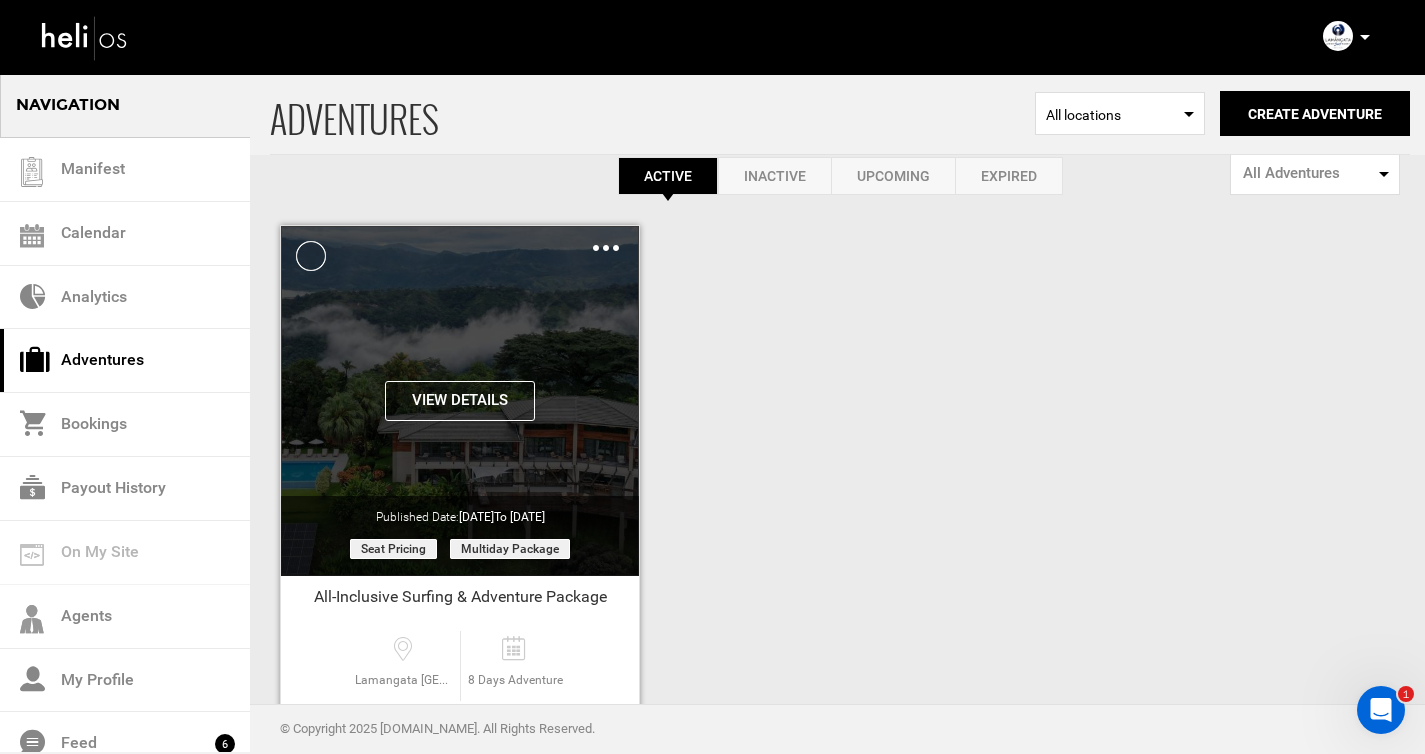 scroll, scrollTop: 129, scrollLeft: 0, axis: vertical 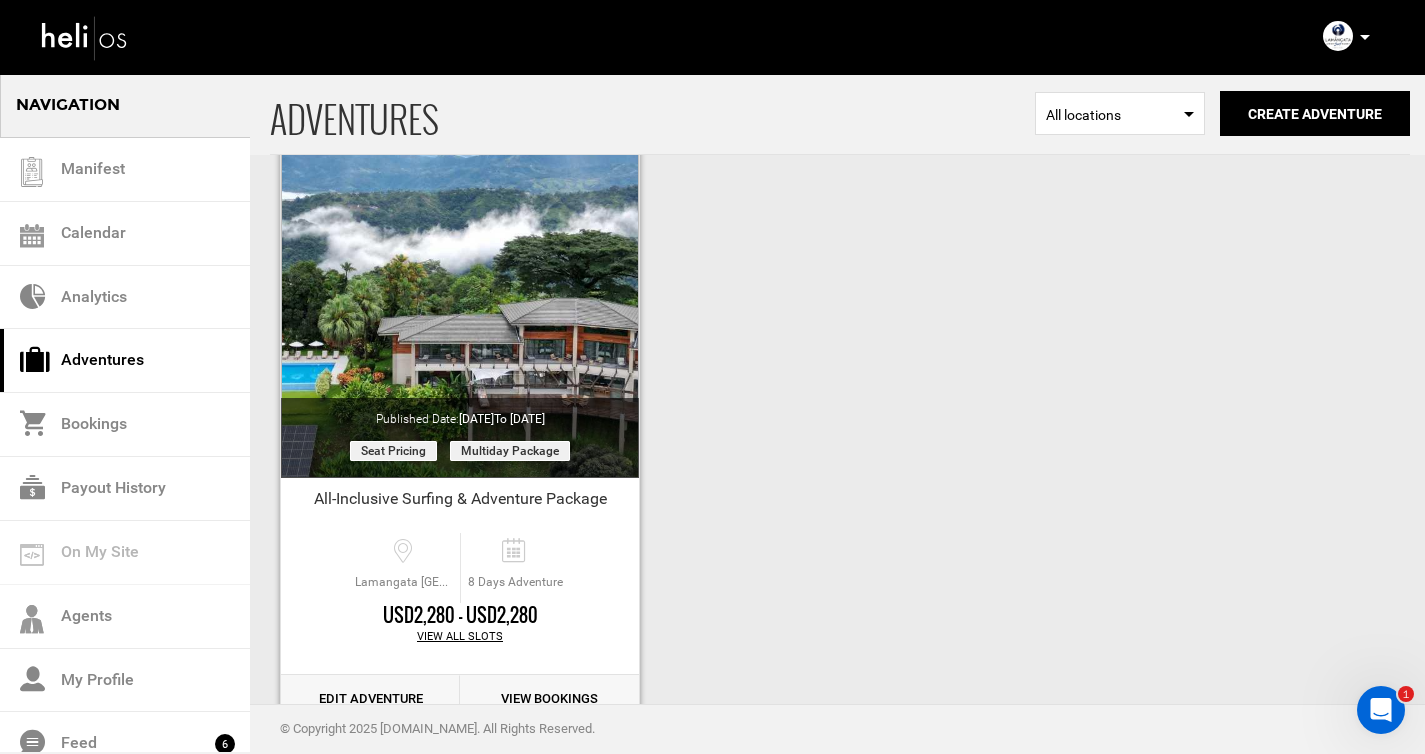 click on "View All Slots" at bounding box center (460, 637) 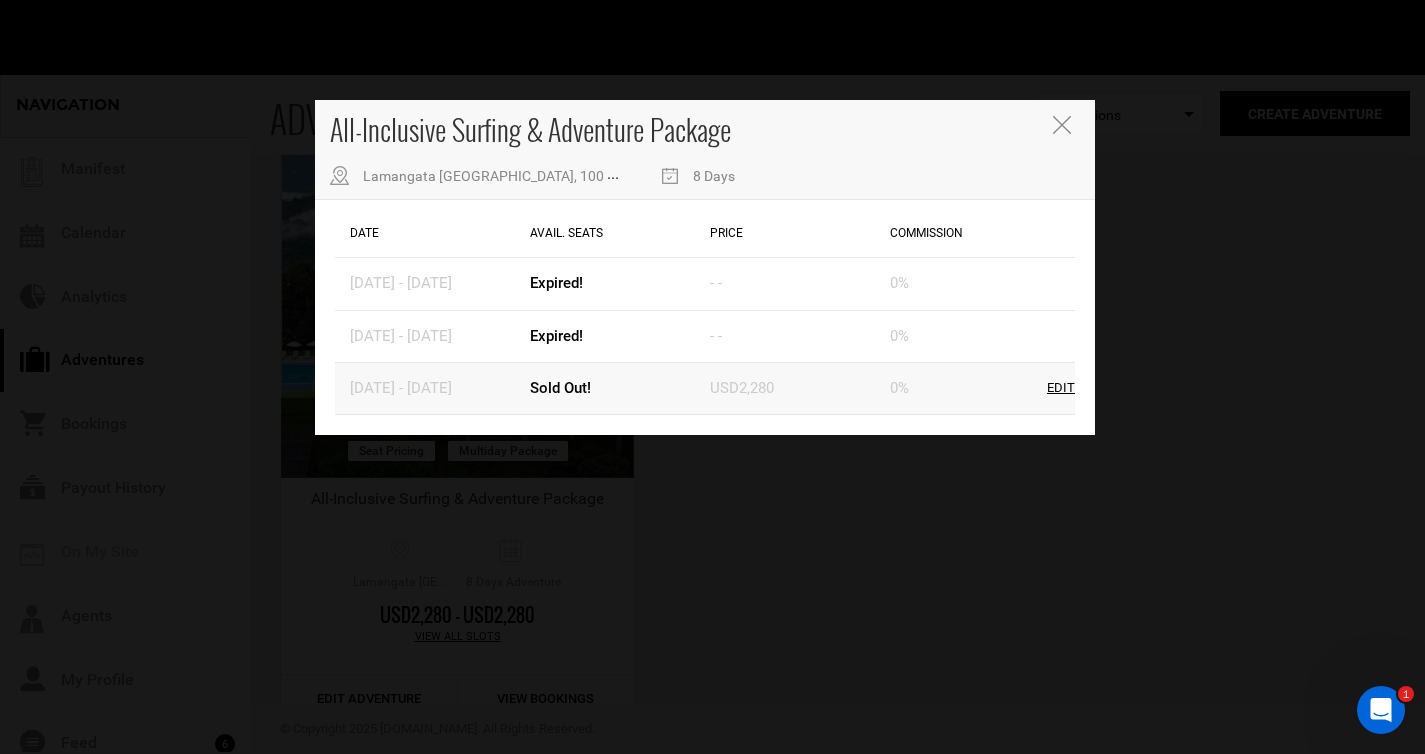 click on "Edit" at bounding box center (1061, 388) 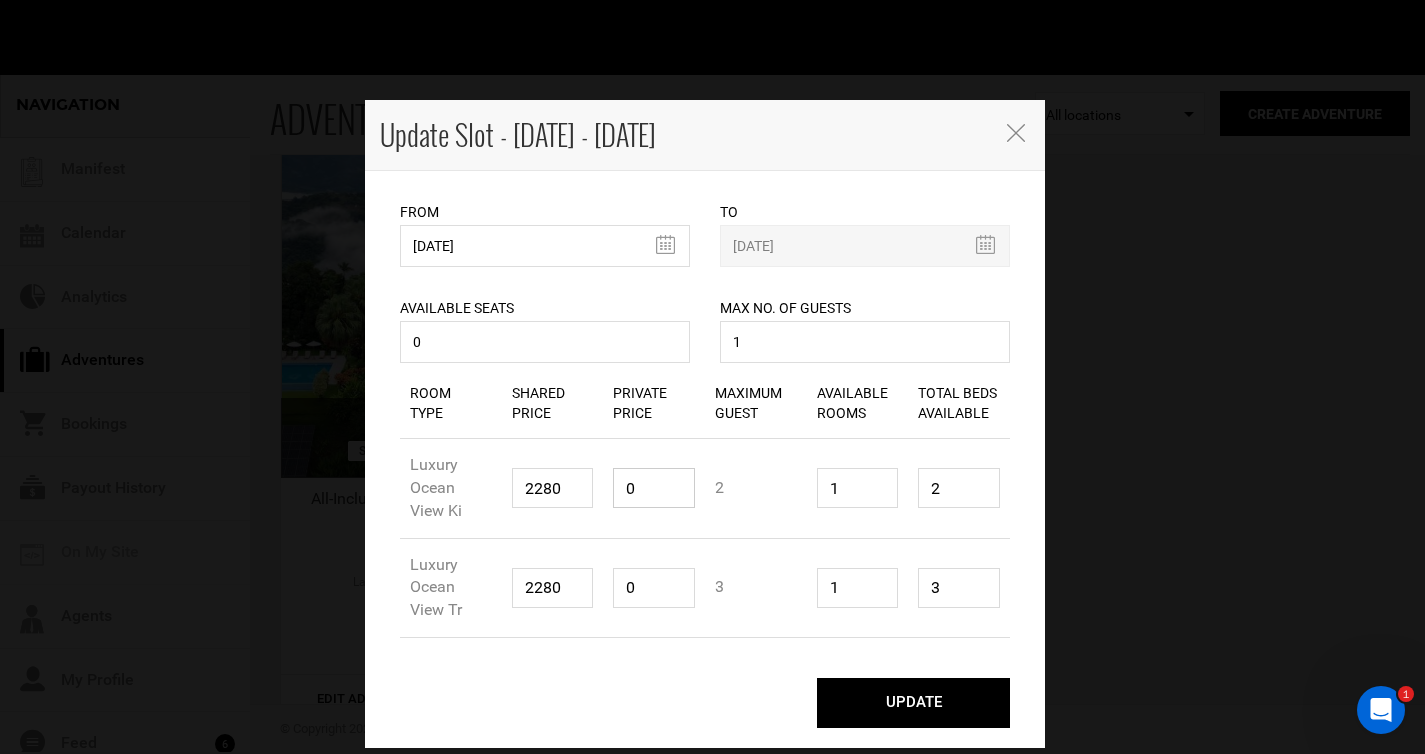 drag, startPoint x: 645, startPoint y: 494, endPoint x: 605, endPoint y: 494, distance: 40 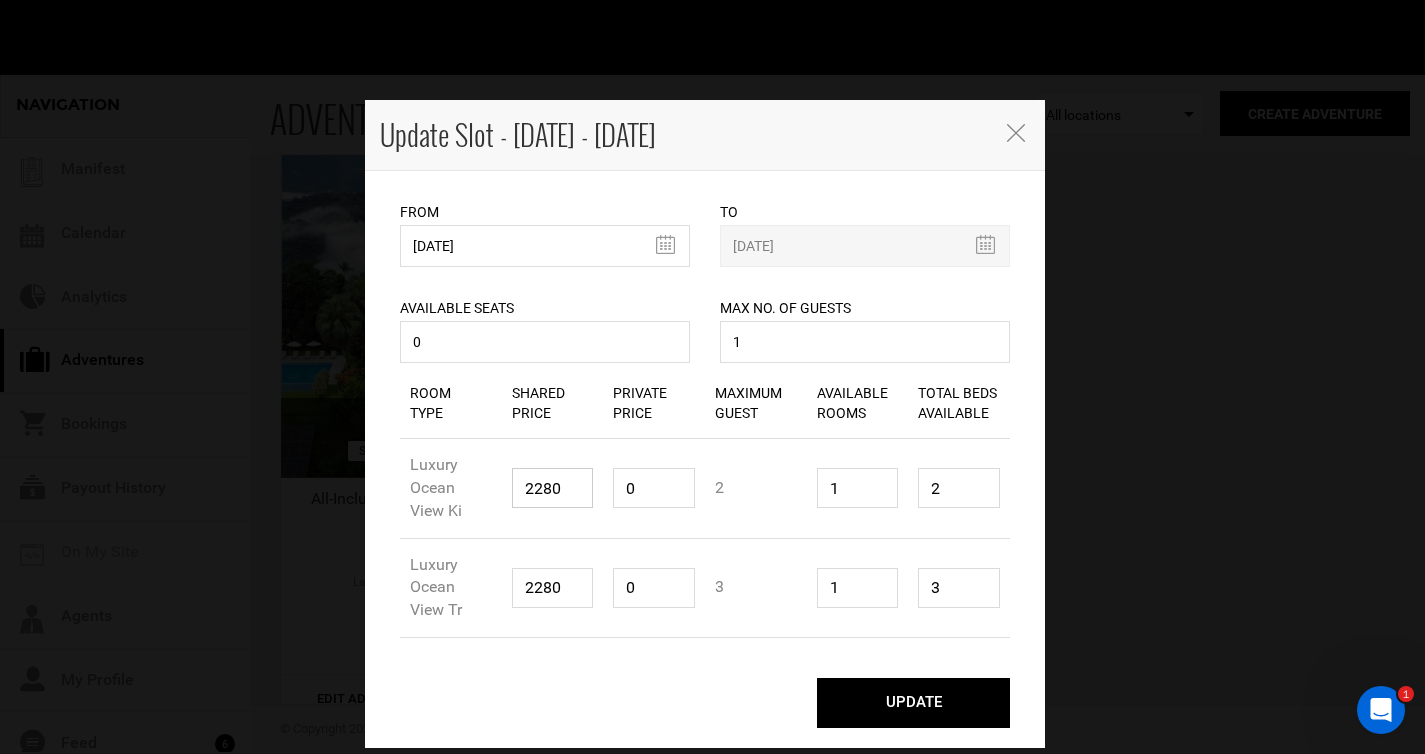 drag, startPoint x: 557, startPoint y: 487, endPoint x: 496, endPoint y: 493, distance: 61.294373 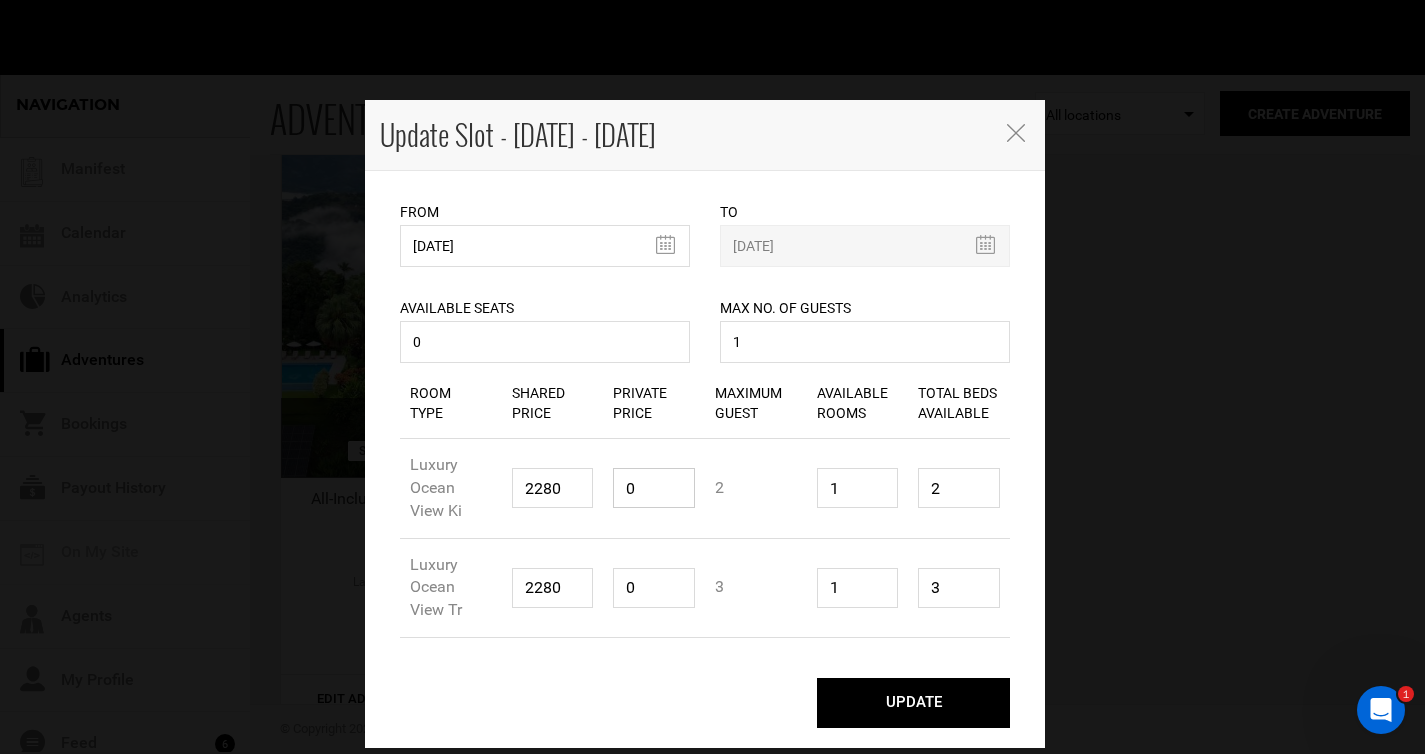 drag, startPoint x: 629, startPoint y: 488, endPoint x: 583, endPoint y: 488, distance: 46 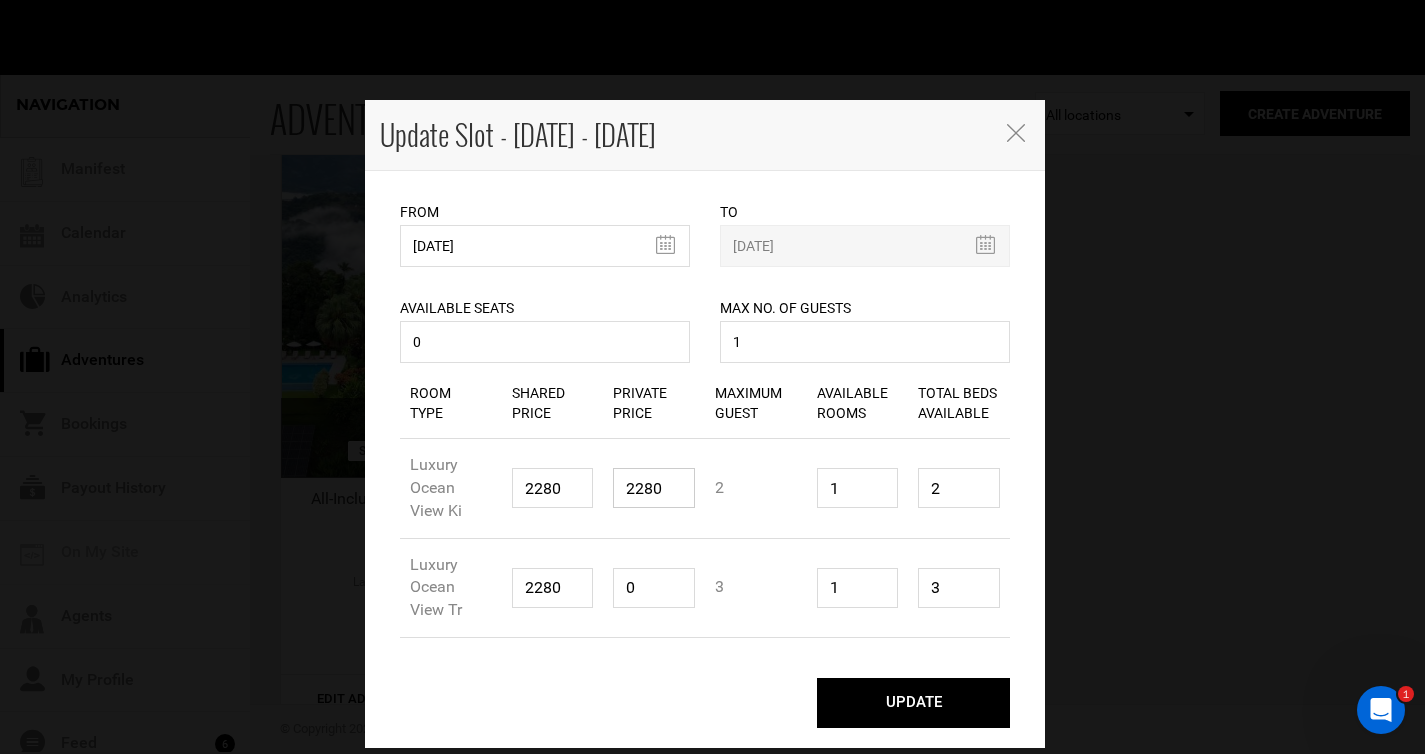type on "2280" 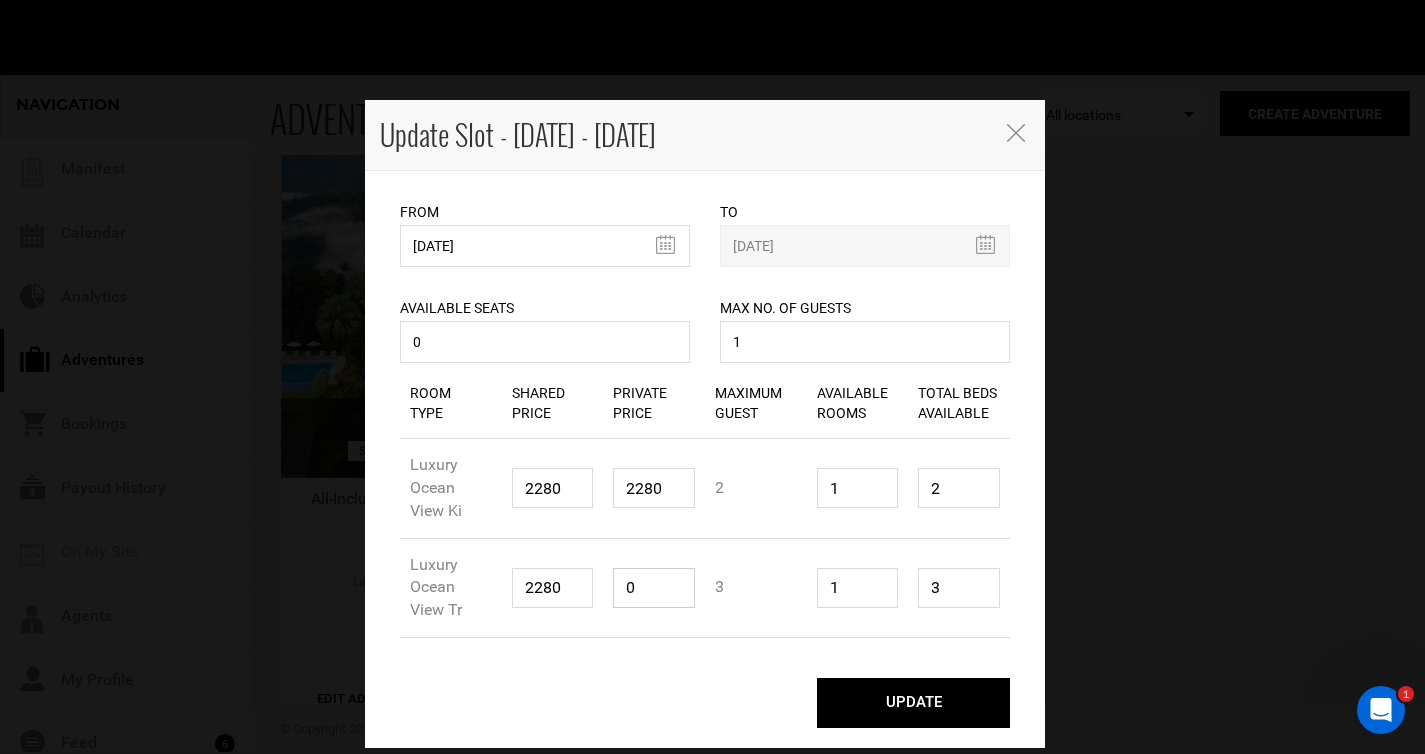 drag, startPoint x: 650, startPoint y: 599, endPoint x: 594, endPoint y: 588, distance: 57.070133 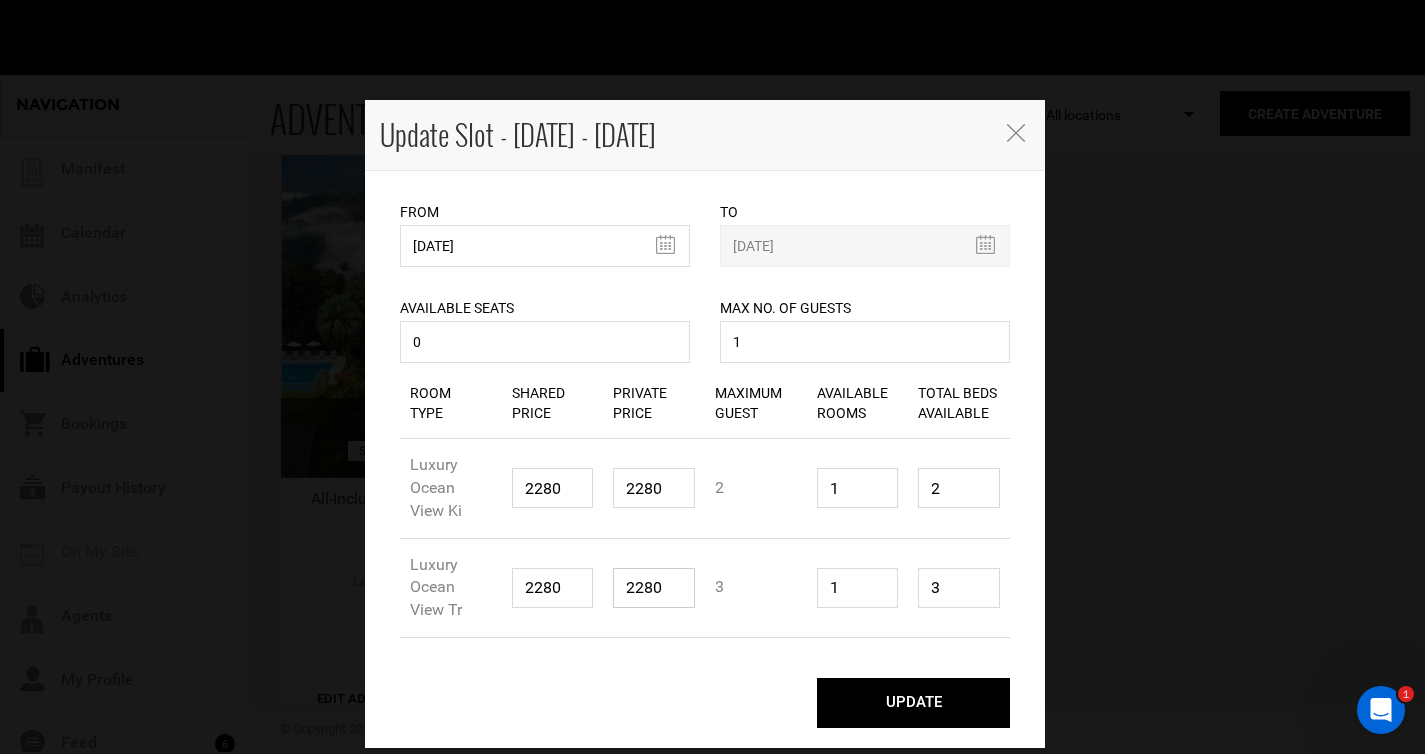 type on "2280" 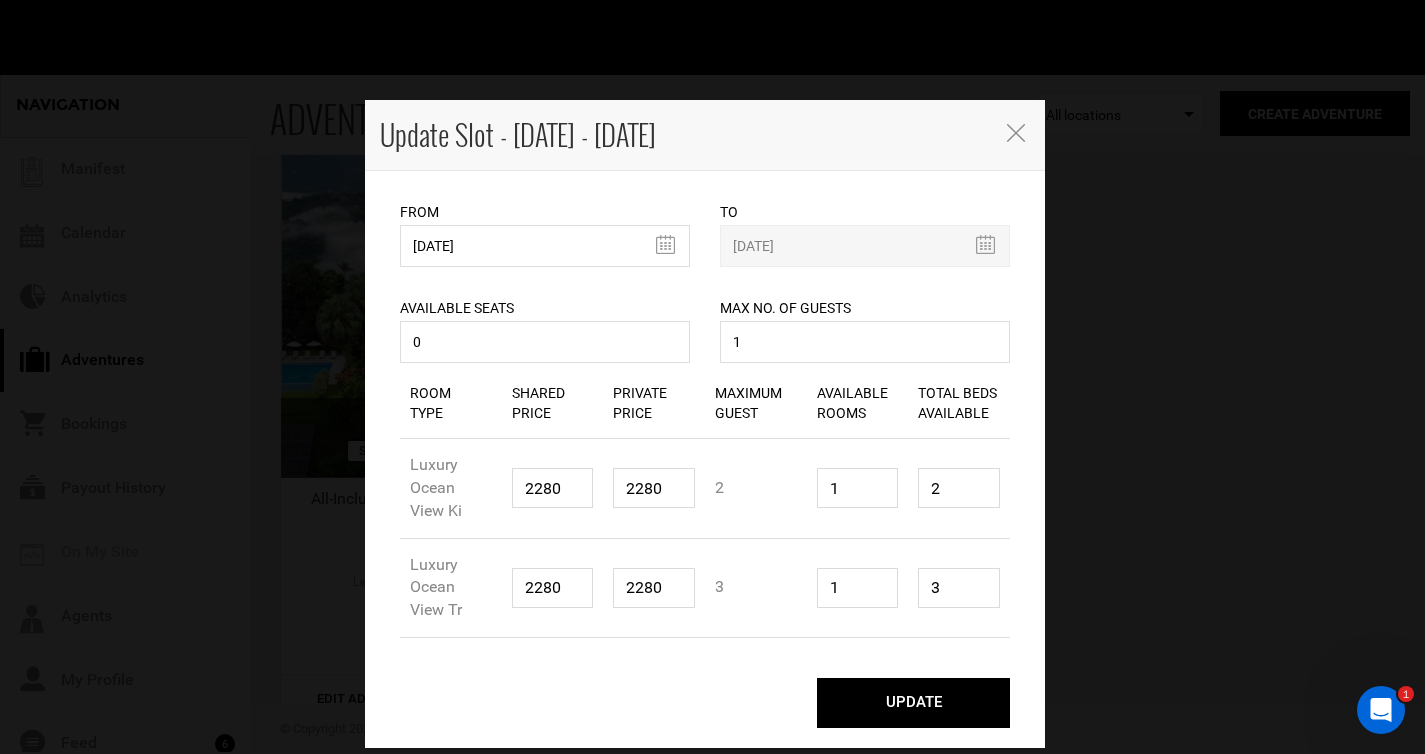 click on "Room Type
Luxury Ocean View Tr
Shared Price
2280
Private Price
2280
Maximum Guest
3
Available Rooms
1
Total Beds Available
3" at bounding box center [705, 589] 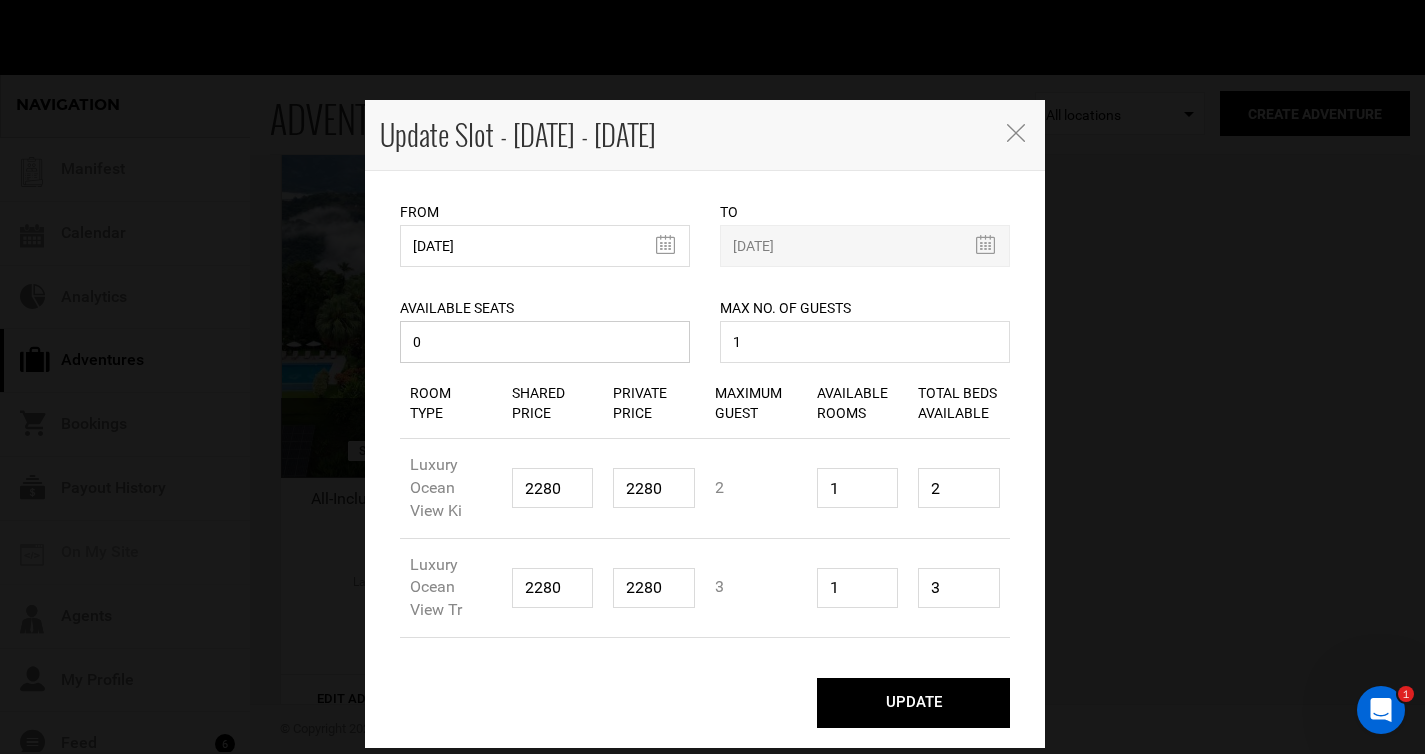 drag, startPoint x: 458, startPoint y: 354, endPoint x: 407, endPoint y: 351, distance: 51.088158 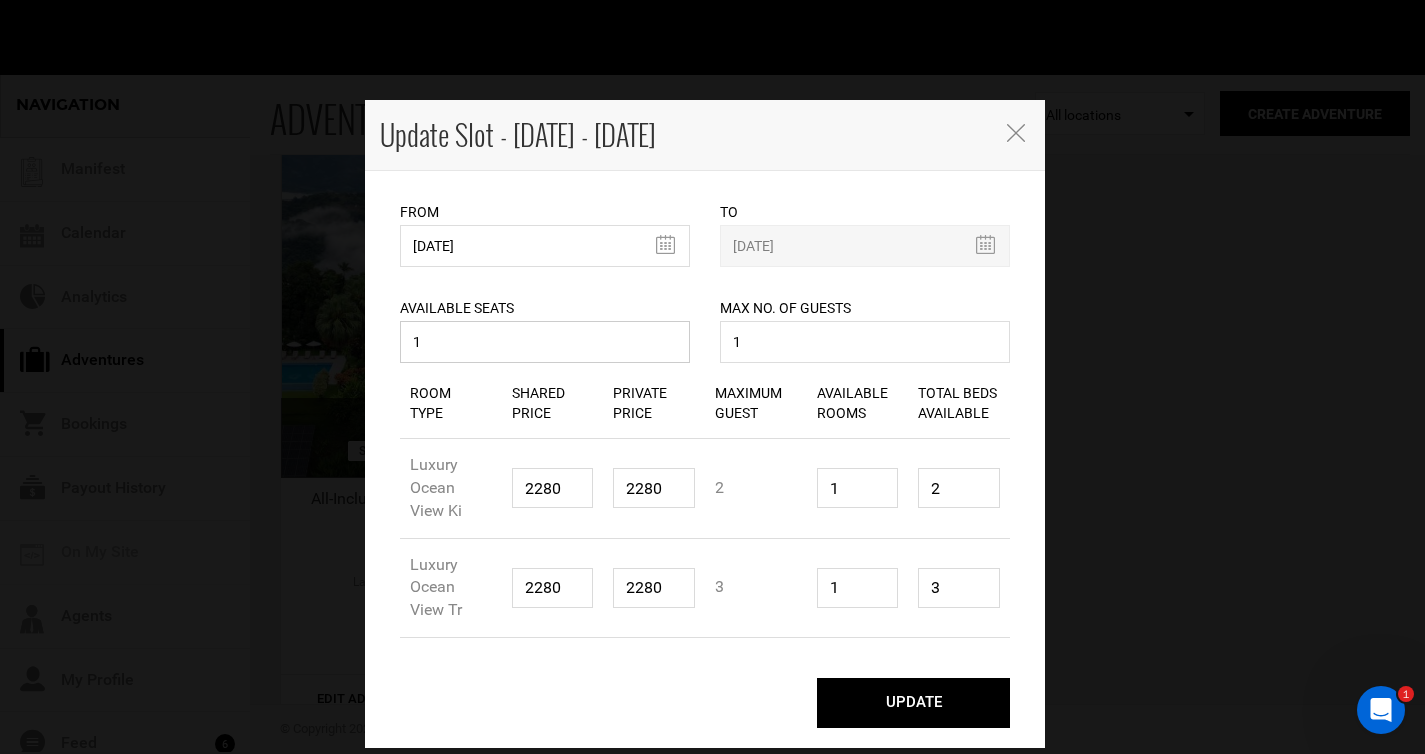 type on "1" 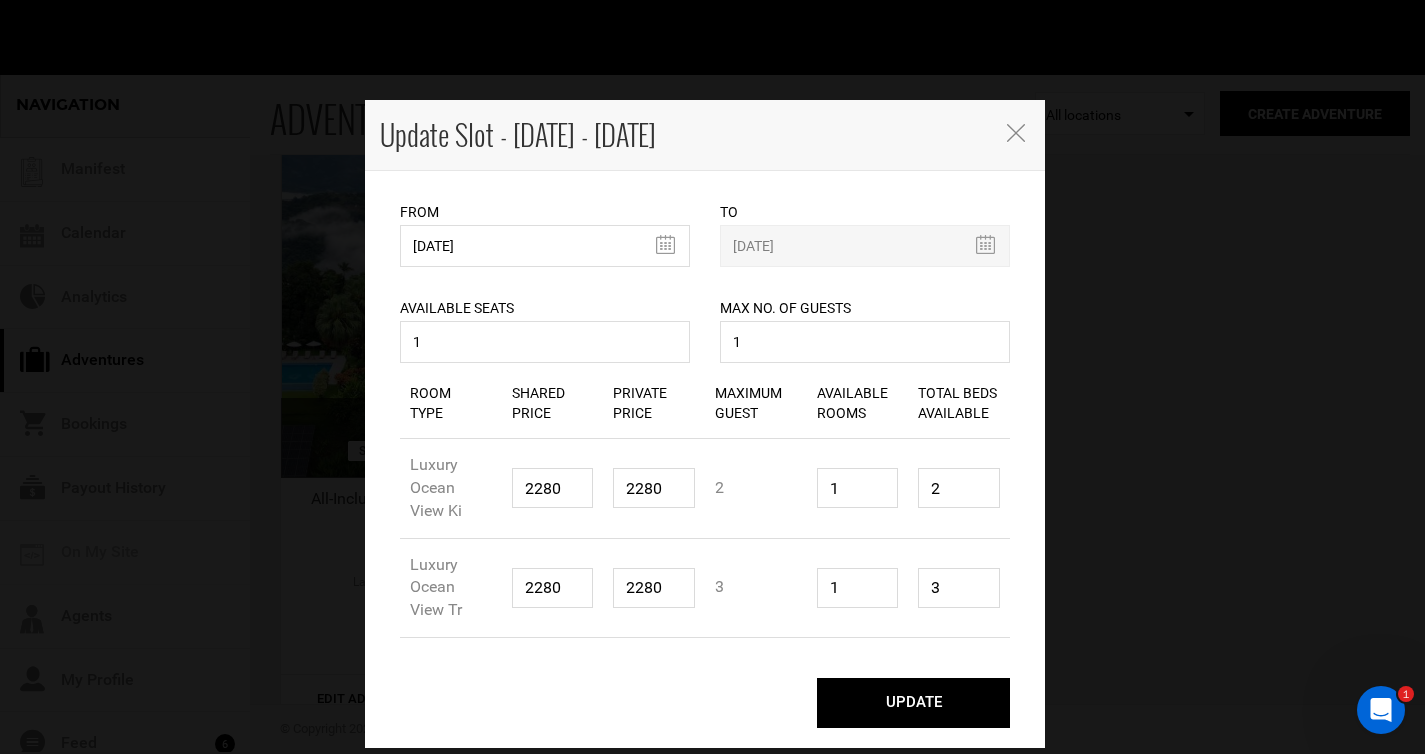 click on "UPDATE" at bounding box center [913, 703] 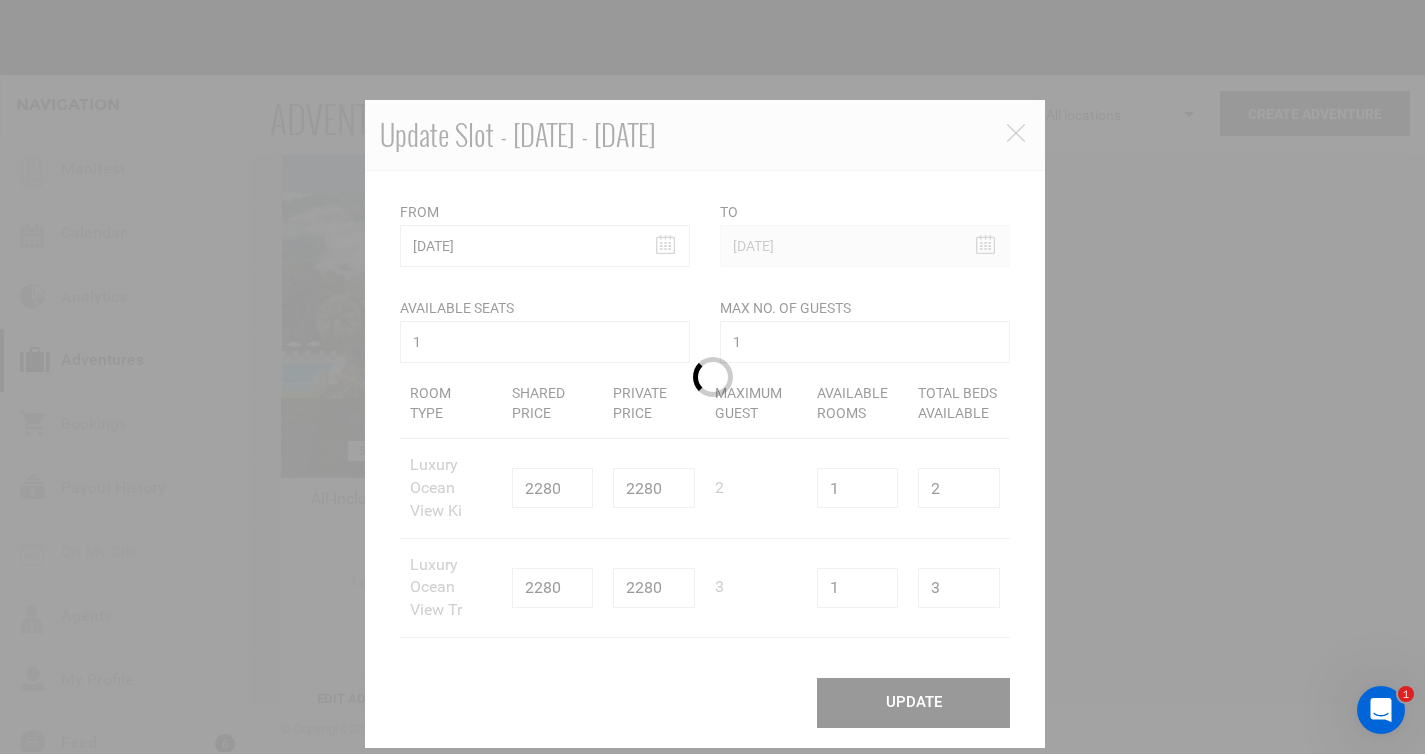 type 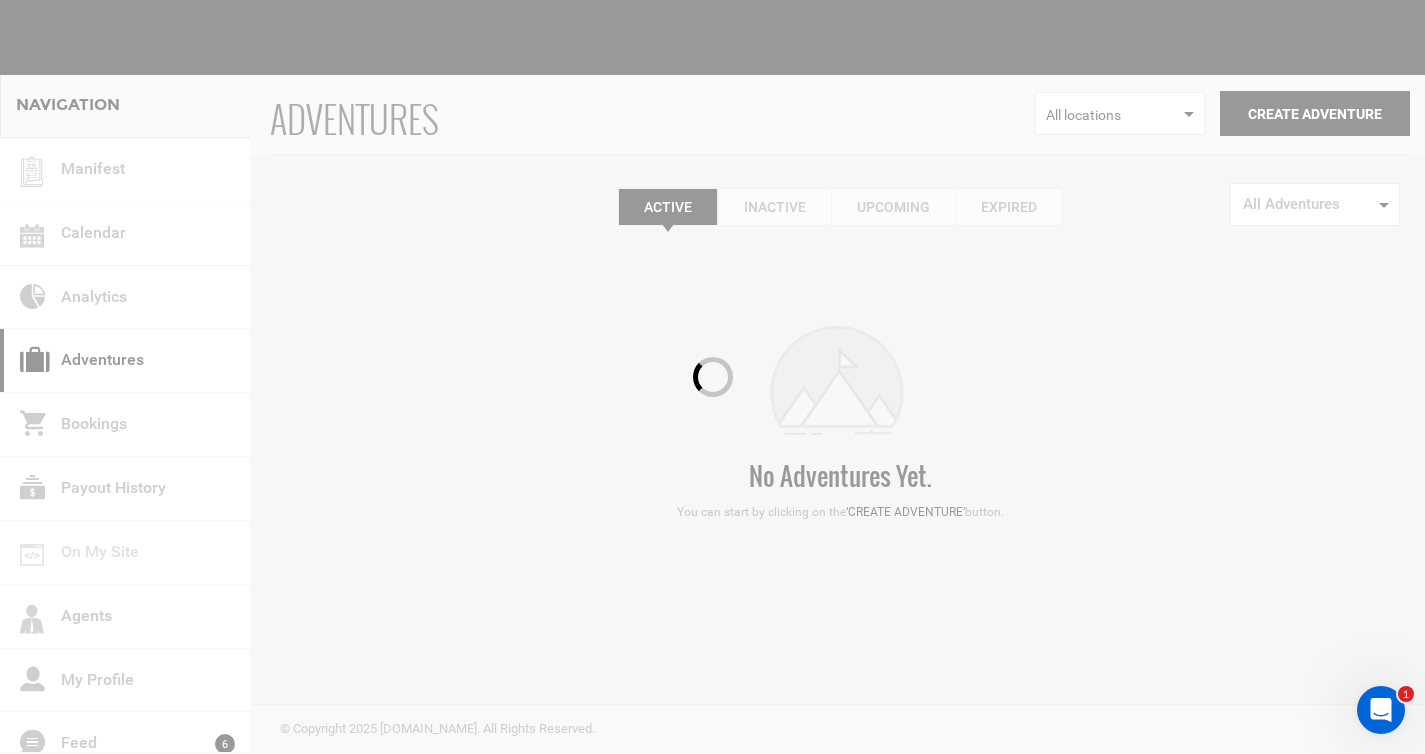 scroll, scrollTop: 0, scrollLeft: 0, axis: both 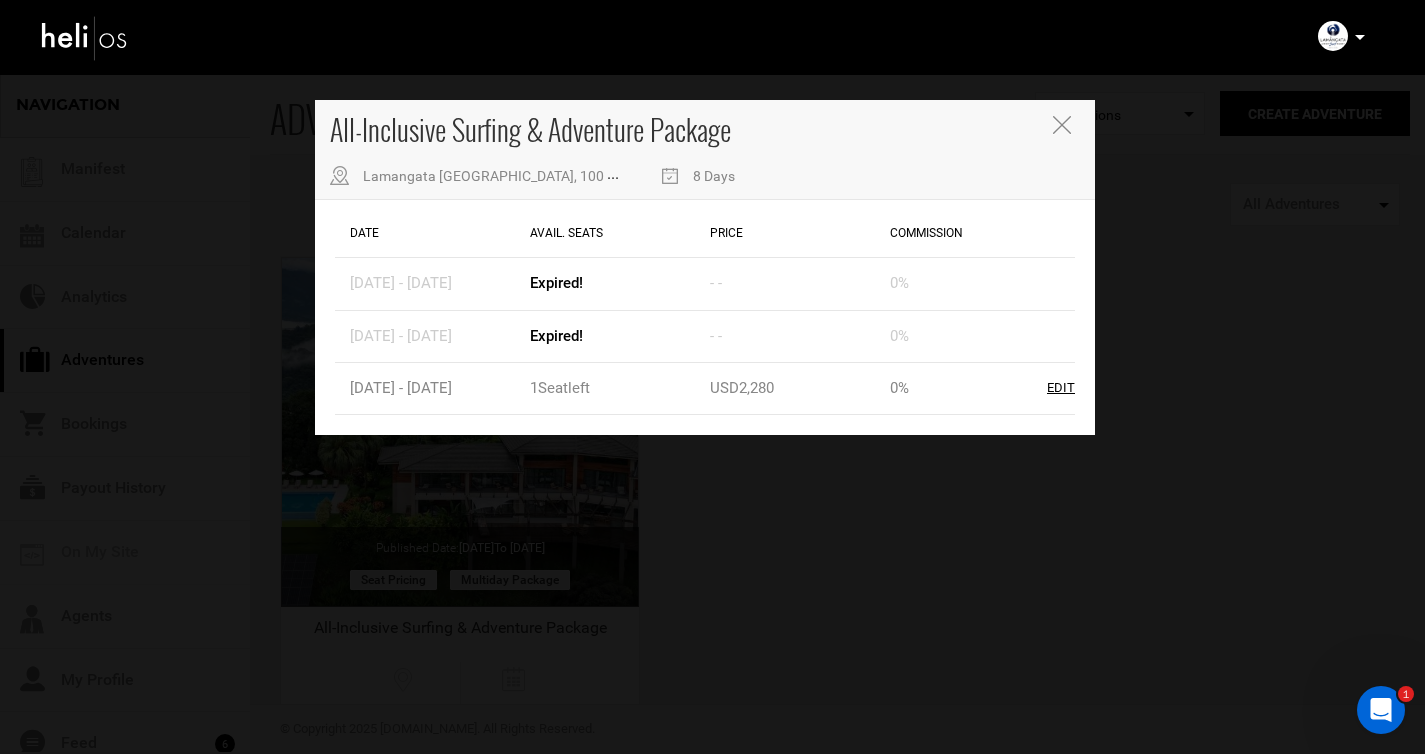 click on "All-Inclusive Surfing & Adventure Package
[GEOGRAPHIC_DATA], 100 Metros al Norte de la [DEMOGRAPHIC_DATA], [GEOGRAPHIC_DATA], [GEOGRAPHIC_DATA][PERSON_NAME], [GEOGRAPHIC_DATA]
8 Days" at bounding box center [705, 150] 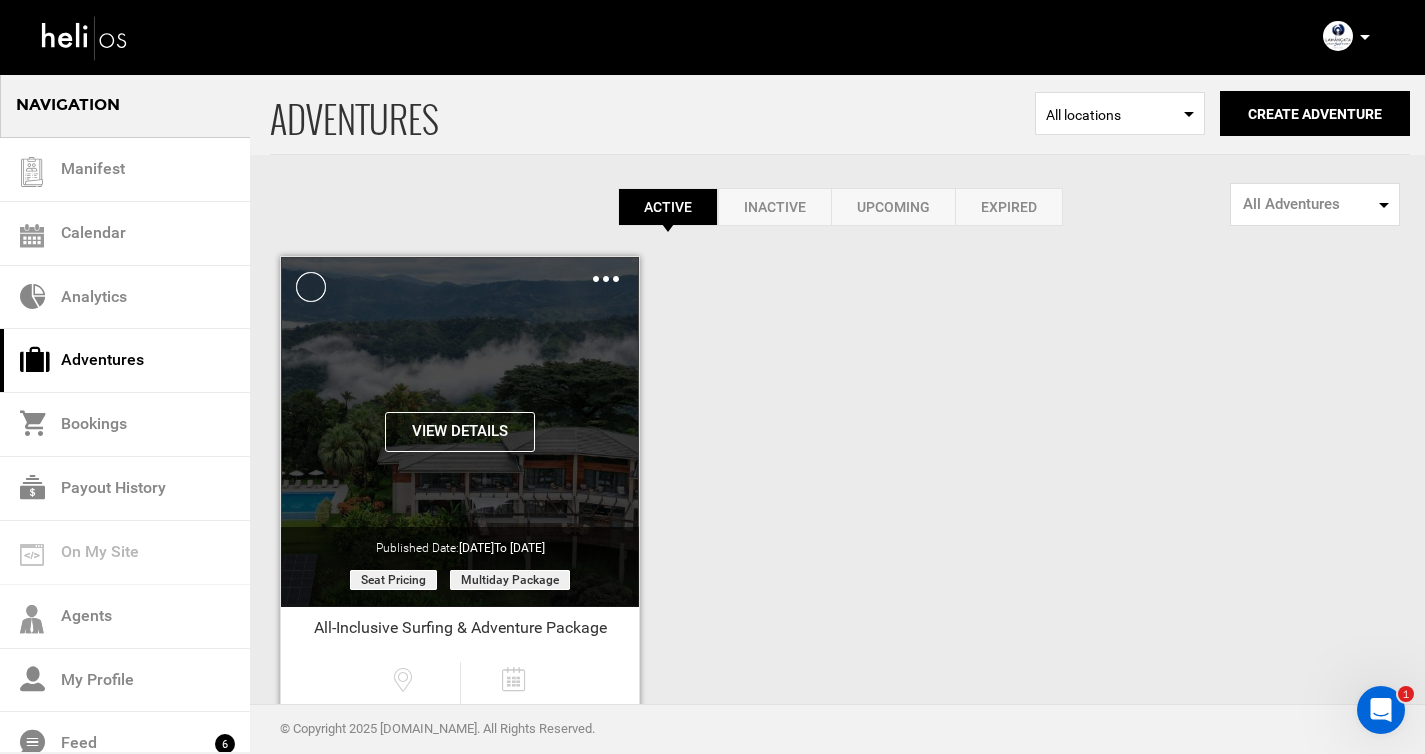 click at bounding box center (606, 279) 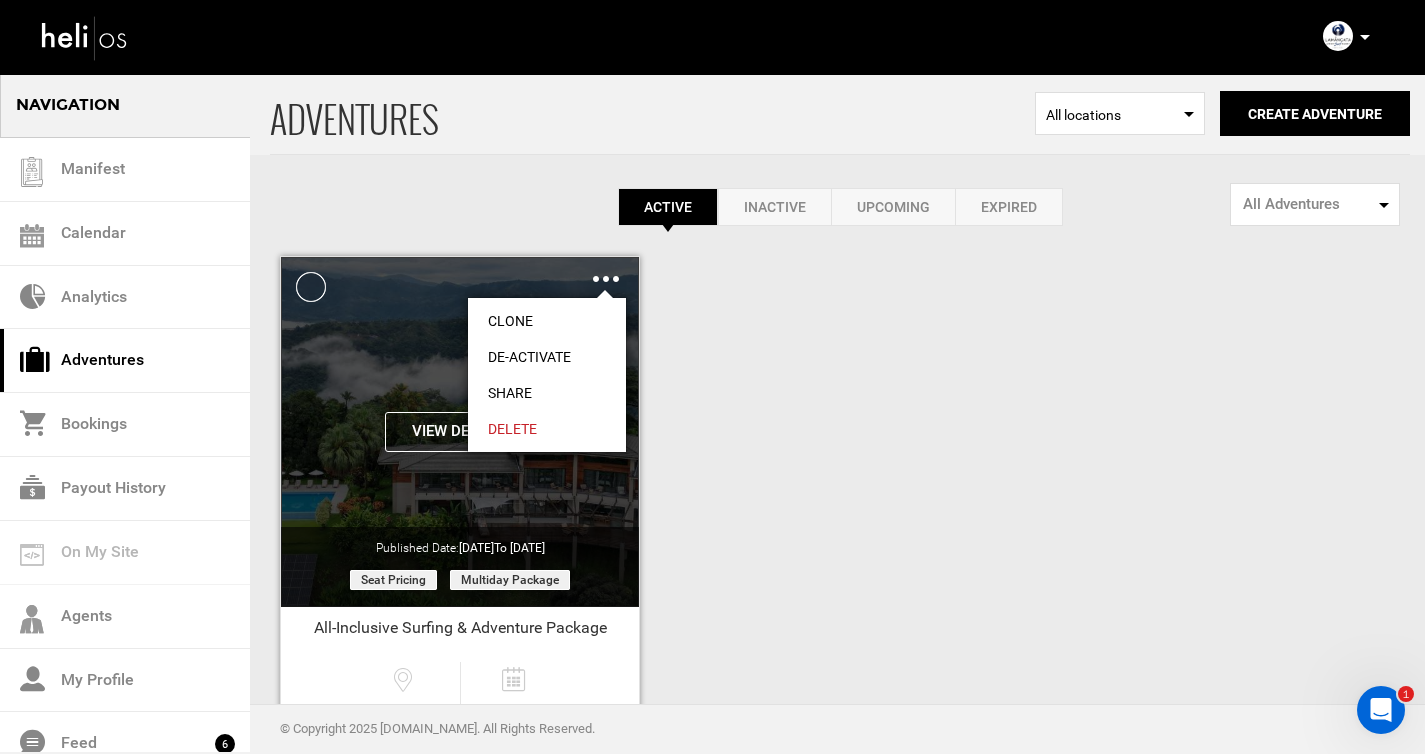 click on "Clone" at bounding box center (547, 321) 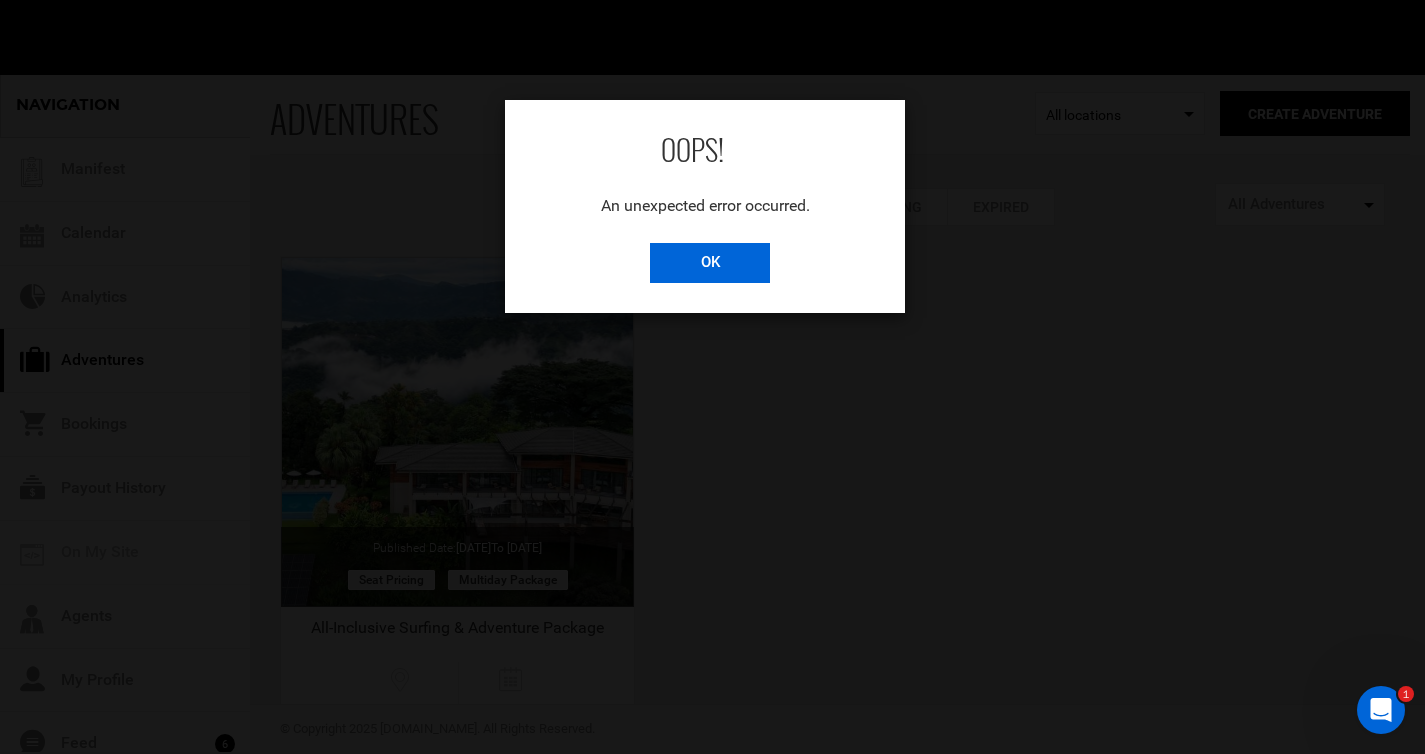 click on "OK" at bounding box center (710, 263) 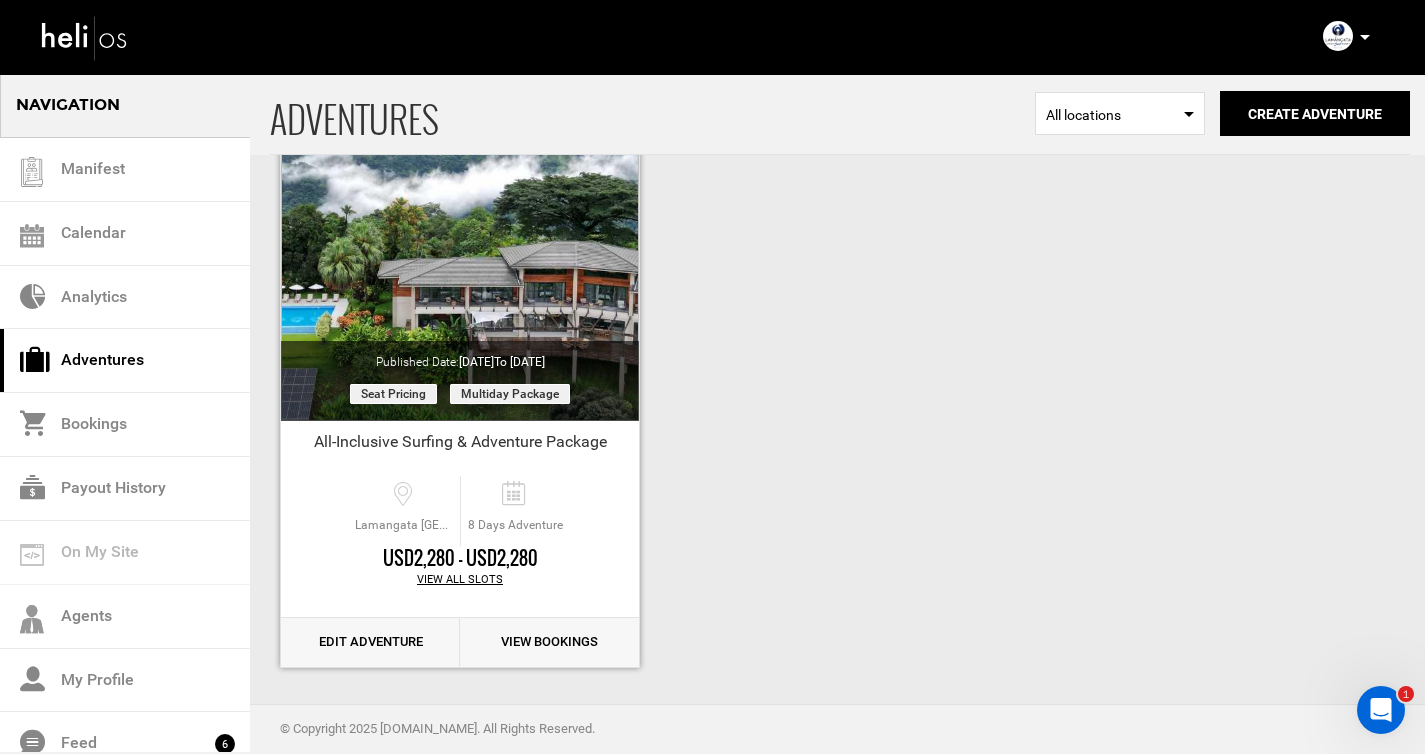scroll, scrollTop: 190, scrollLeft: 0, axis: vertical 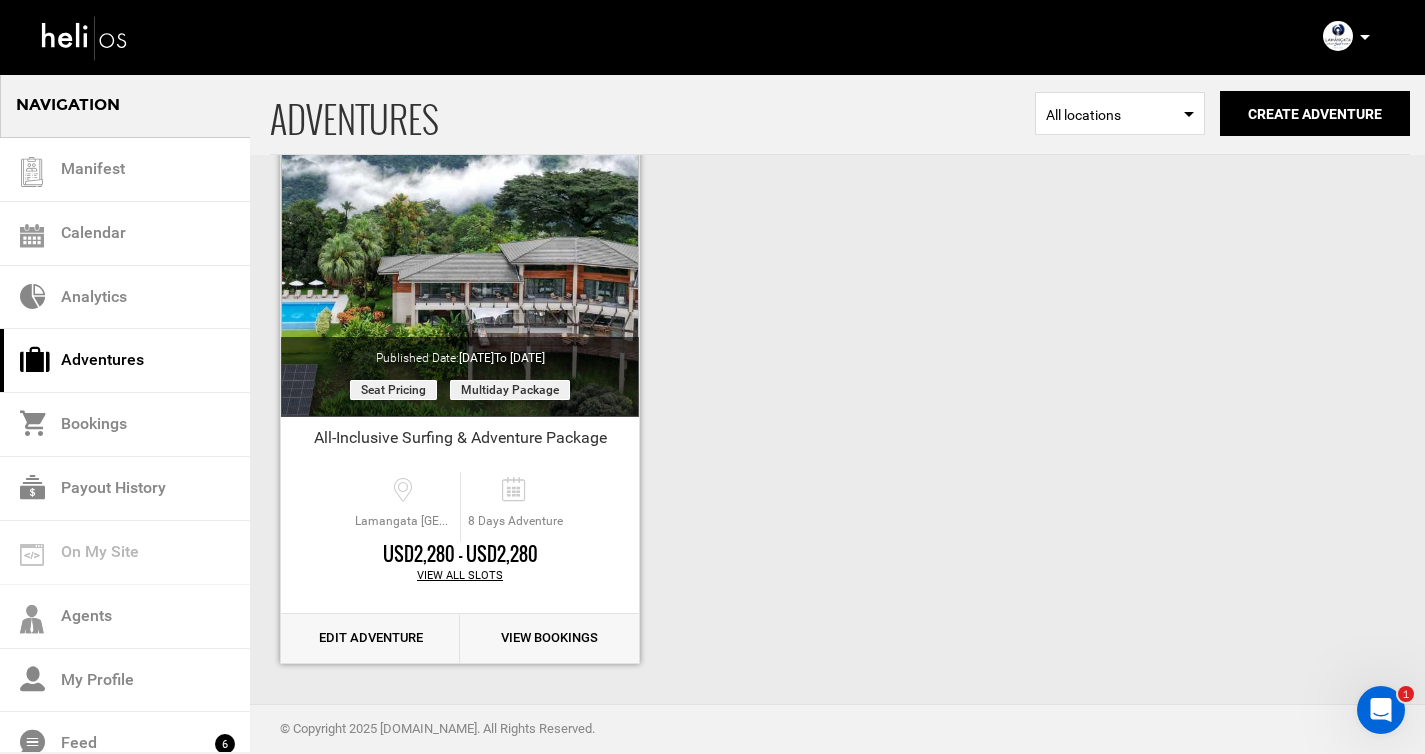 click on "View All Slots" at bounding box center (460, 576) 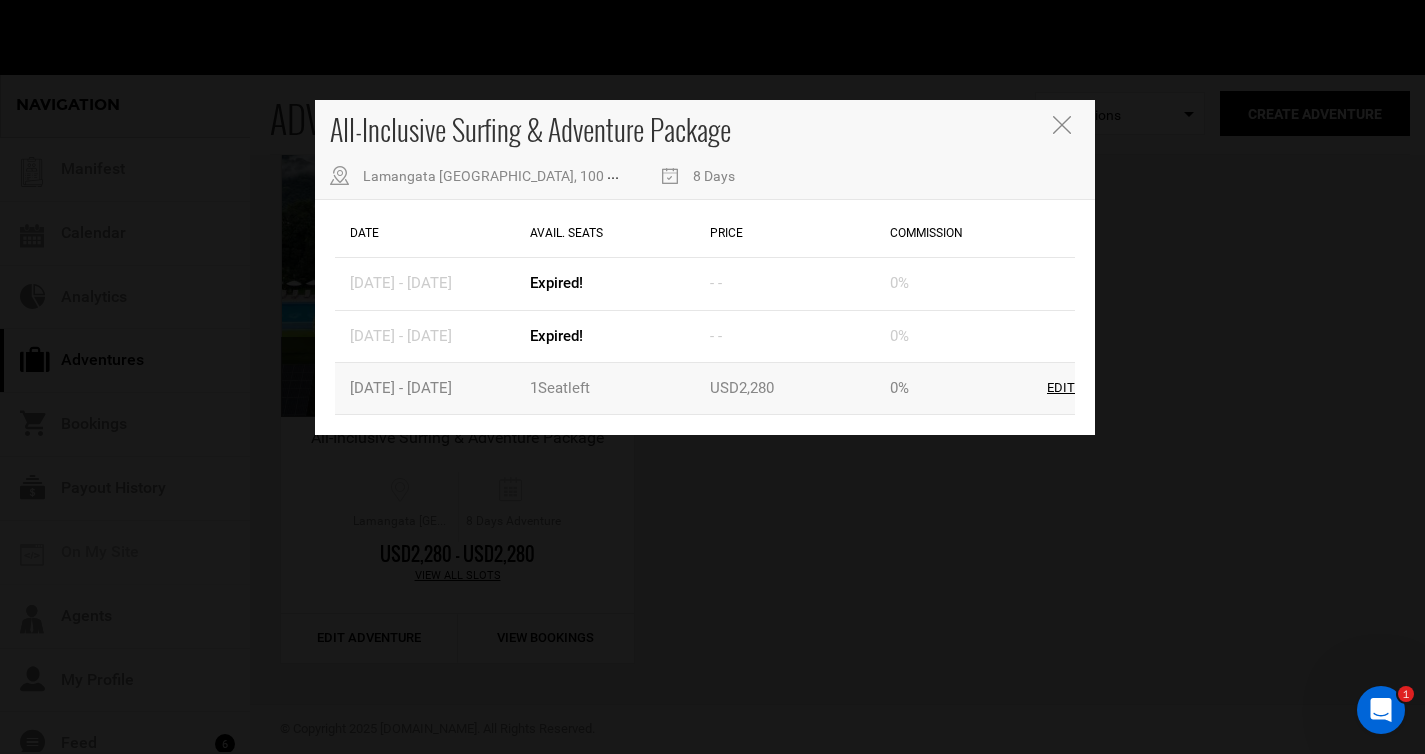 click on "Edit" at bounding box center (1061, 388) 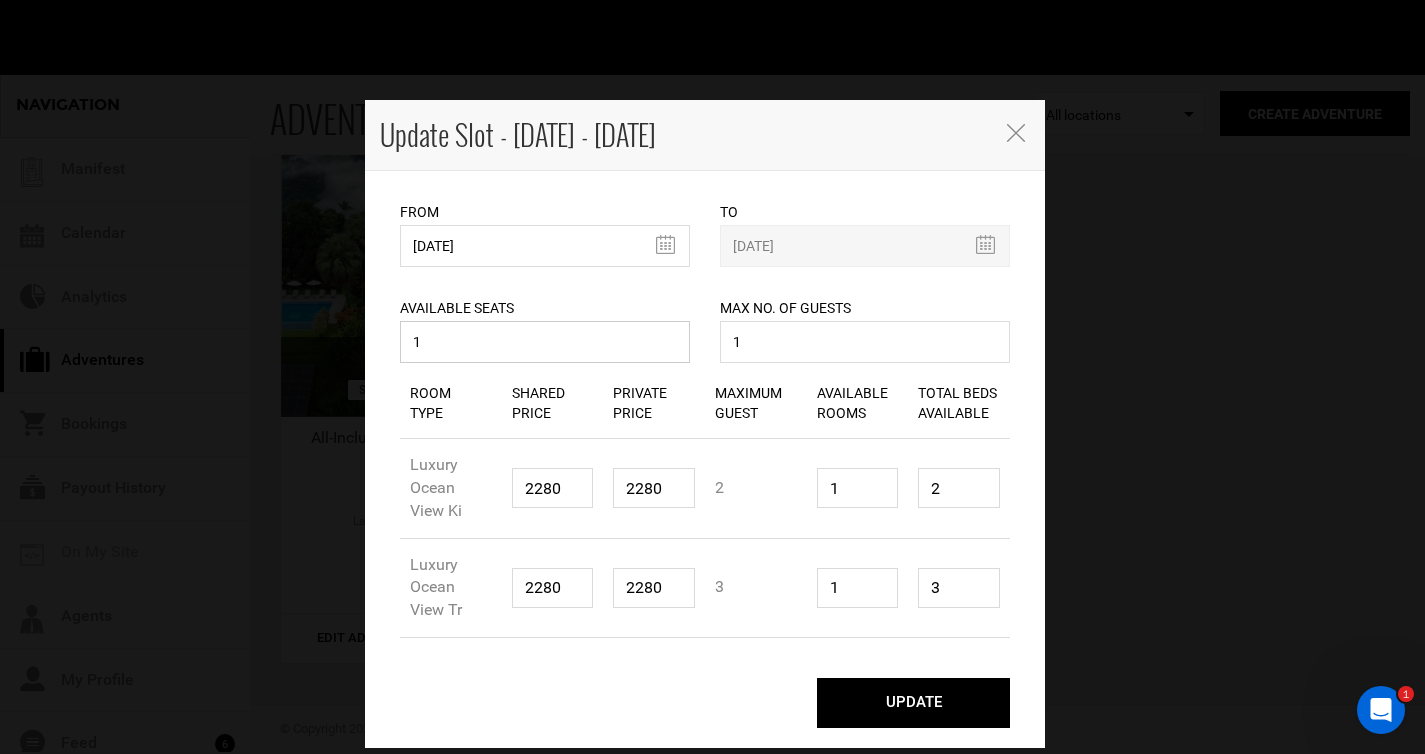 drag, startPoint x: 443, startPoint y: 347, endPoint x: 356, endPoint y: 343, distance: 87.0919 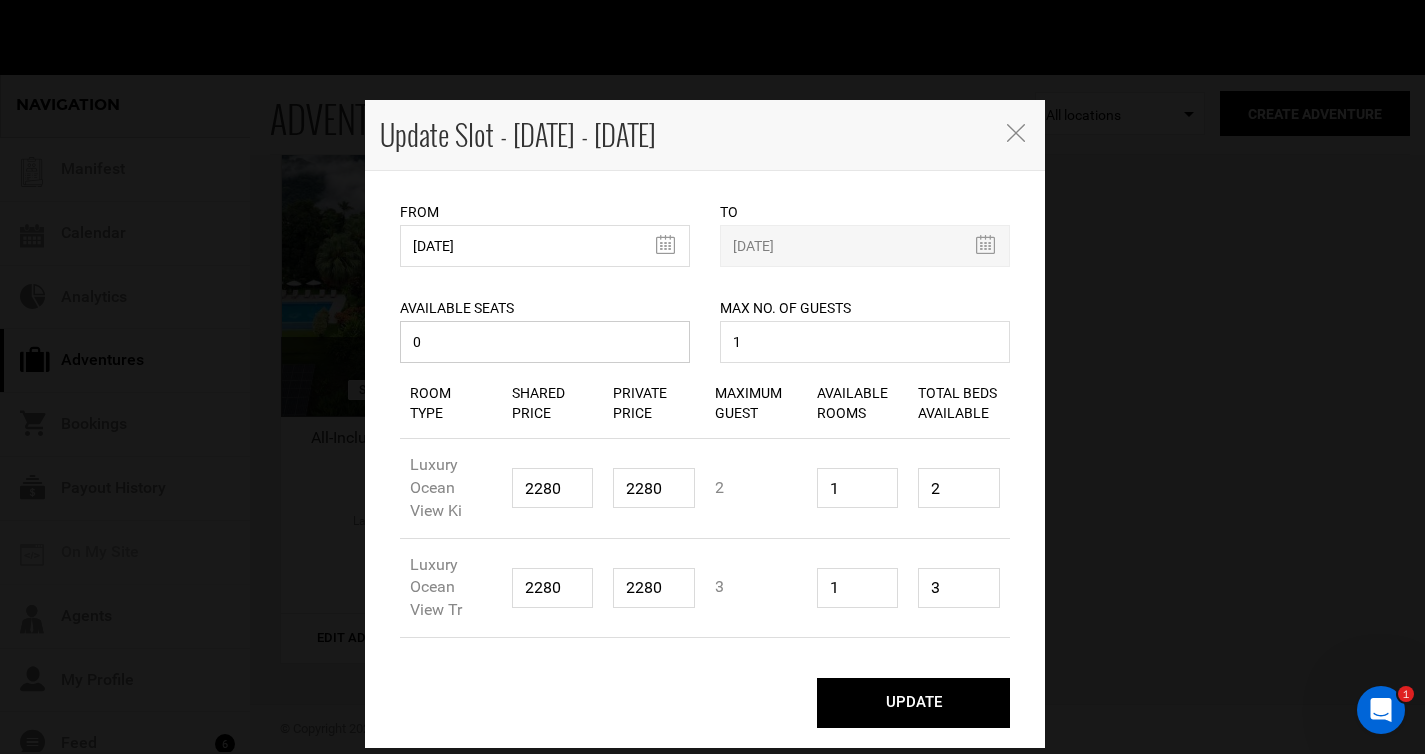 type on "0" 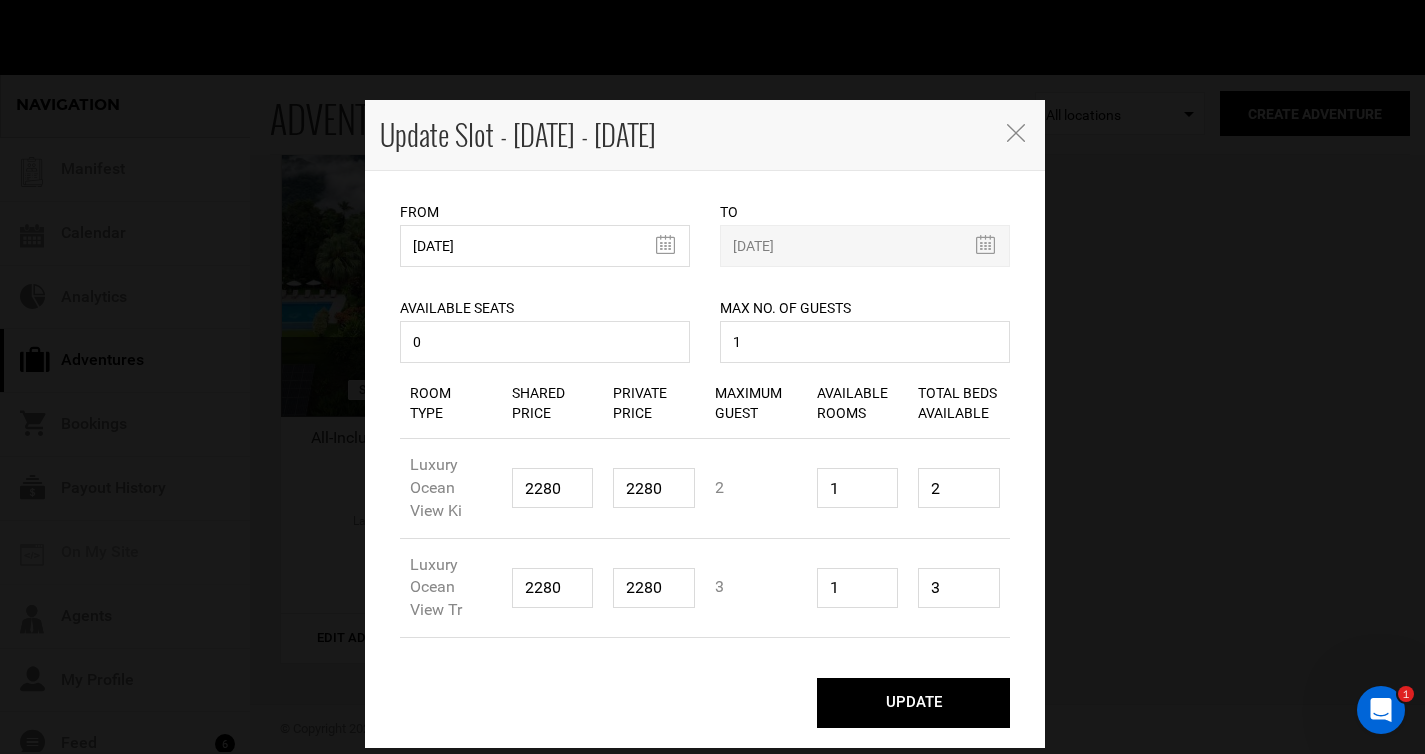 click on "Max No. of Guests
1
Maximum no. of guests should be less than 999.
Please enter no. of guests." at bounding box center (865, 317) 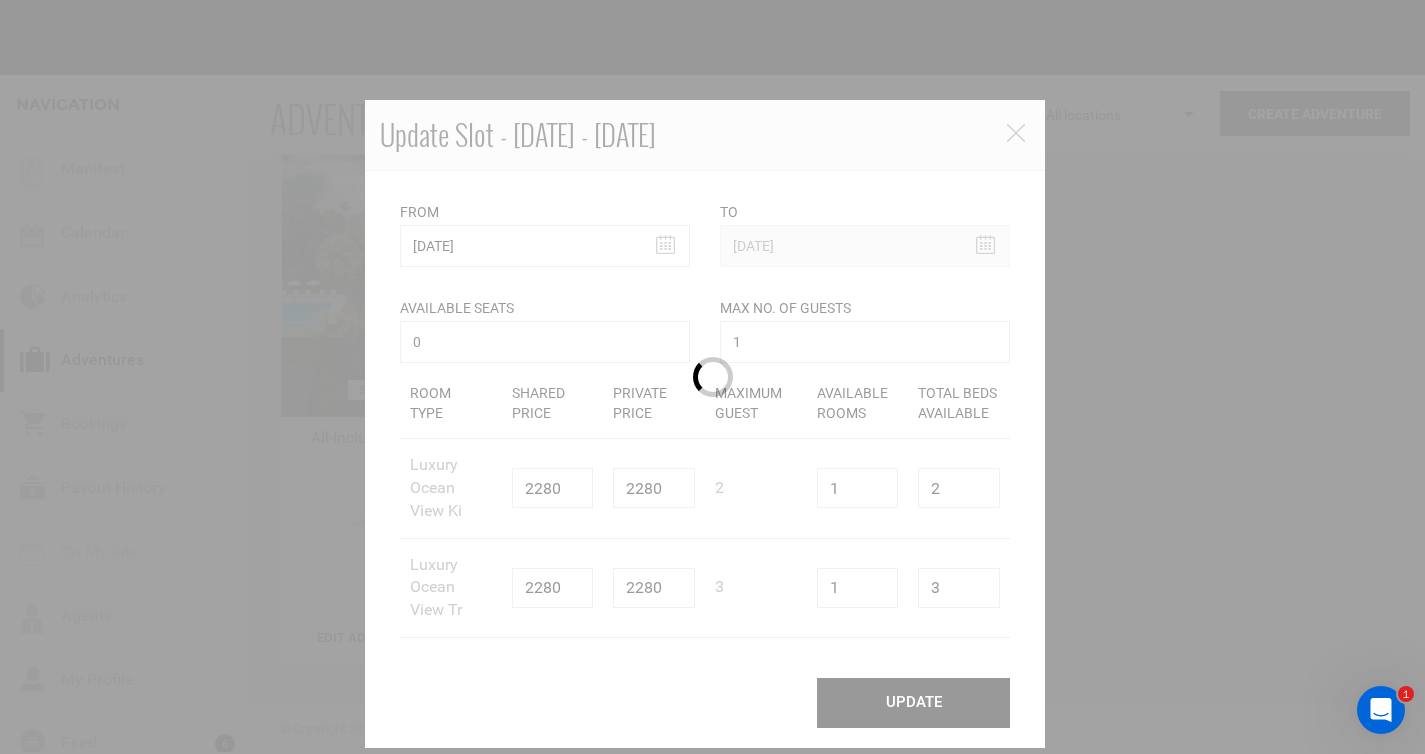 type 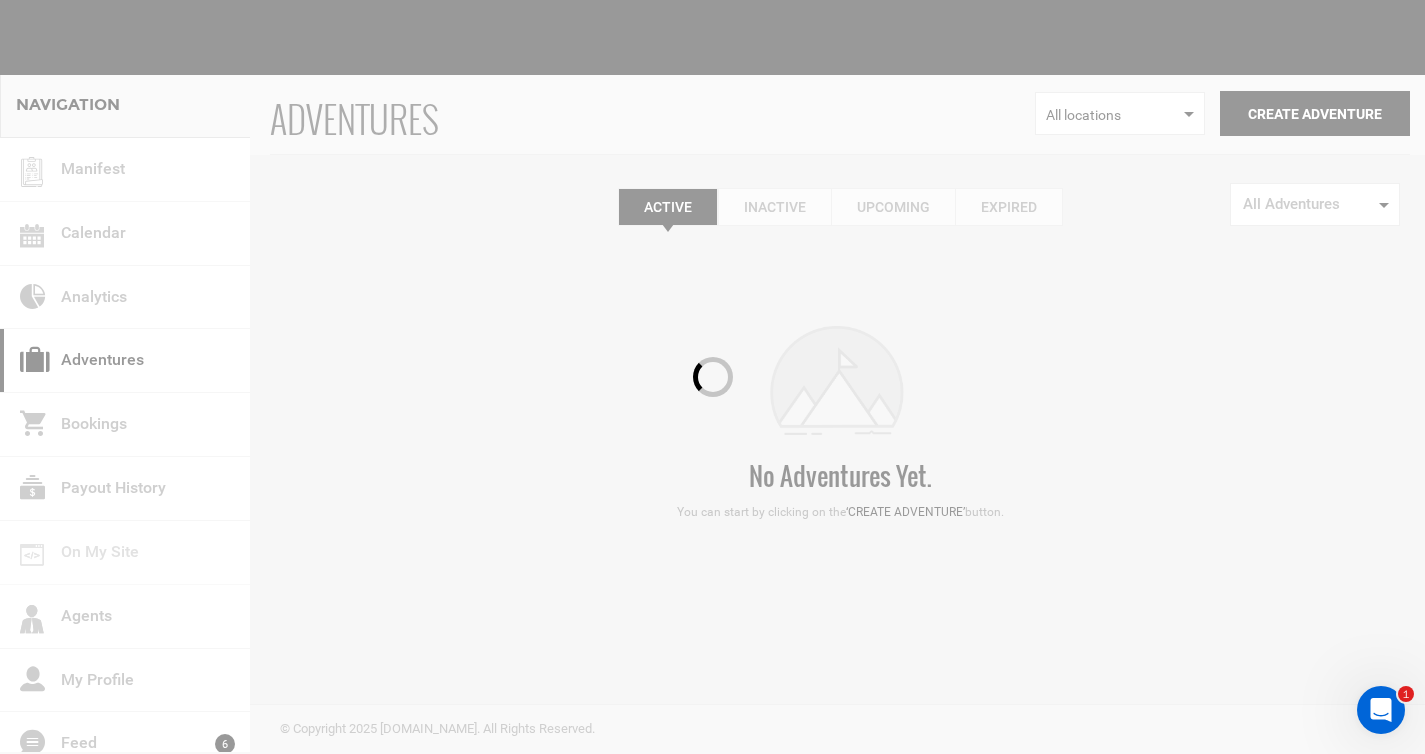 scroll, scrollTop: 0, scrollLeft: 0, axis: both 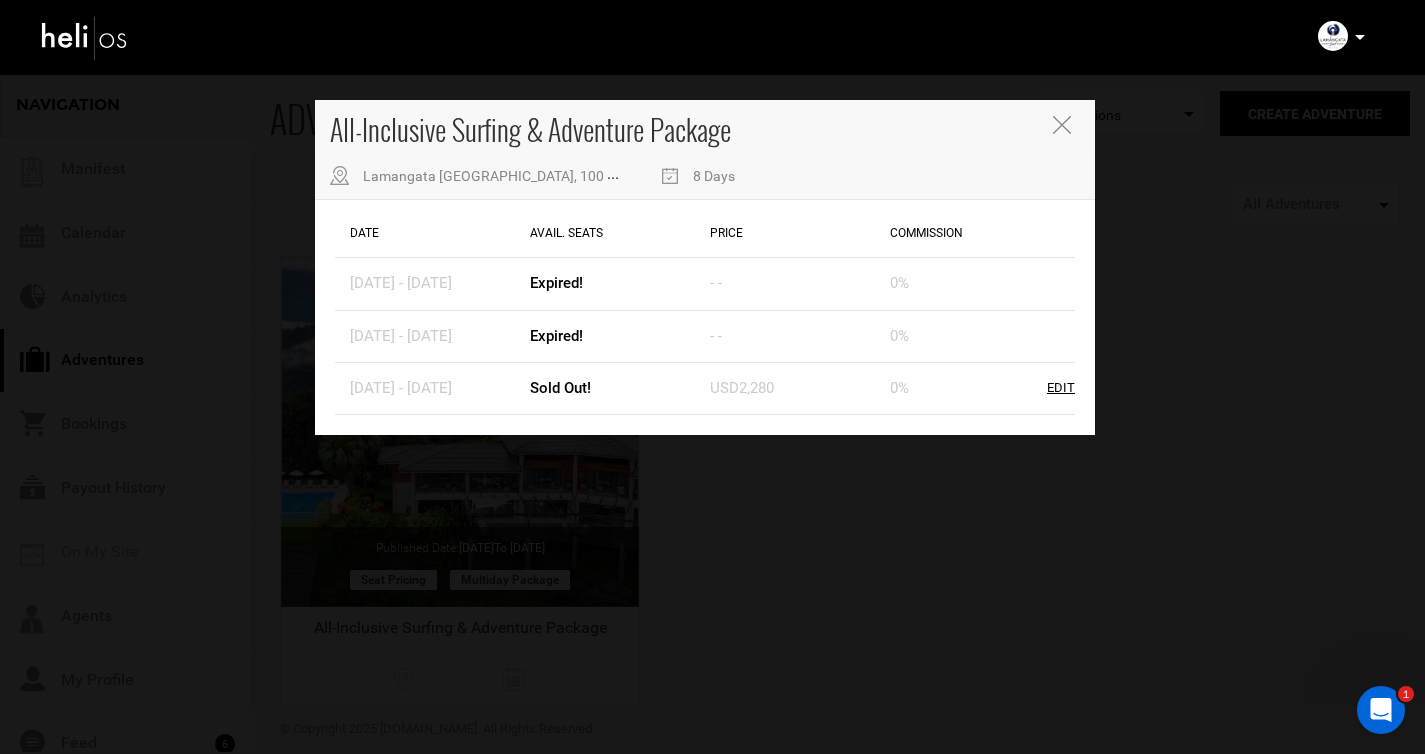 click at bounding box center (1062, 125) 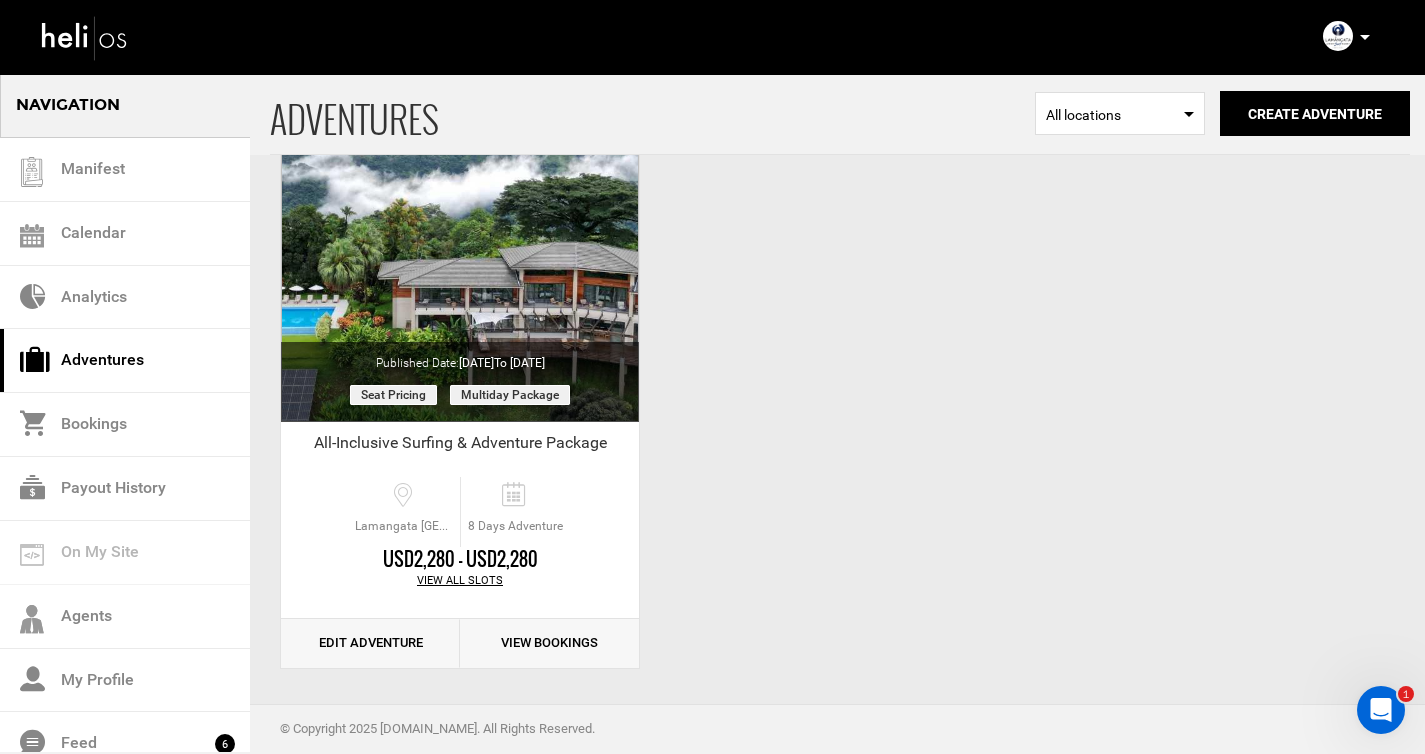 scroll, scrollTop: 190, scrollLeft: 0, axis: vertical 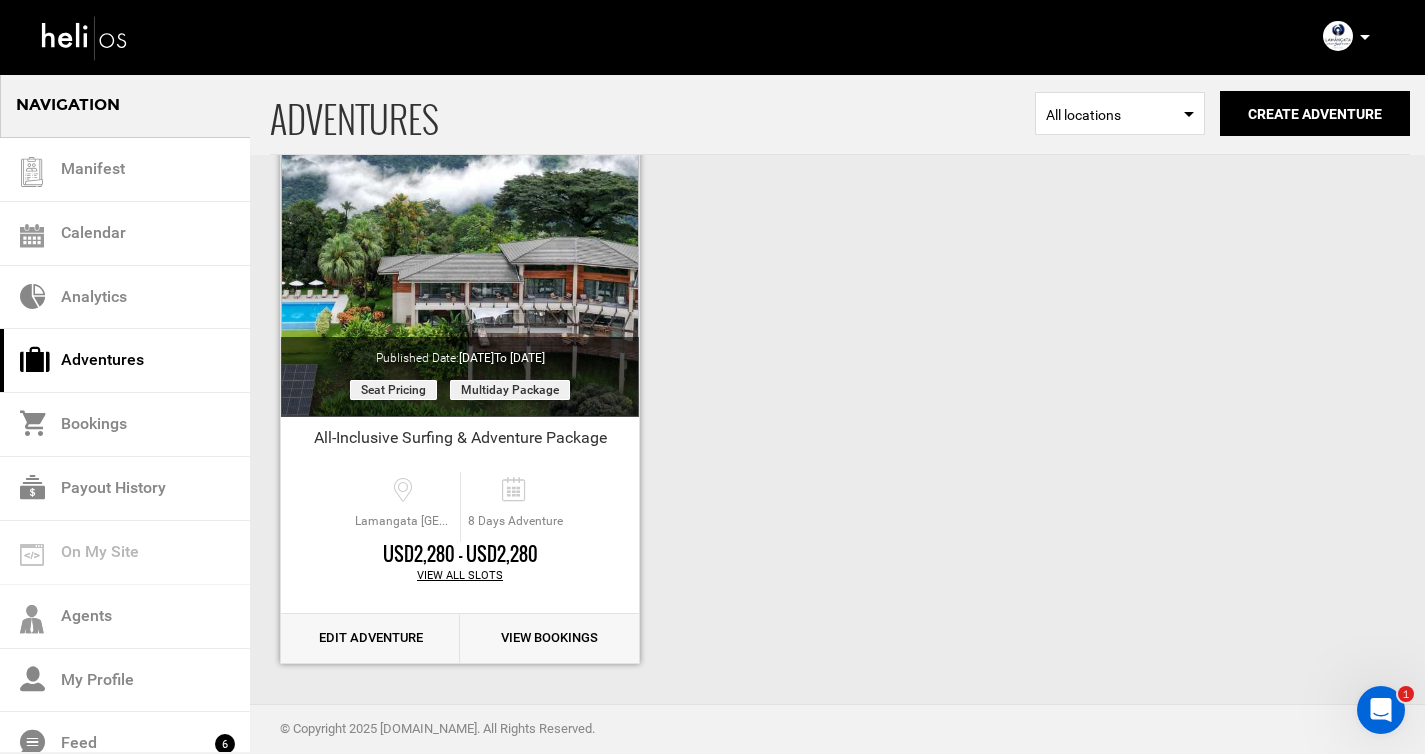 click on "Edit Adventure" at bounding box center (370, 638) 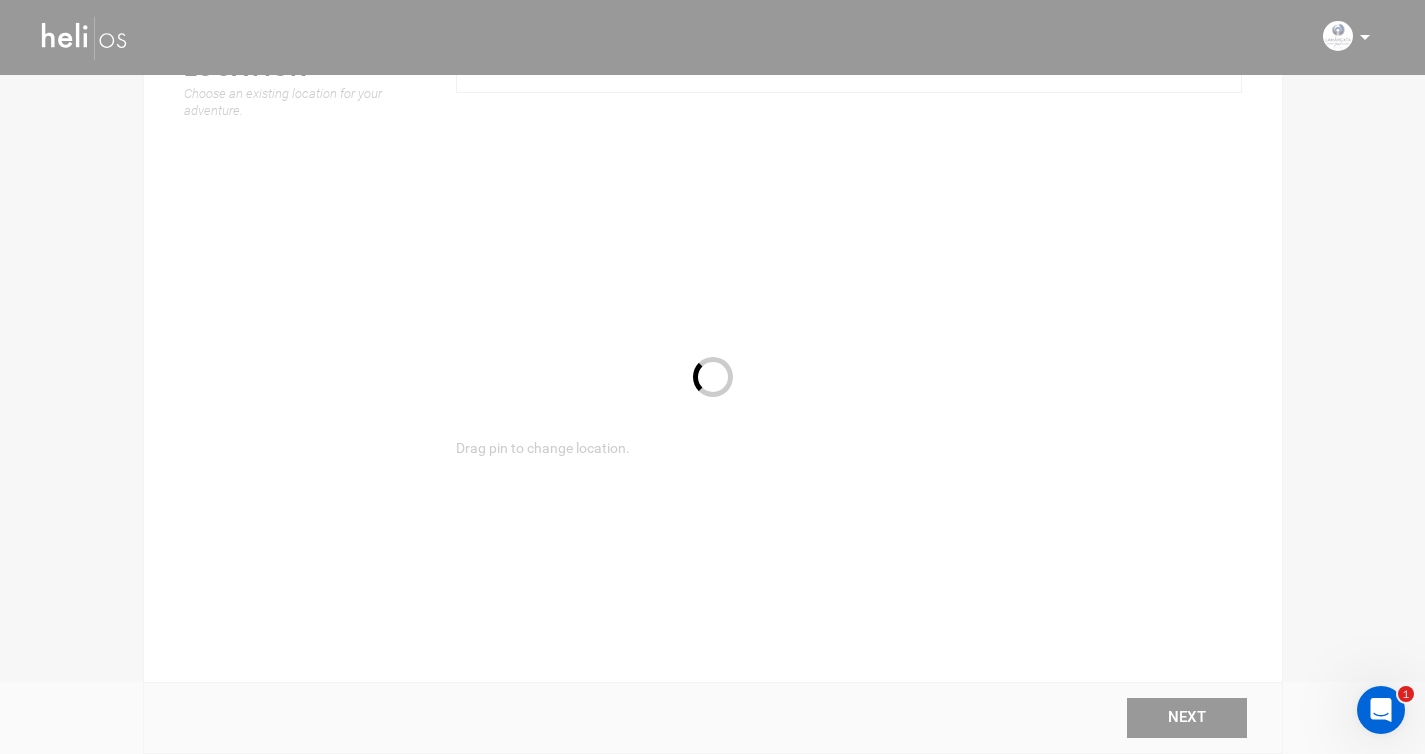 scroll, scrollTop: 0, scrollLeft: 0, axis: both 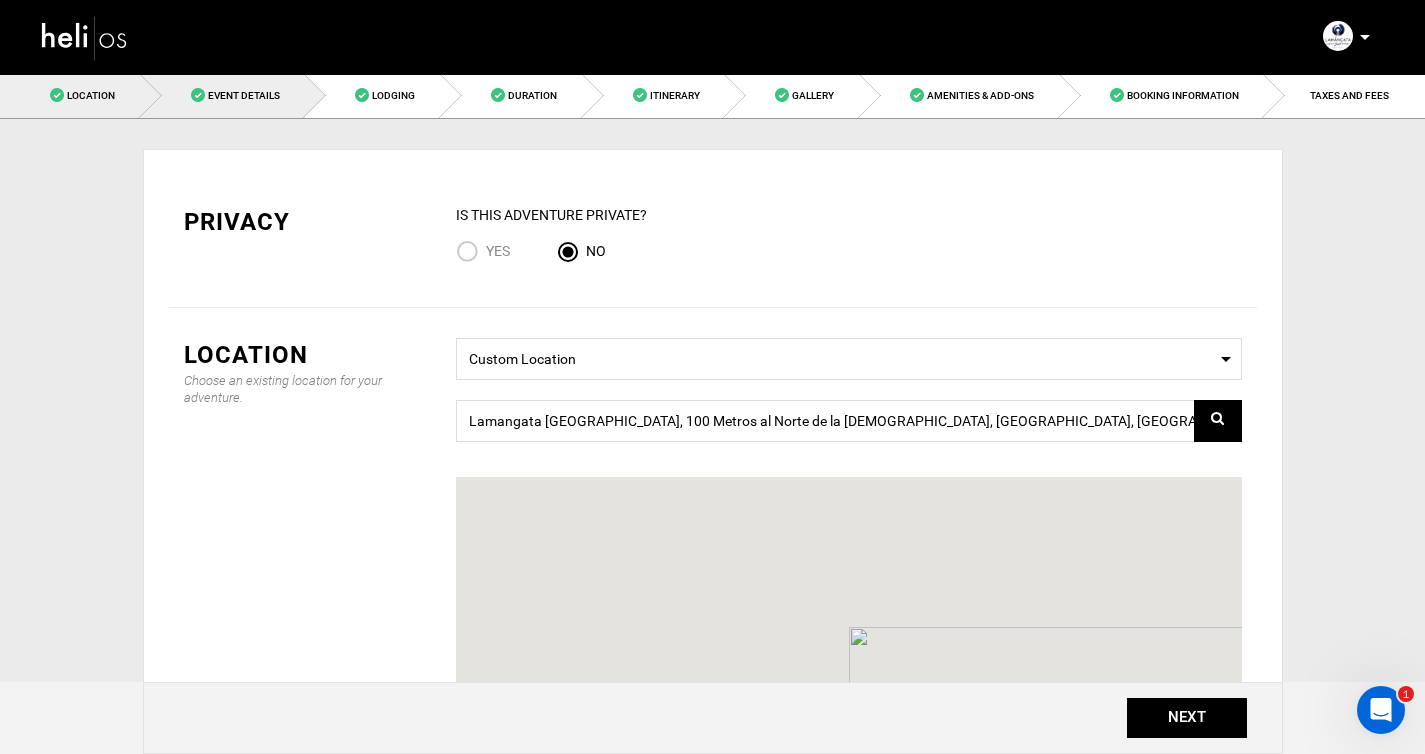 click on "Event Details" at bounding box center (244, 95) 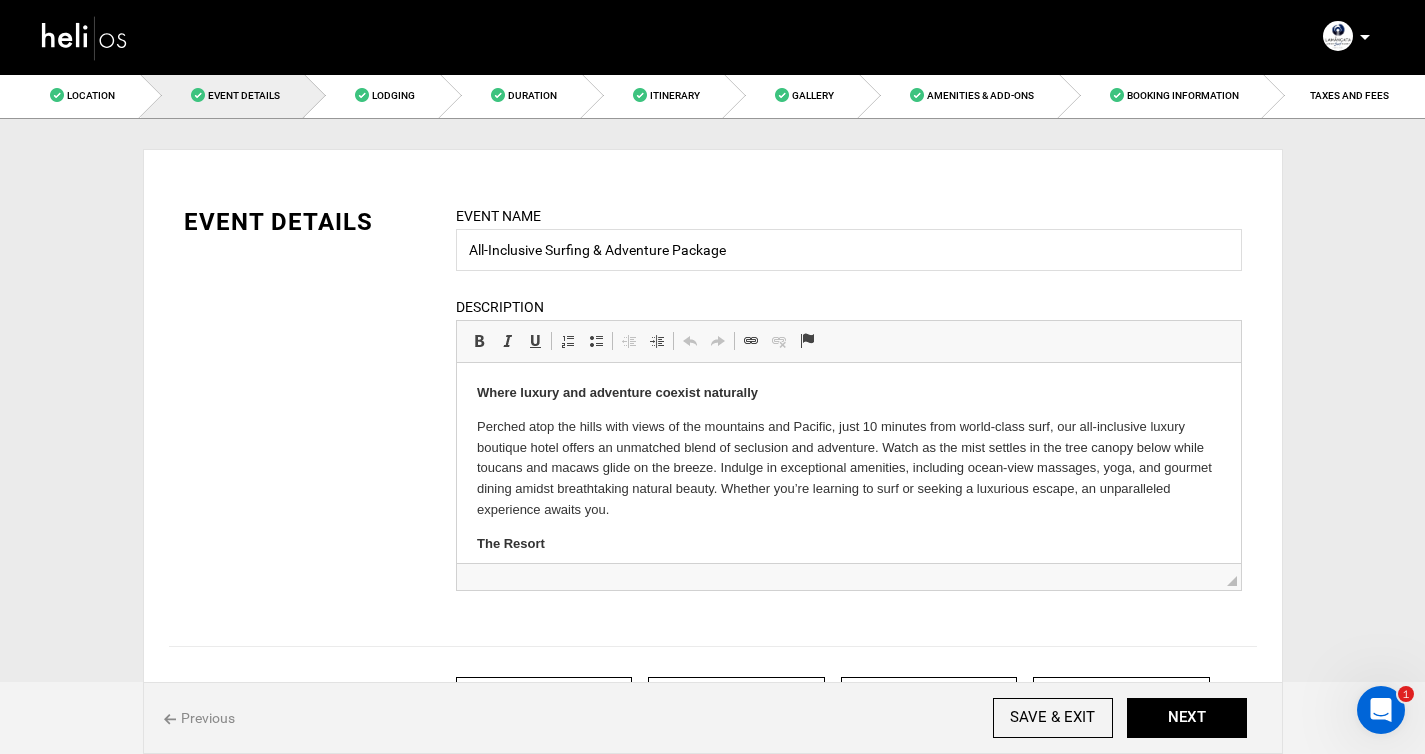 scroll, scrollTop: 0, scrollLeft: 0, axis: both 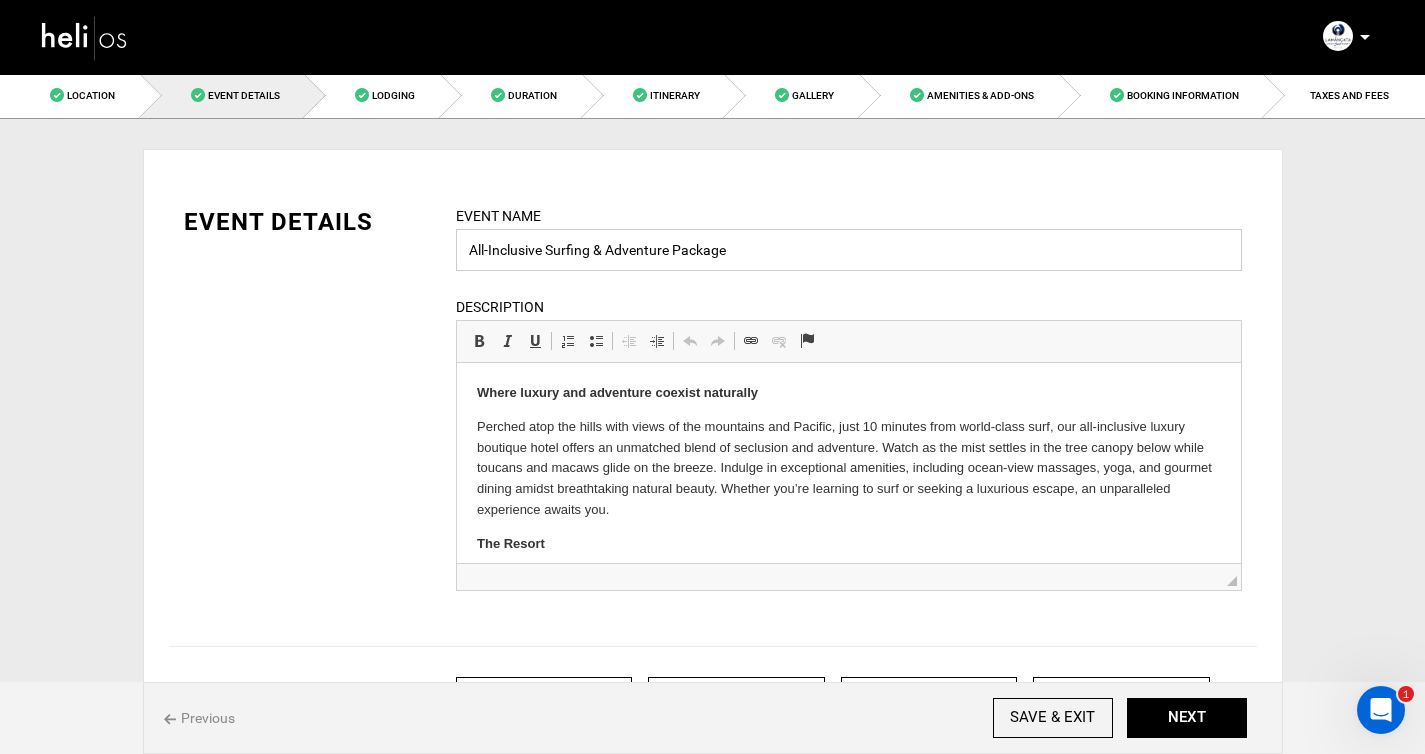 click on "All-Inclusive Surfing & Adventure Package" at bounding box center [849, 250] 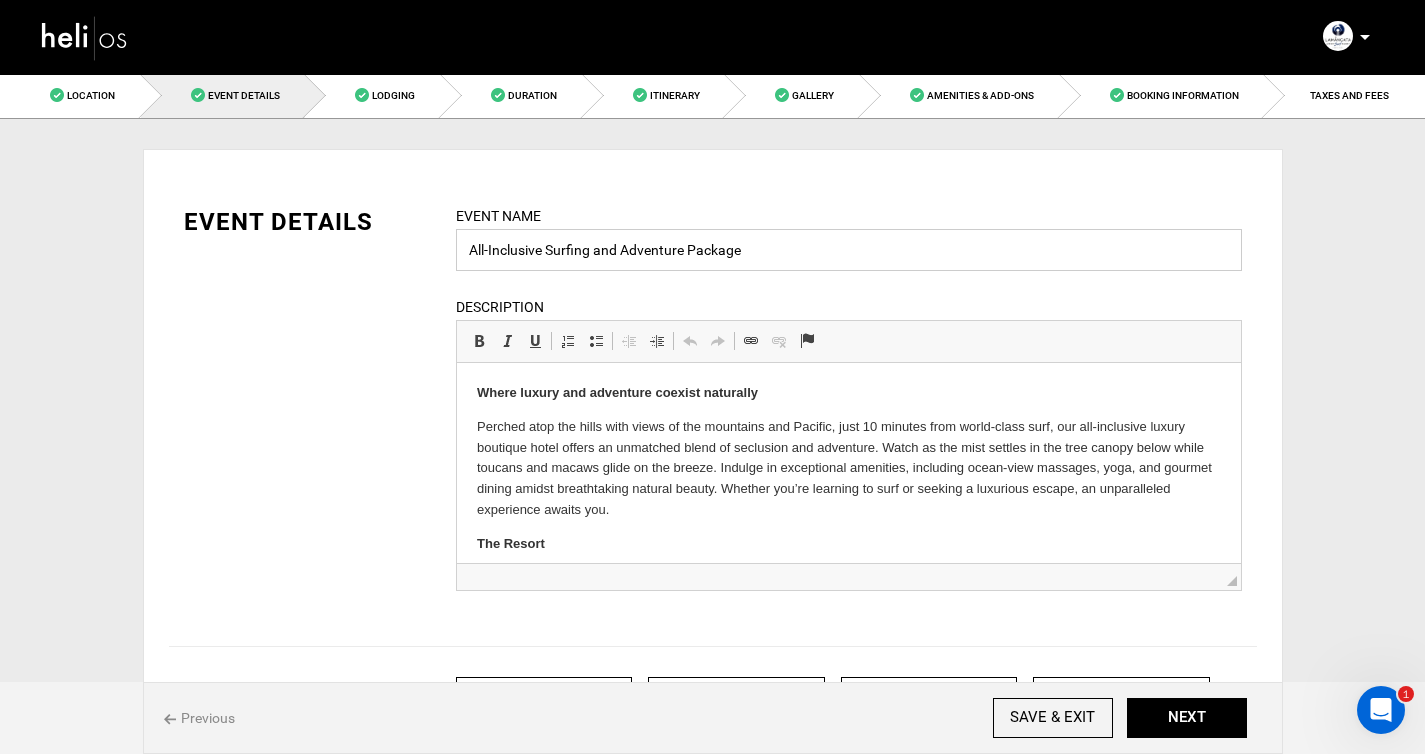 type on "All-Inclusive Surfing and Adventure Package" 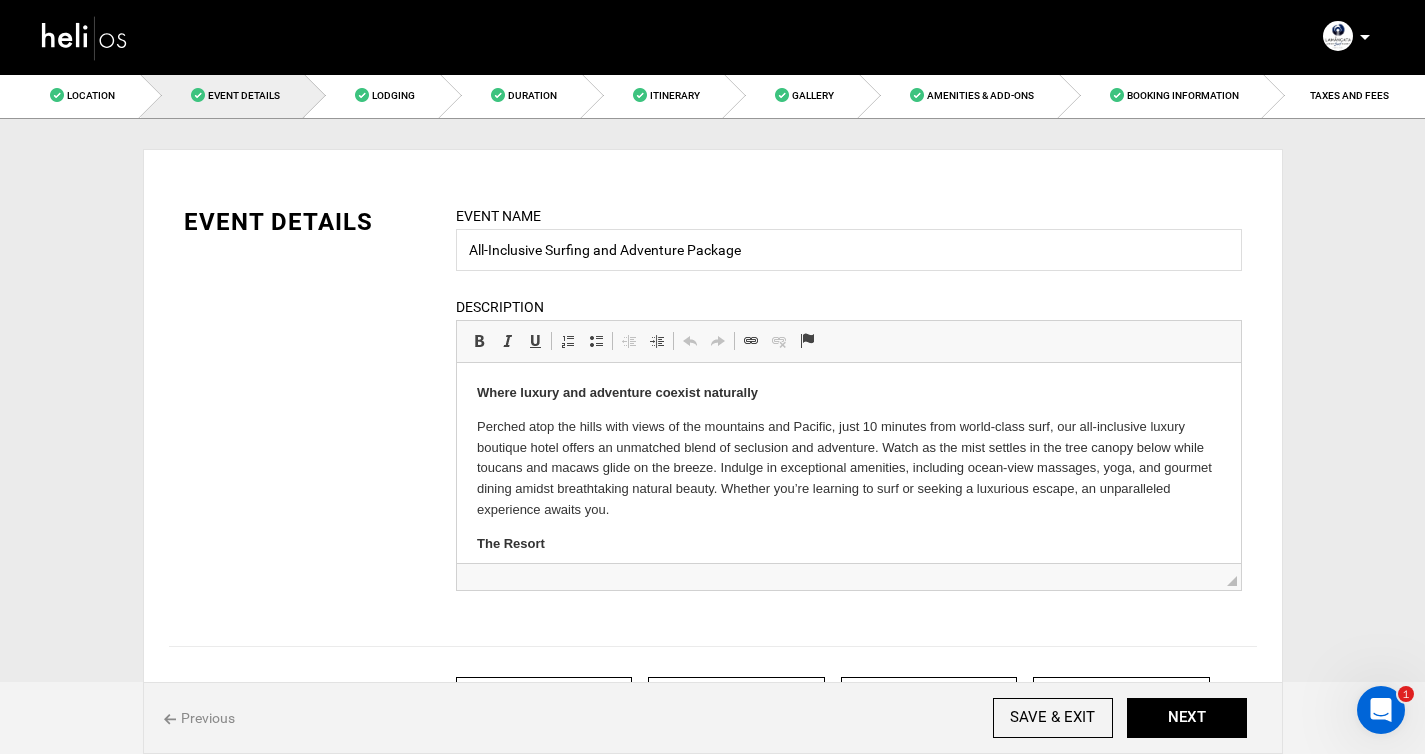 click on "Privacy
IS this Adventure Private?
Yes
No
Location
Choose an existing location for your adventure.
Select a Location   Custom Location
← Move left" at bounding box center (713, 1779) 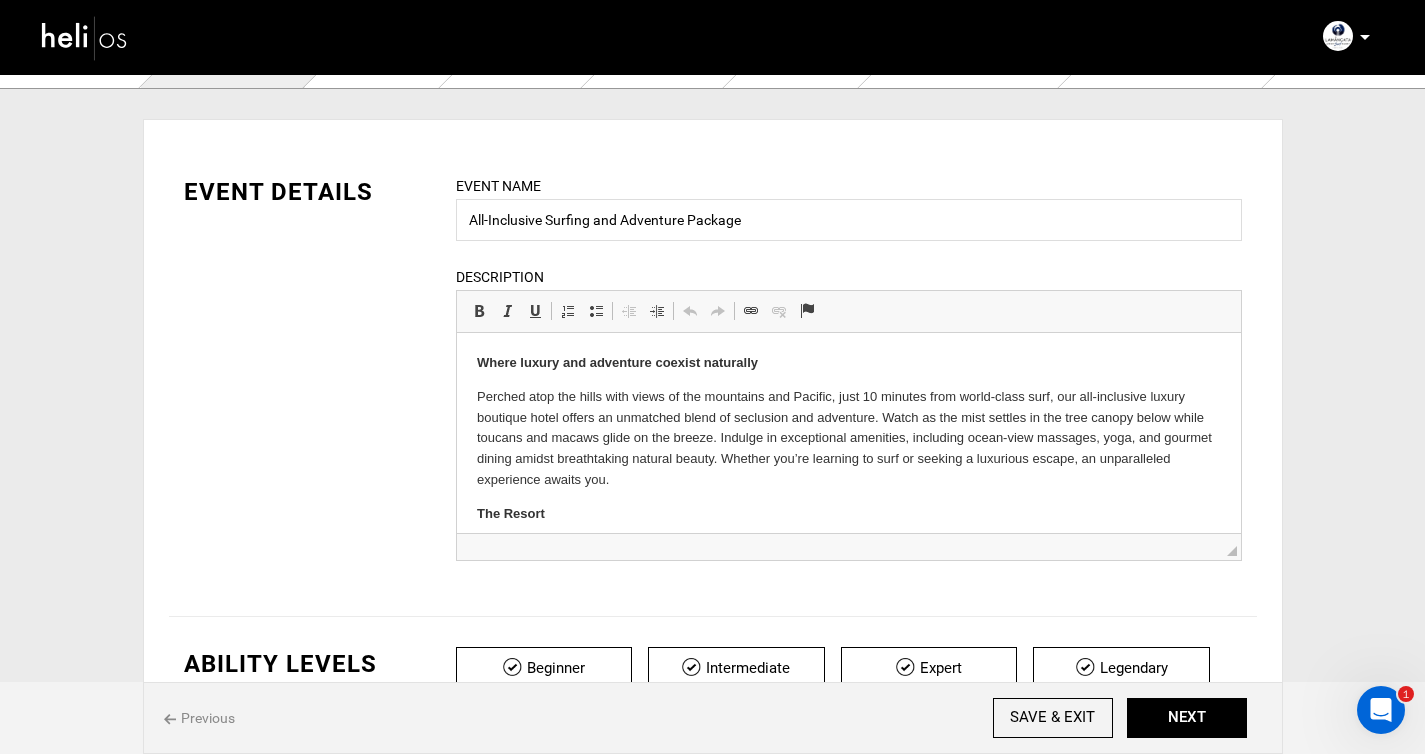 scroll, scrollTop: 0, scrollLeft: 0, axis: both 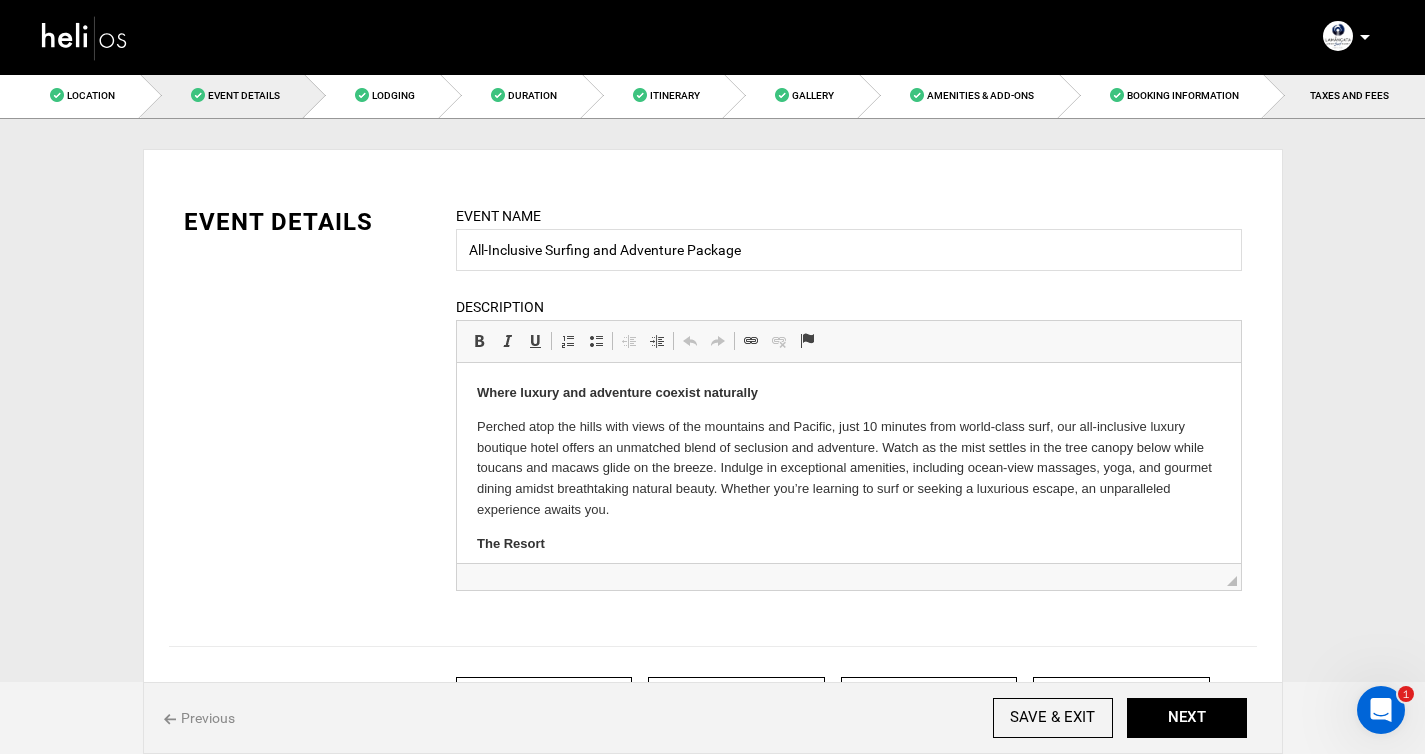 click on "TAXES AND FEES" at bounding box center (1344, 95) 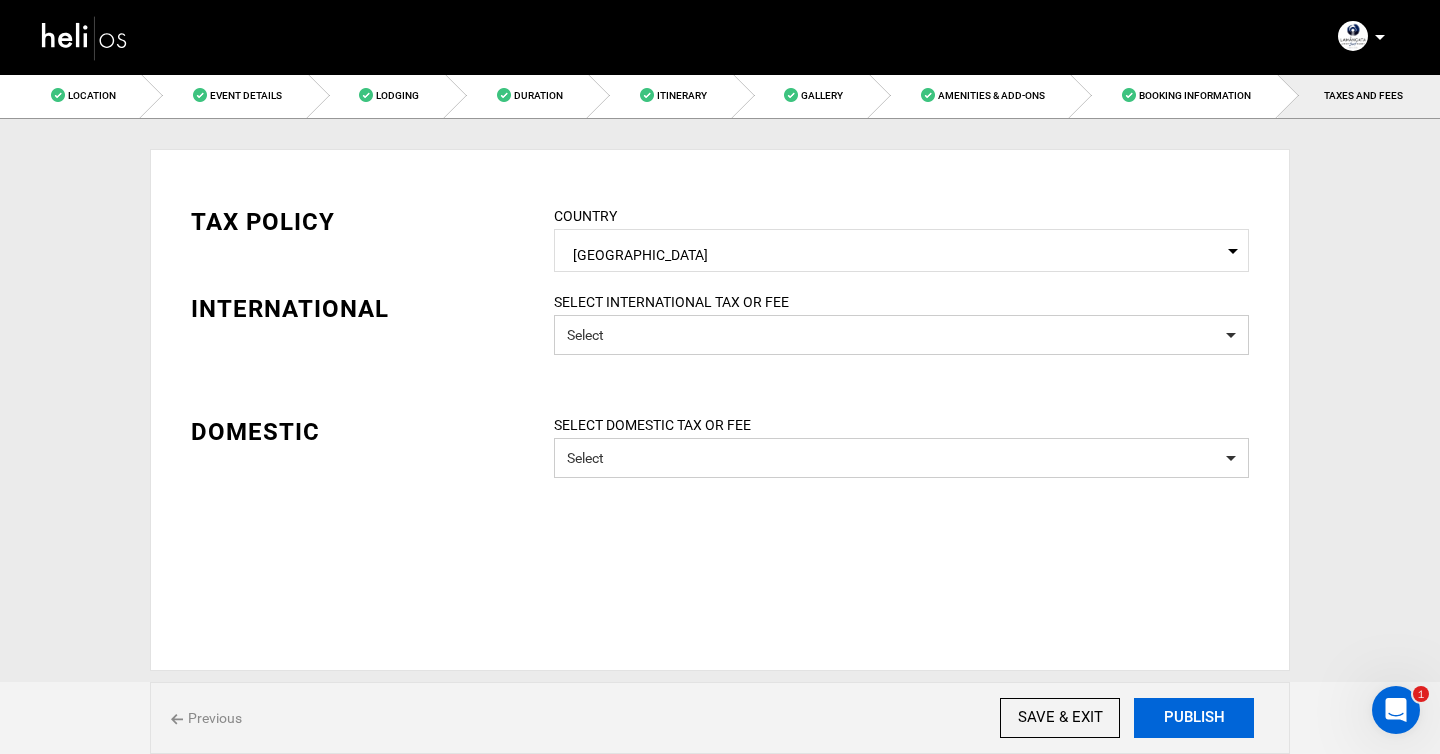 click on "PUBLISH" at bounding box center (1194, 718) 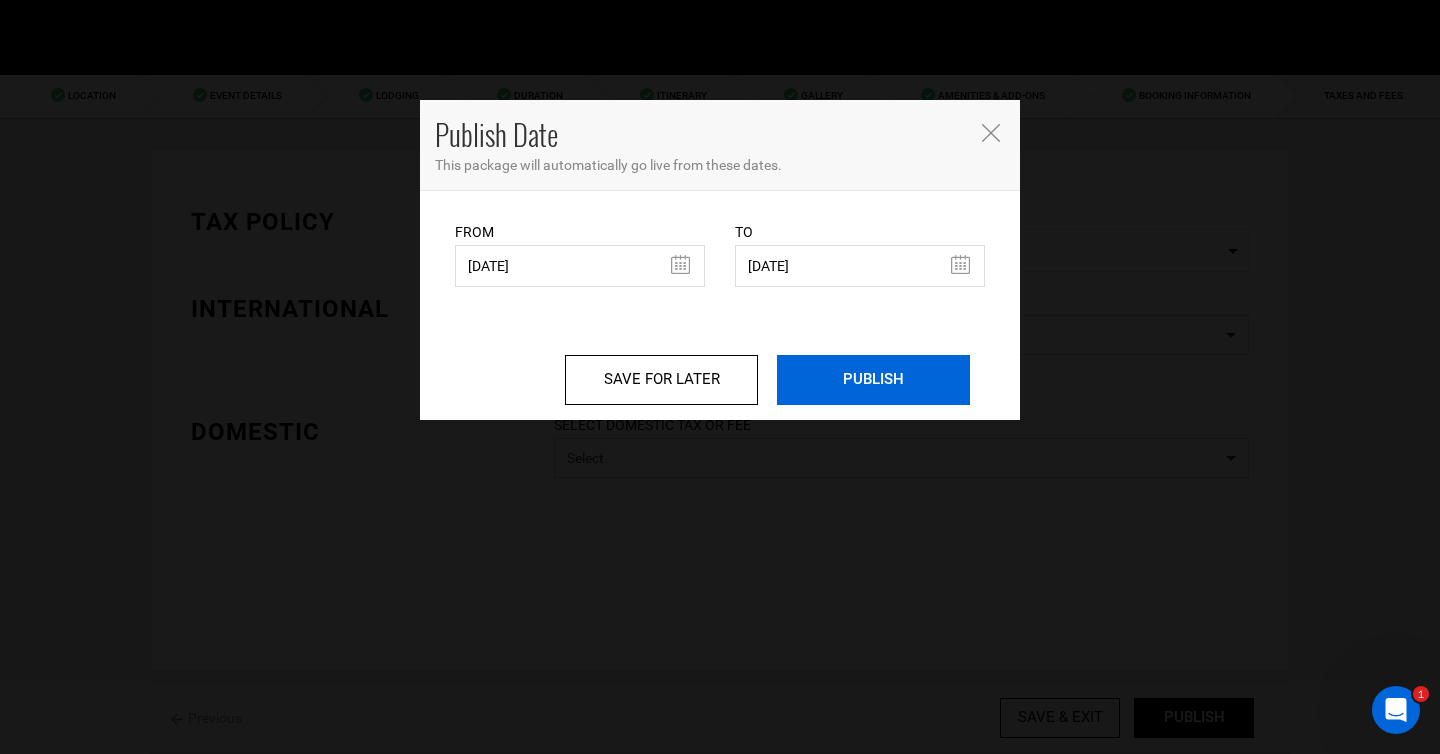 click on "PUBLISH" at bounding box center (873, 380) 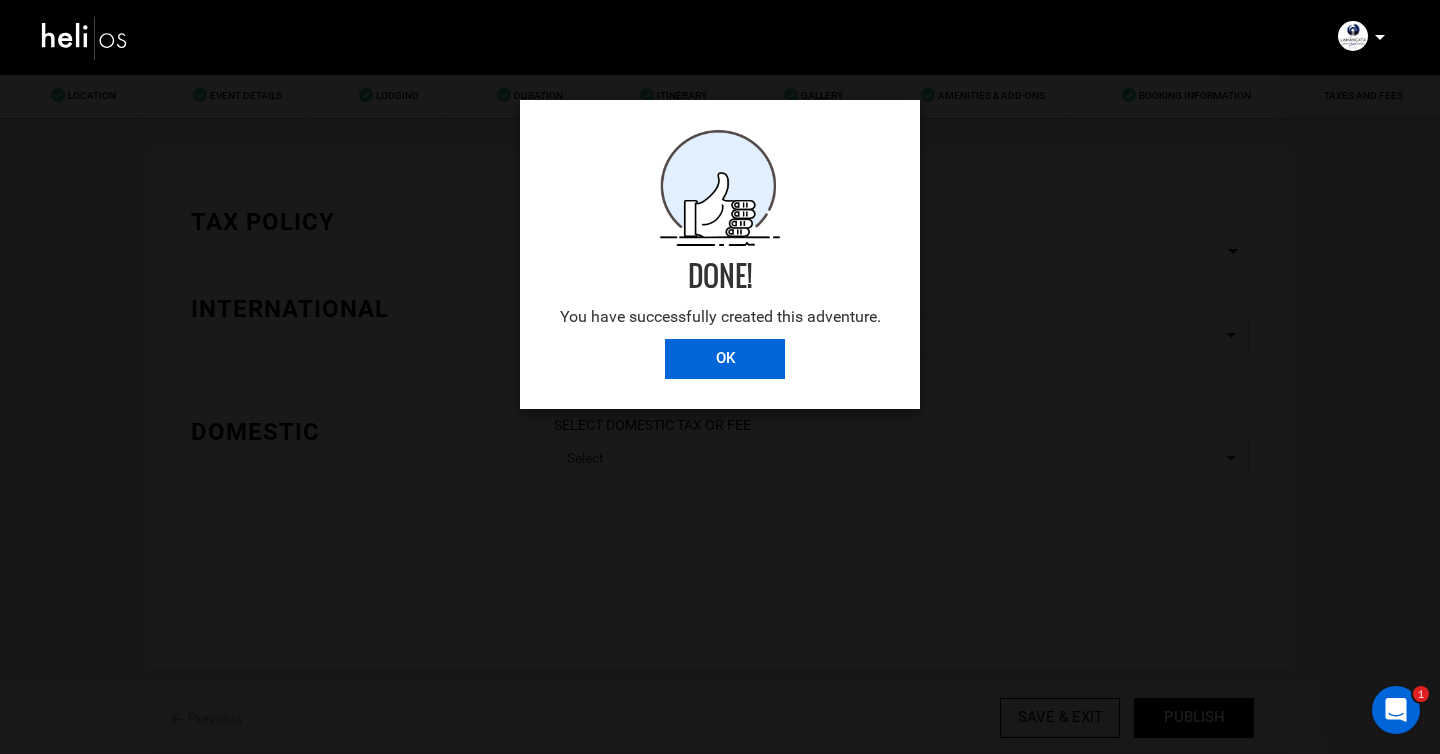 click on "OK" at bounding box center (725, 359) 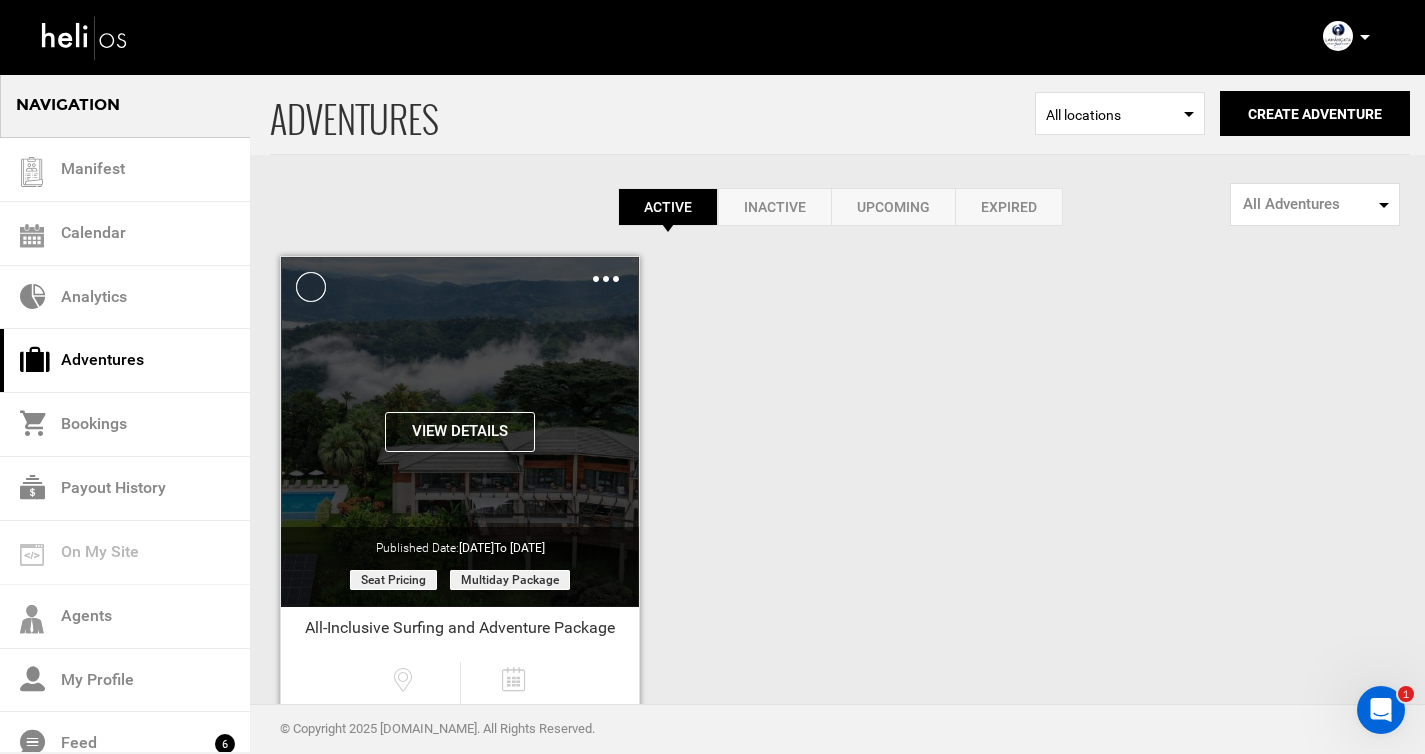 scroll, scrollTop: 29, scrollLeft: 0, axis: vertical 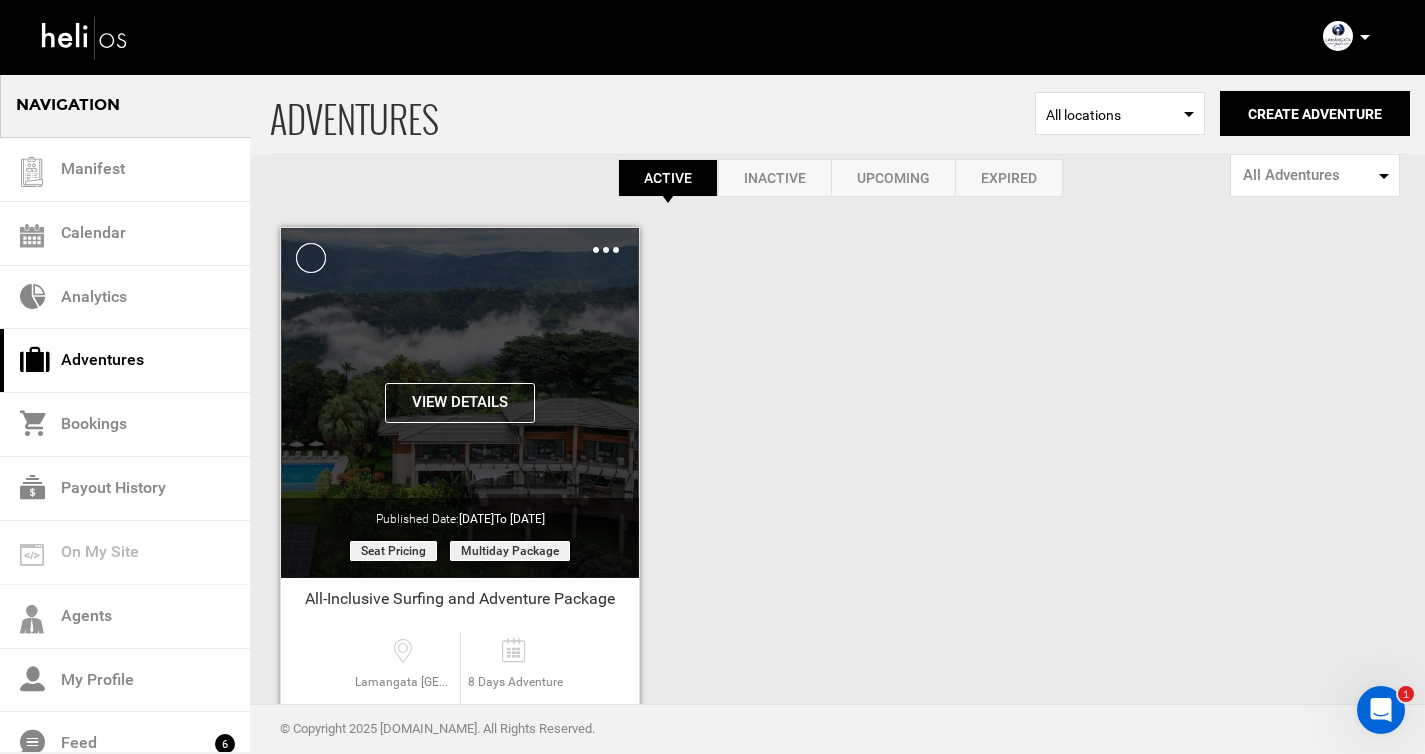click at bounding box center [606, 250] 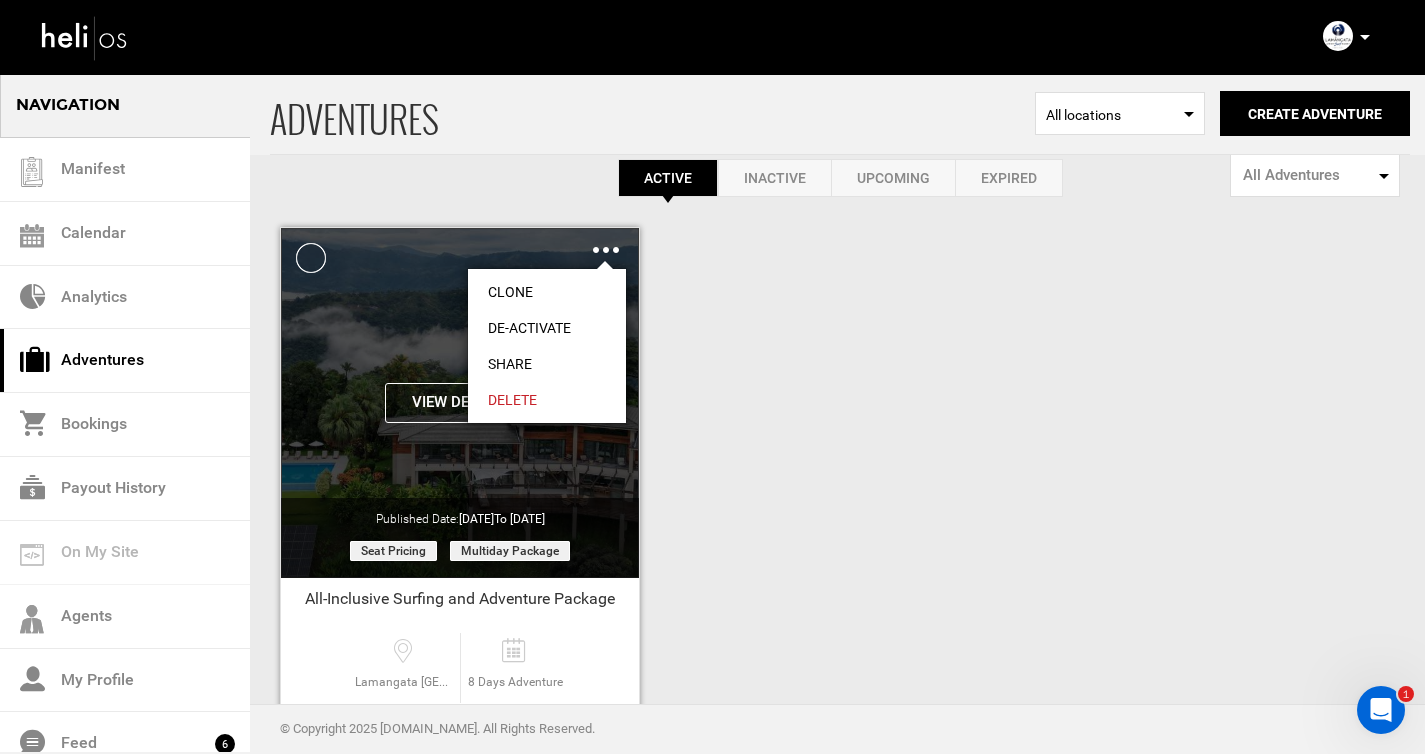 click on "Clone" at bounding box center (547, 292) 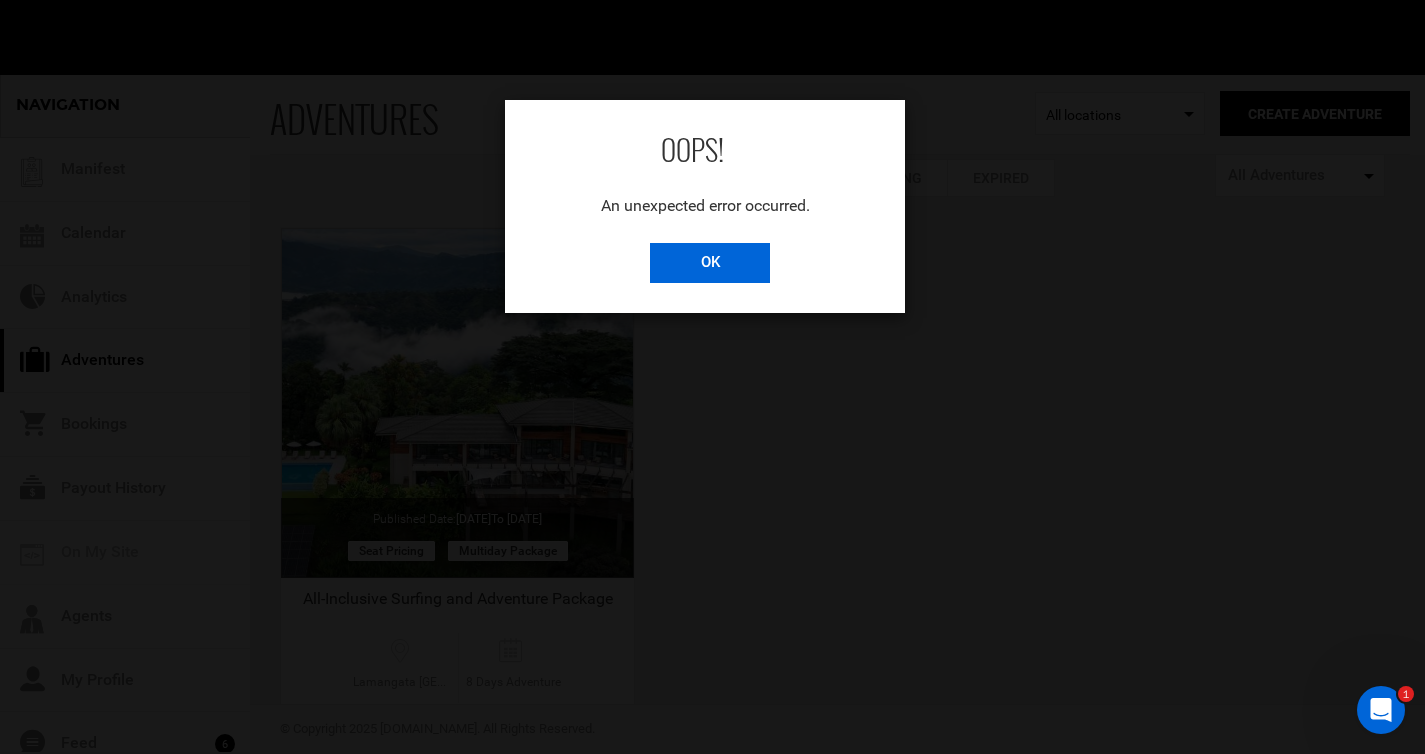 click on "OK" at bounding box center (710, 263) 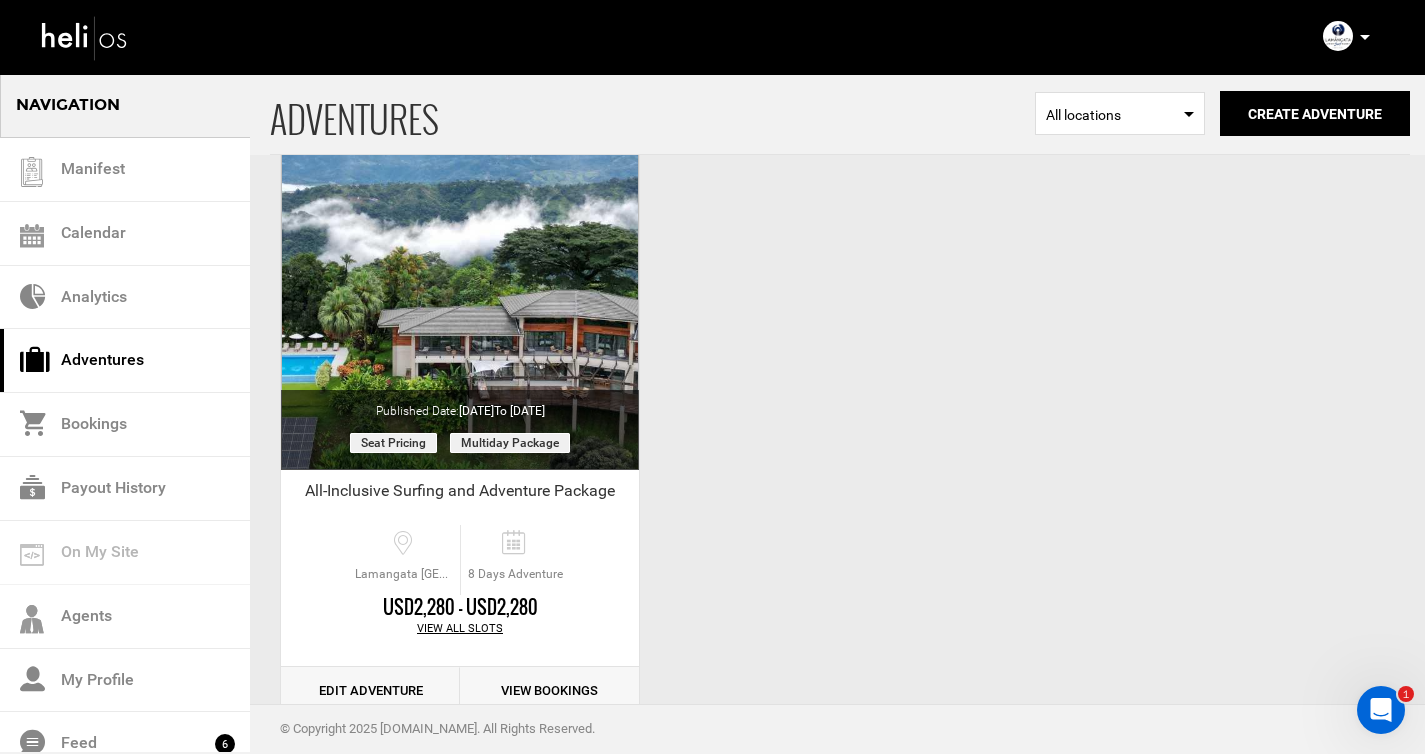 scroll, scrollTop: 190, scrollLeft: 0, axis: vertical 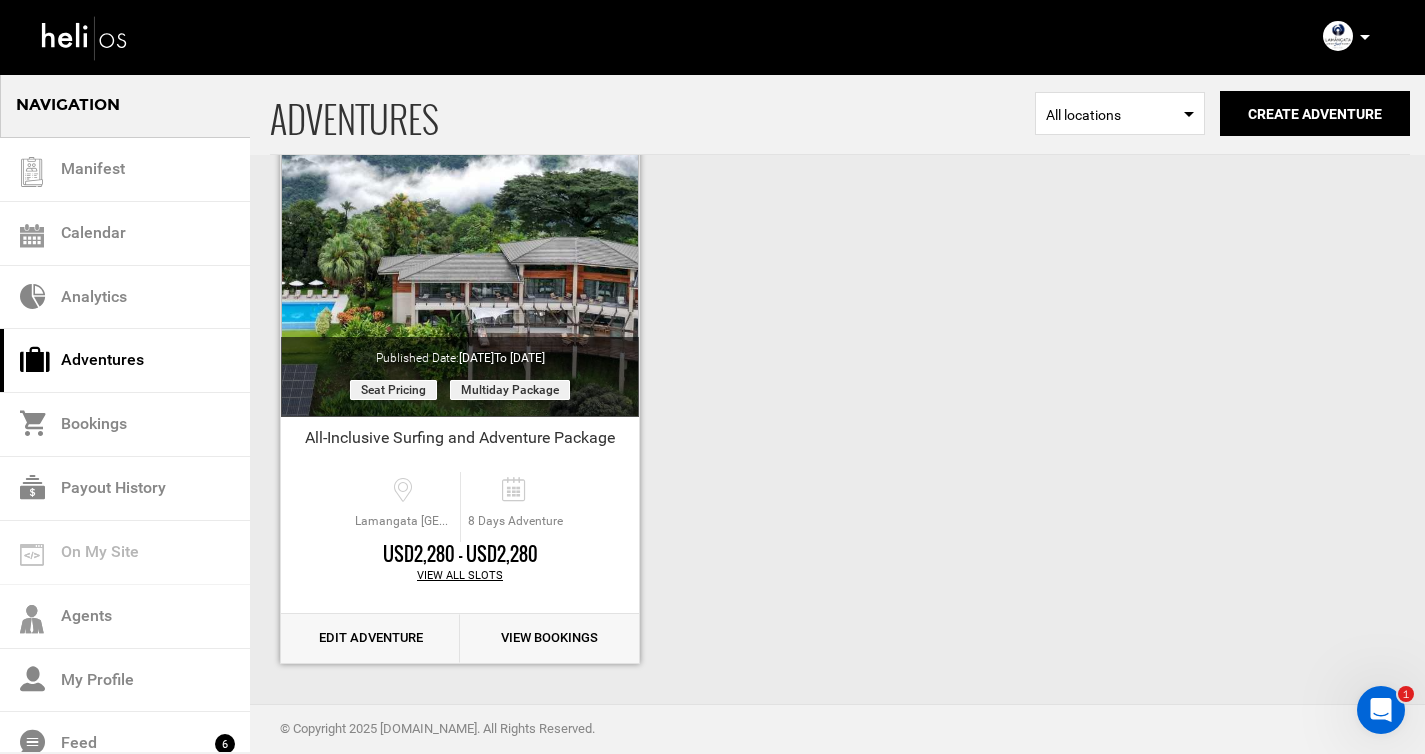 click on "View All Slots" at bounding box center (460, 576) 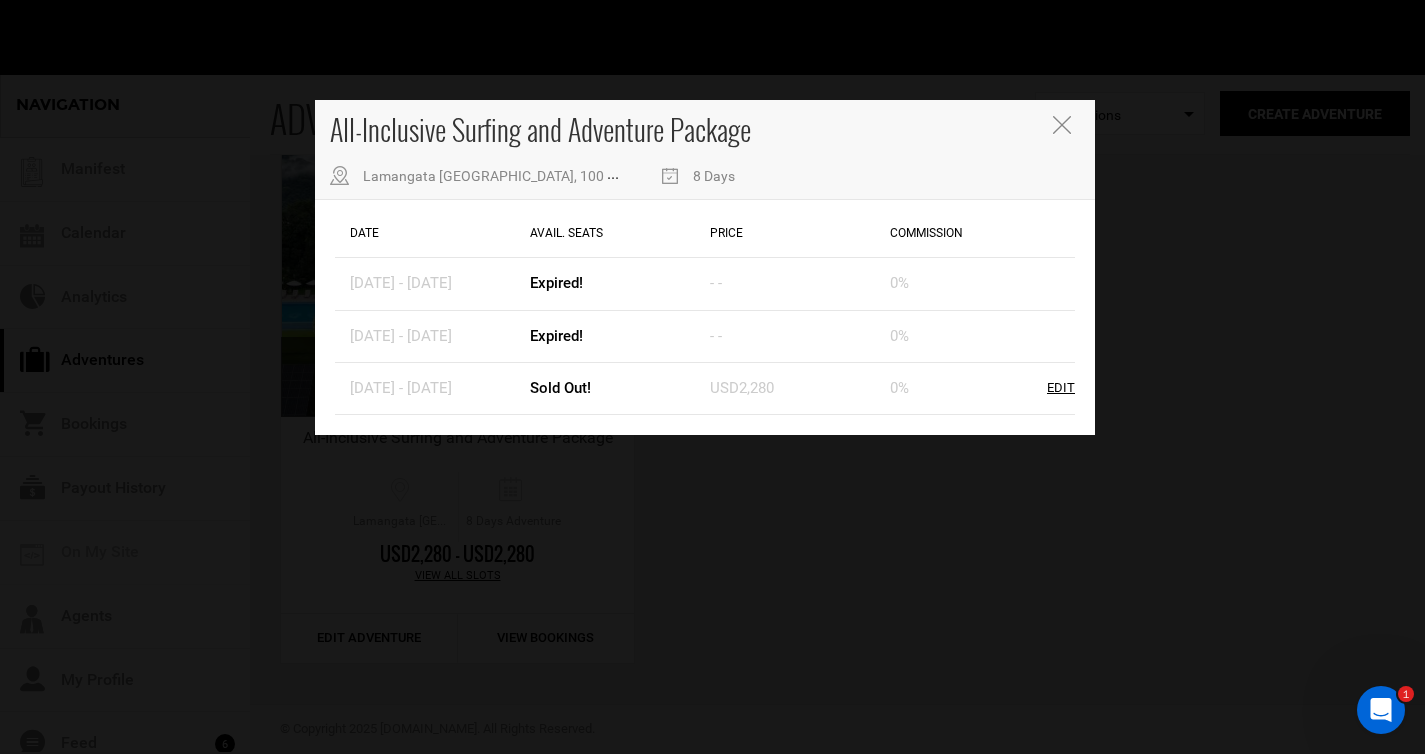 click at bounding box center [1062, 125] 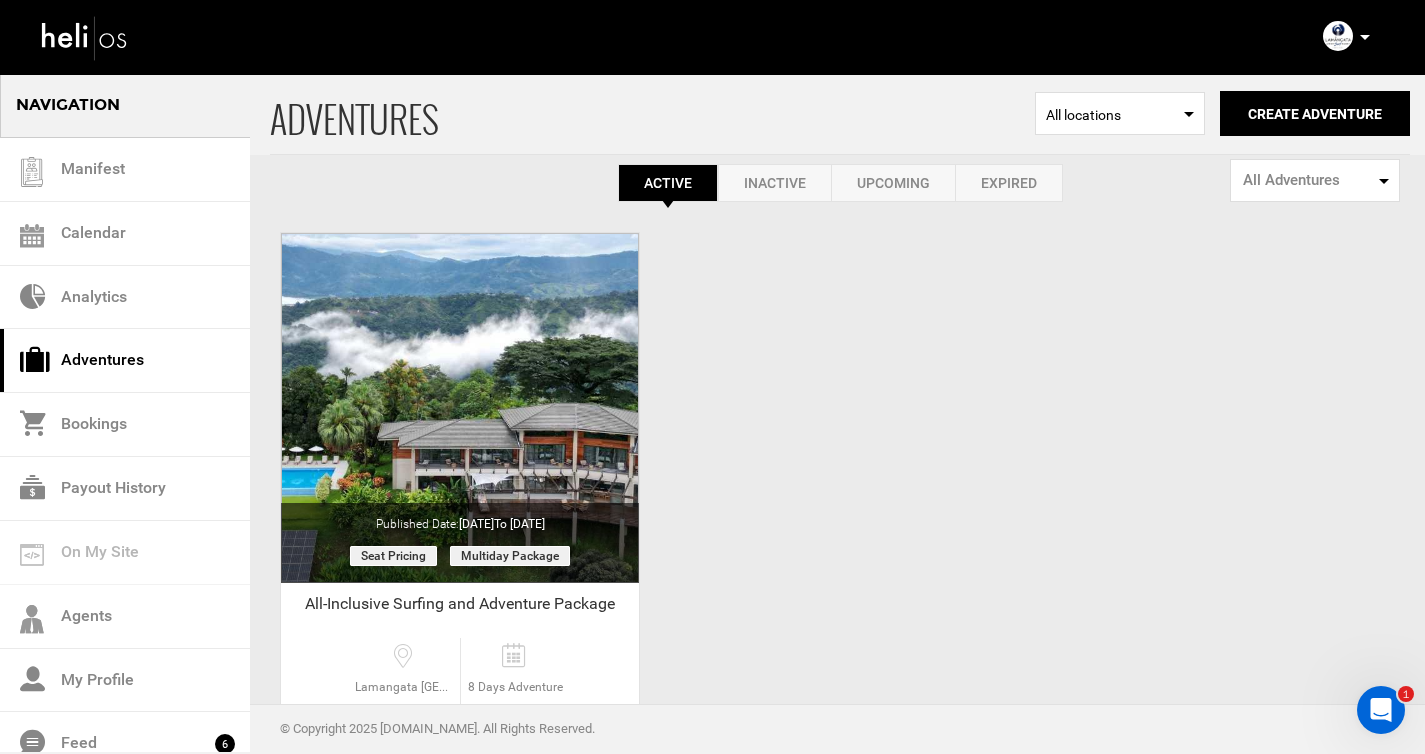 scroll, scrollTop: 0, scrollLeft: 0, axis: both 